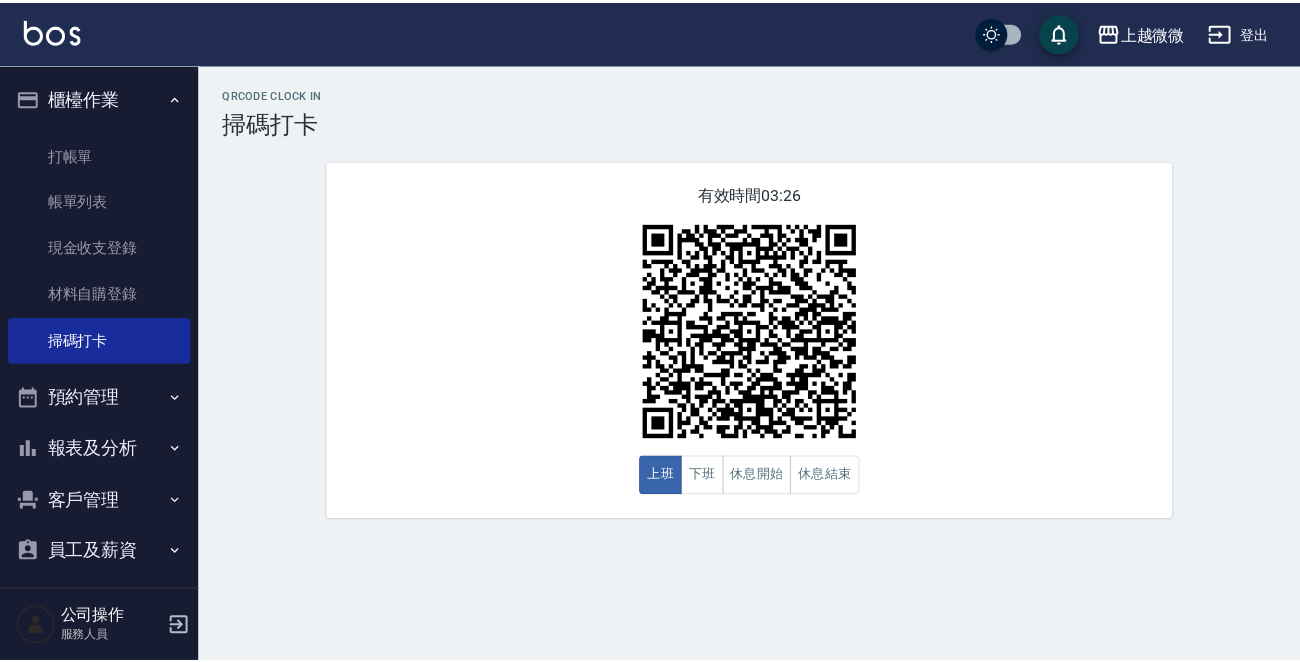 scroll, scrollTop: 0, scrollLeft: 0, axis: both 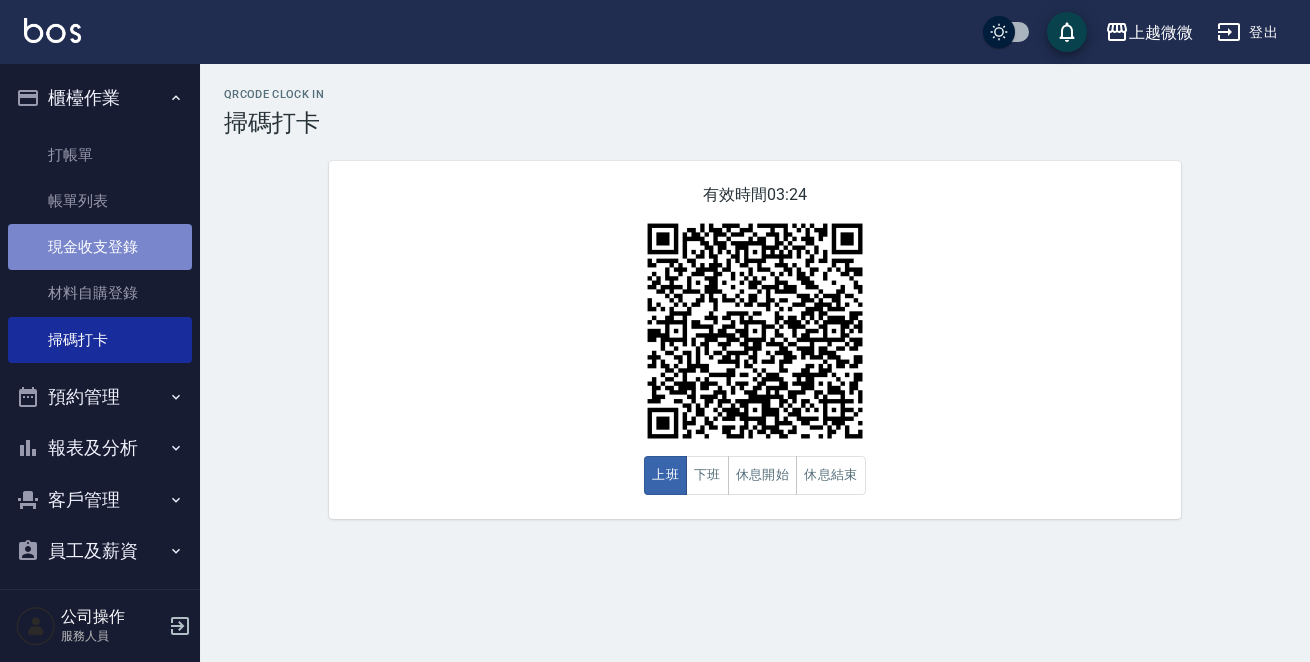 click on "現金收支登錄" at bounding box center (100, 247) 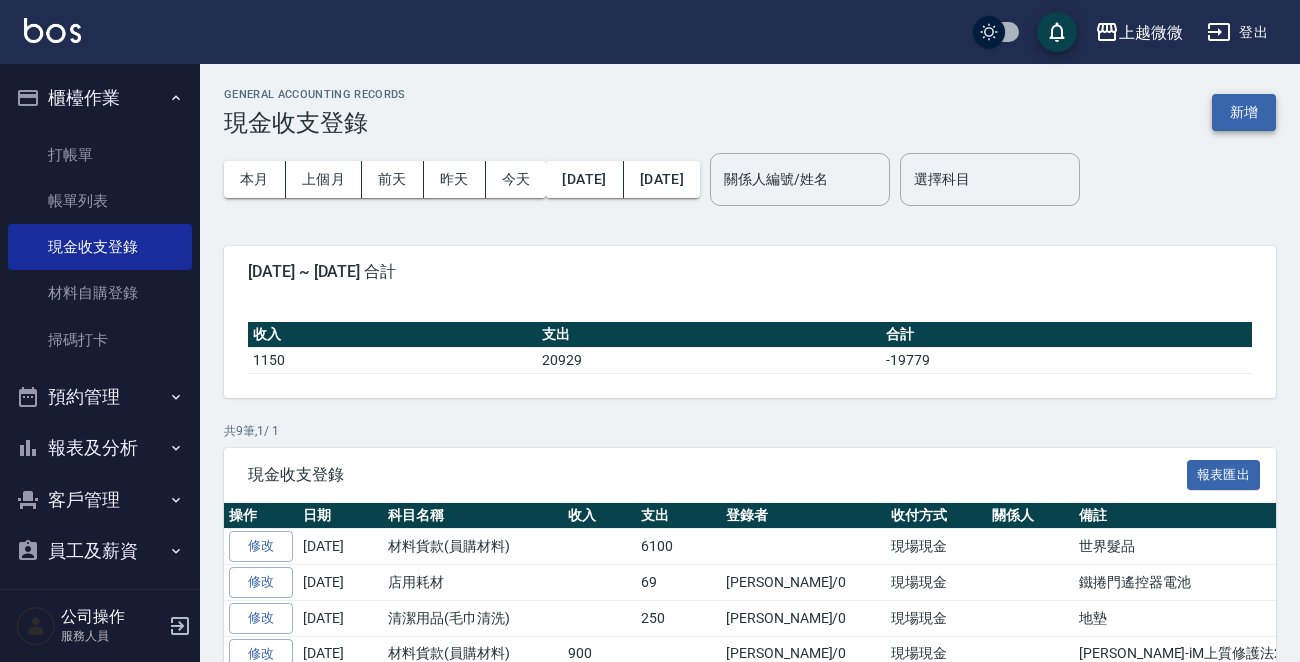click on "新增" at bounding box center [1244, 112] 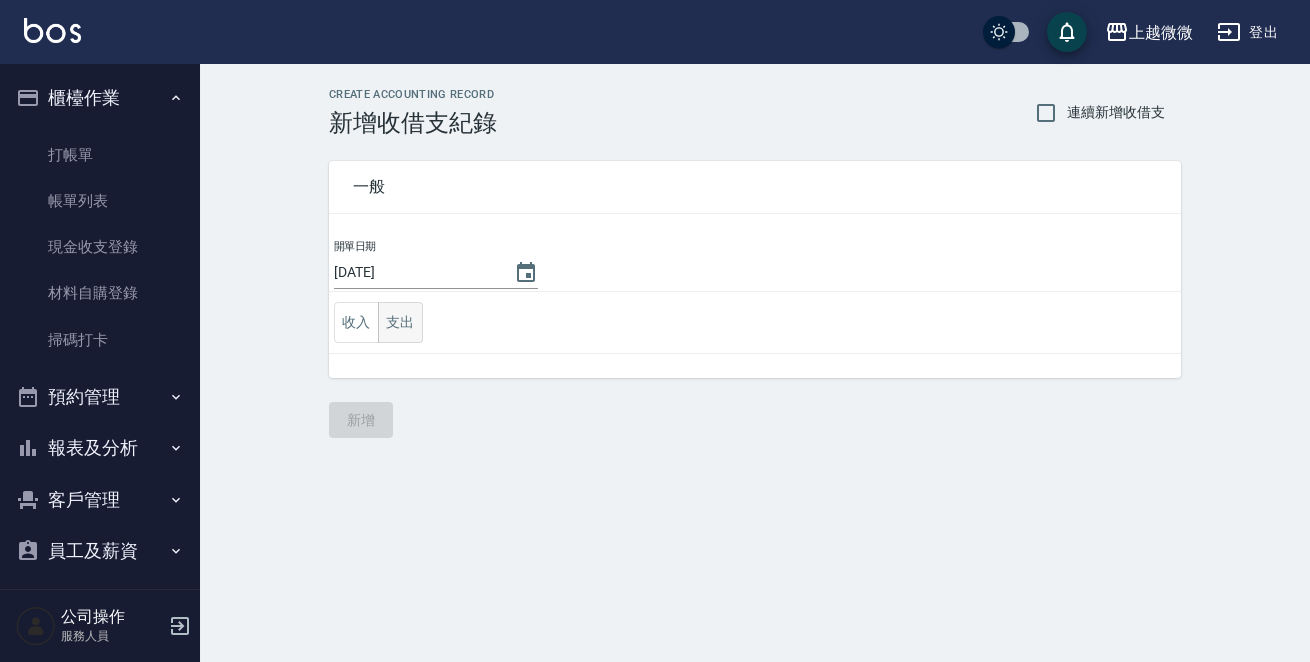 click on "支出" at bounding box center [400, 322] 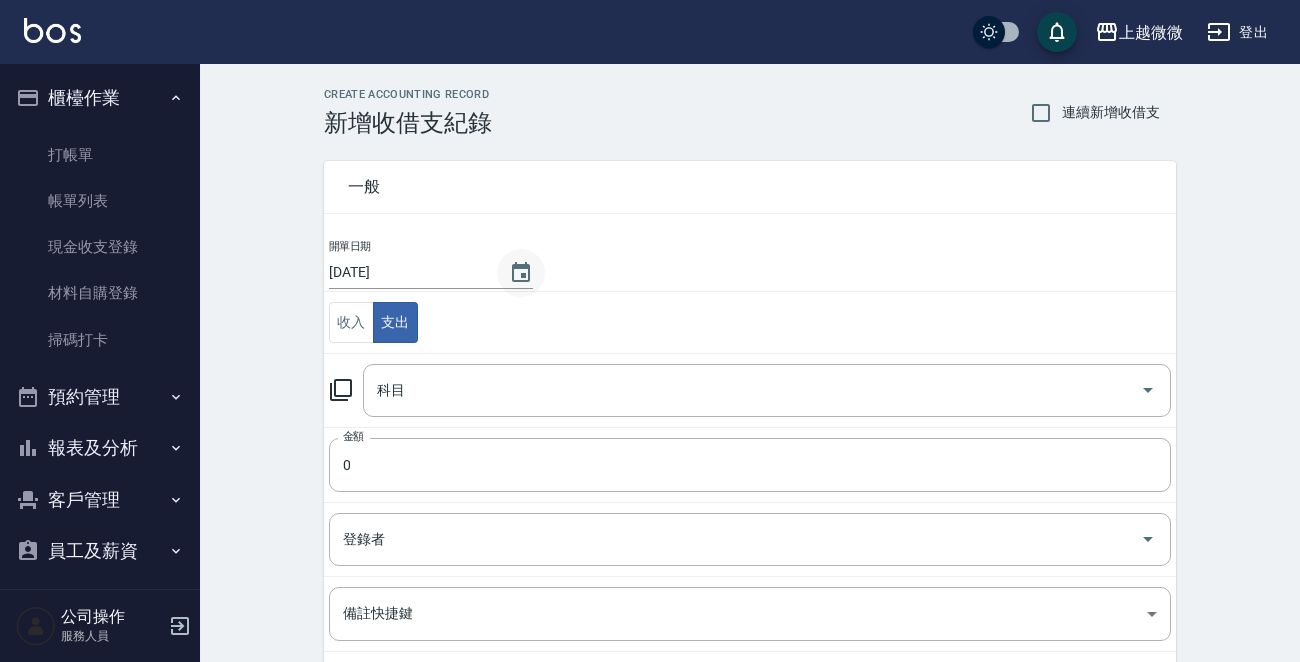 click 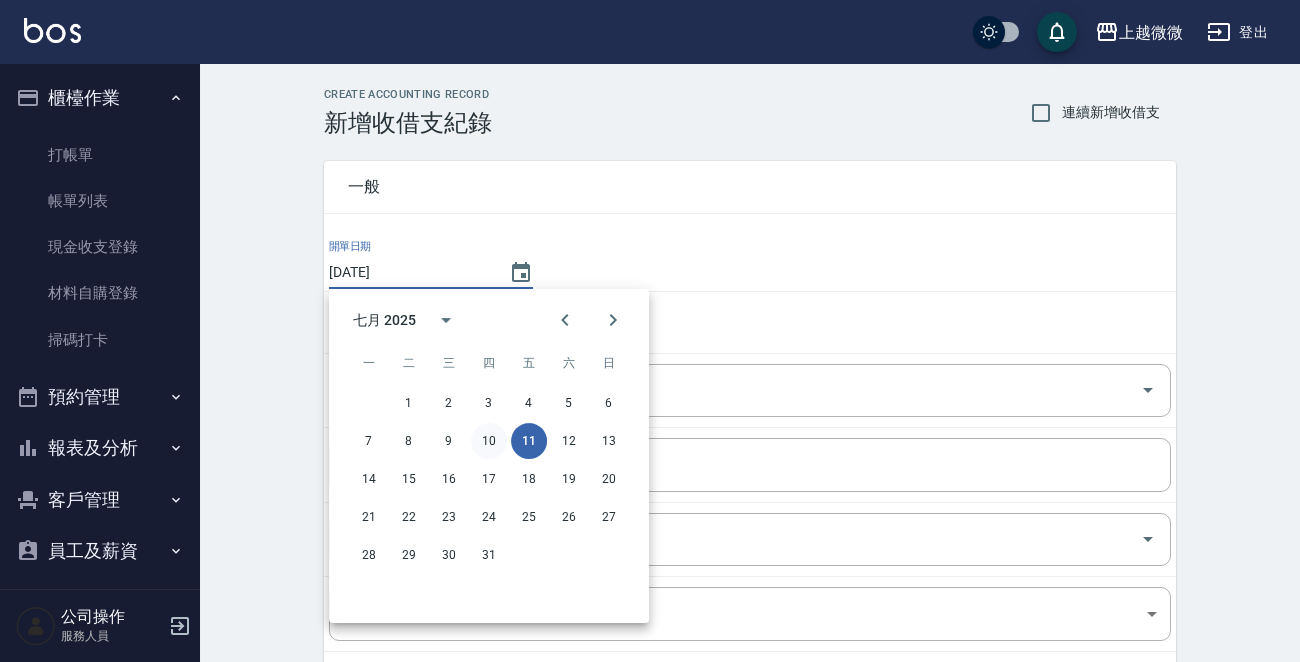 click on "10" at bounding box center (489, 441) 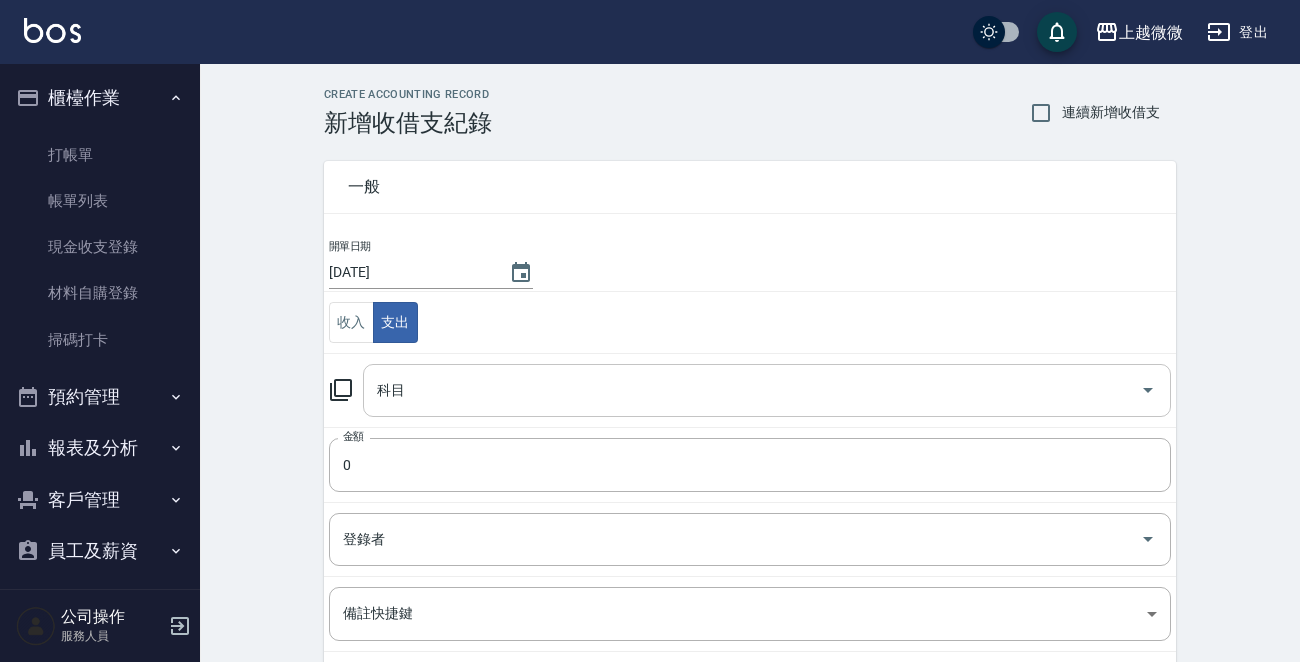 click on "科目" at bounding box center (752, 390) 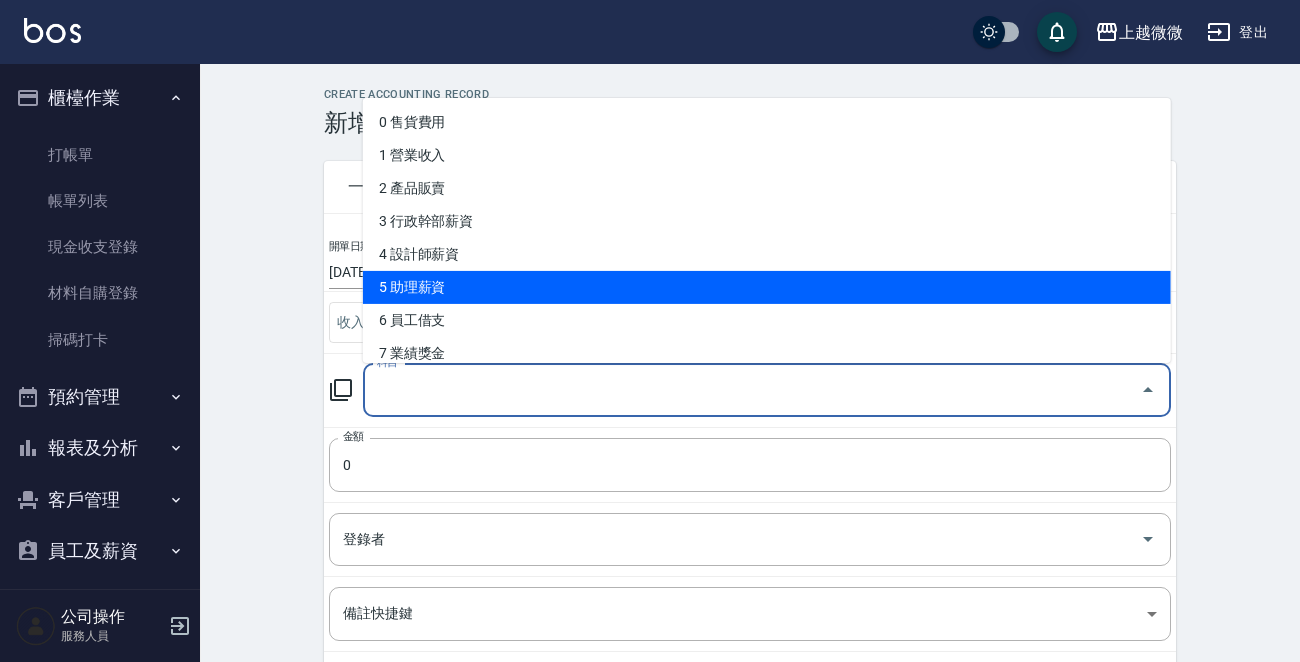 scroll, scrollTop: 400, scrollLeft: 0, axis: vertical 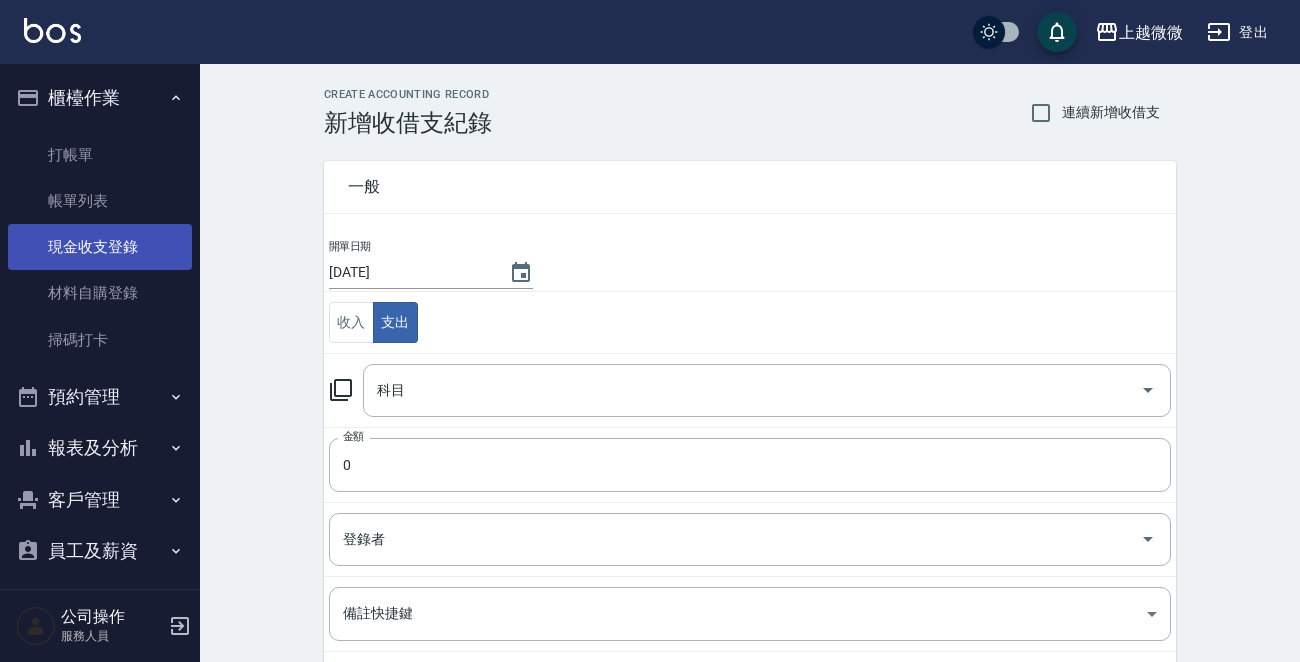 click on "現金收支登錄" at bounding box center (100, 247) 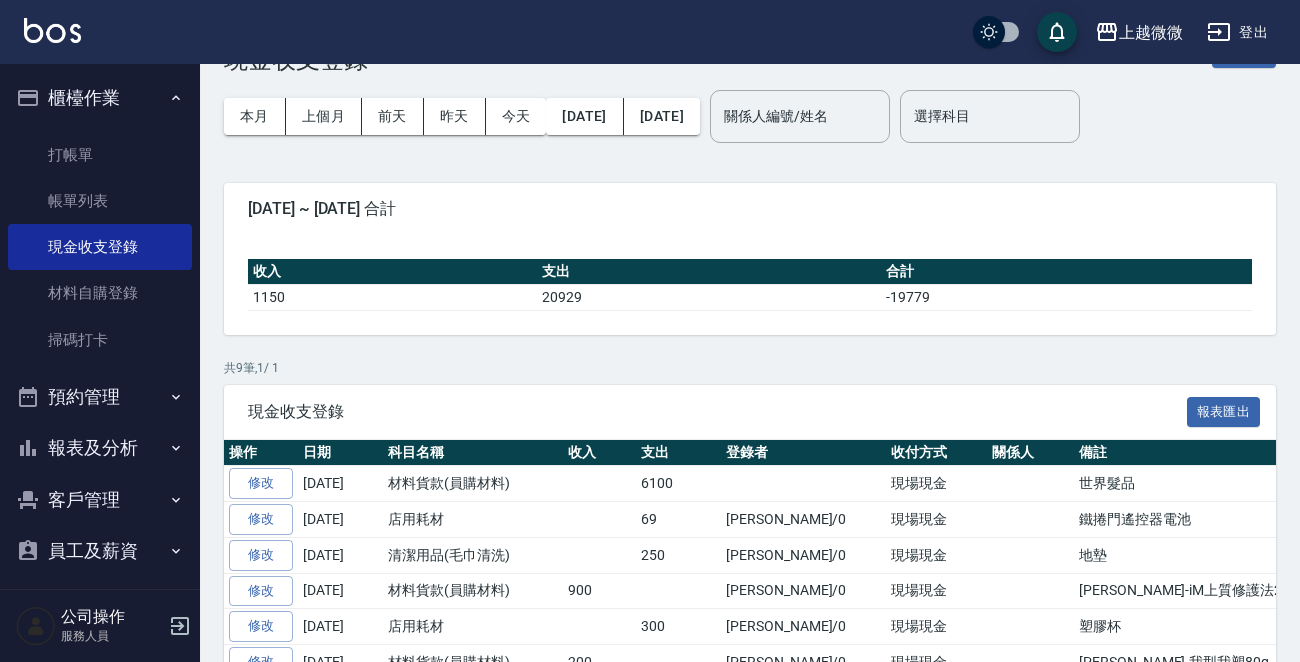 scroll, scrollTop: 0, scrollLeft: 0, axis: both 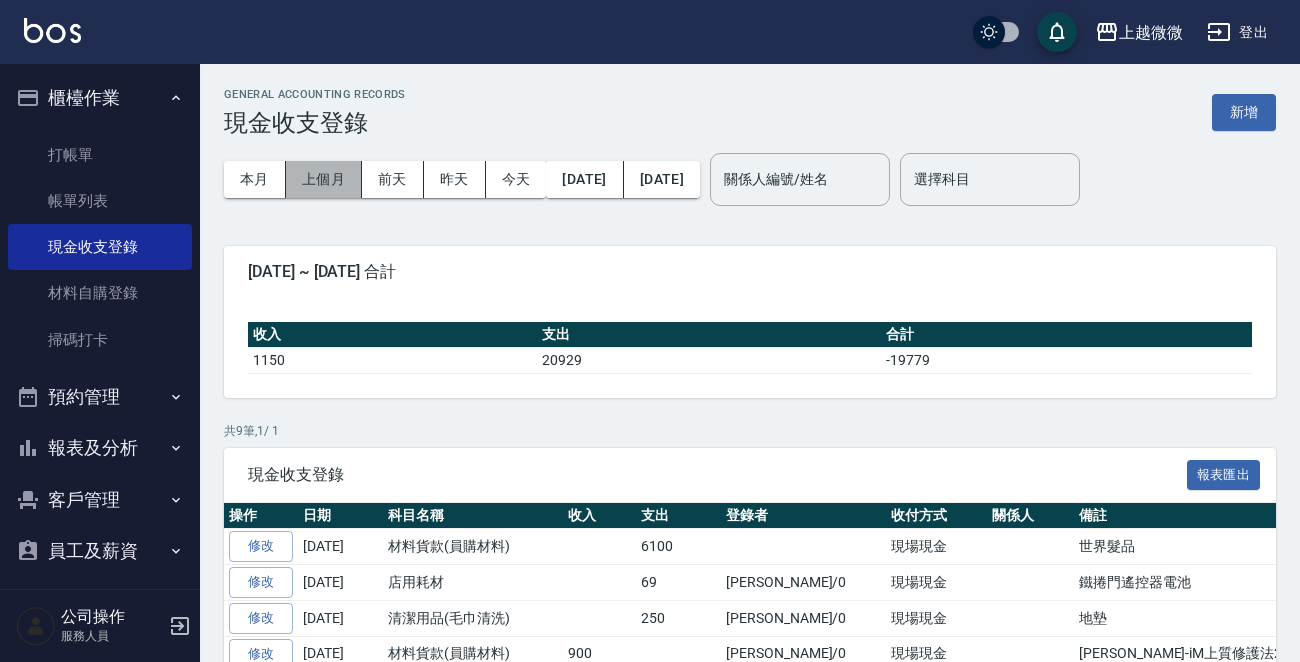 click on "上個月" at bounding box center [324, 179] 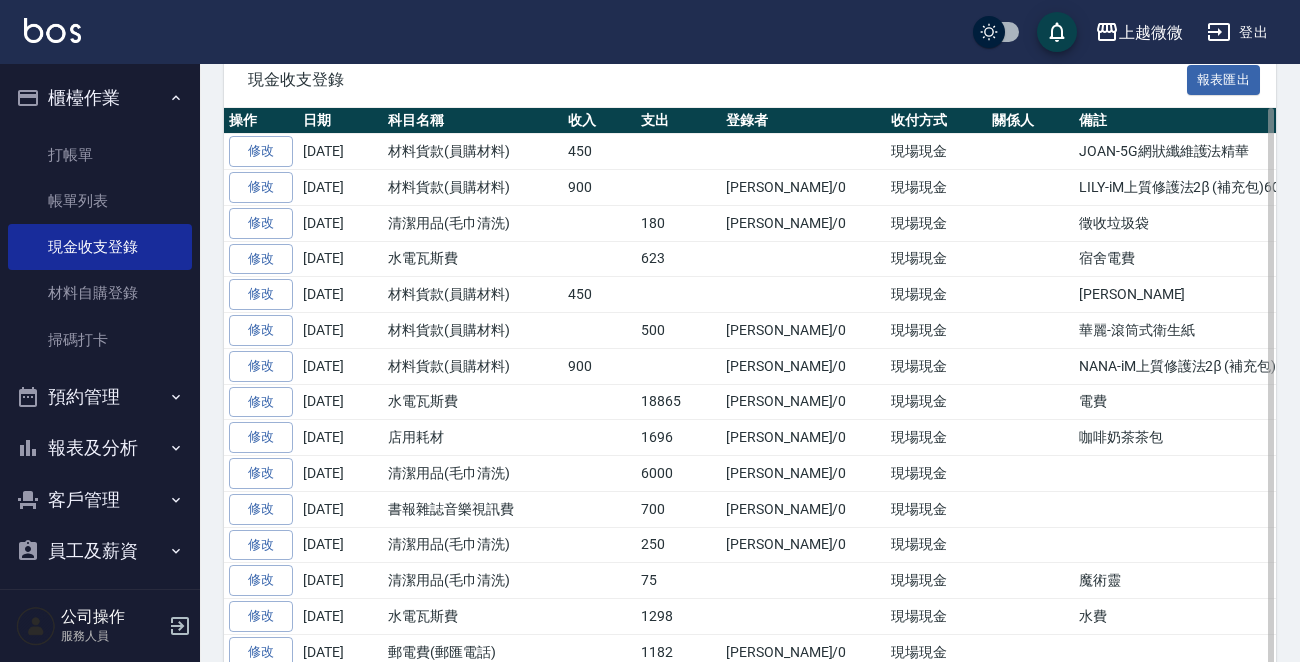 scroll, scrollTop: 400, scrollLeft: 0, axis: vertical 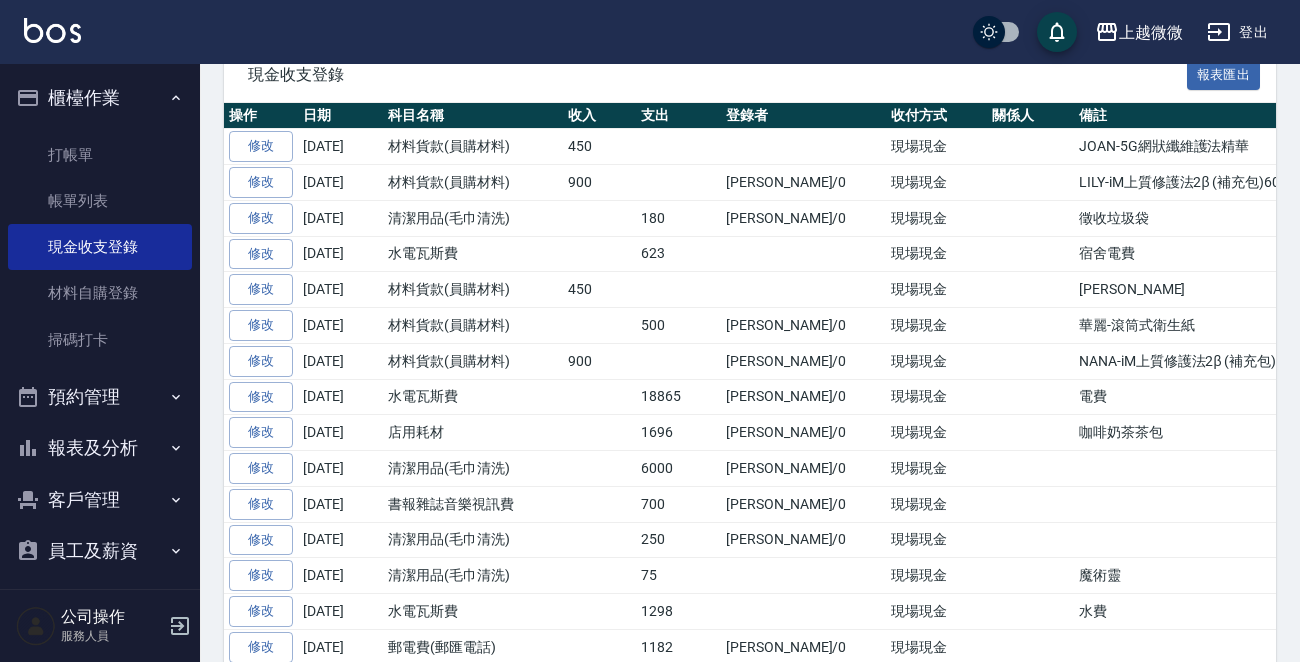 drag, startPoint x: 128, startPoint y: 449, endPoint x: 130, endPoint y: 412, distance: 37.054016 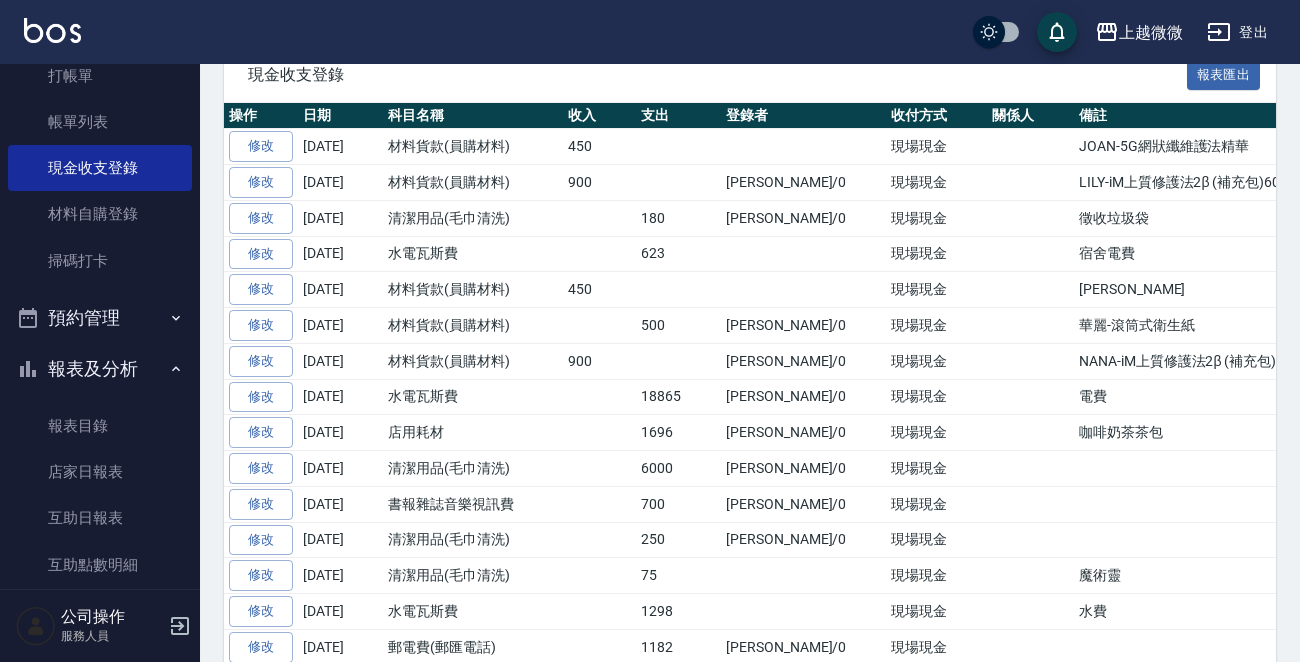 scroll, scrollTop: 200, scrollLeft: 0, axis: vertical 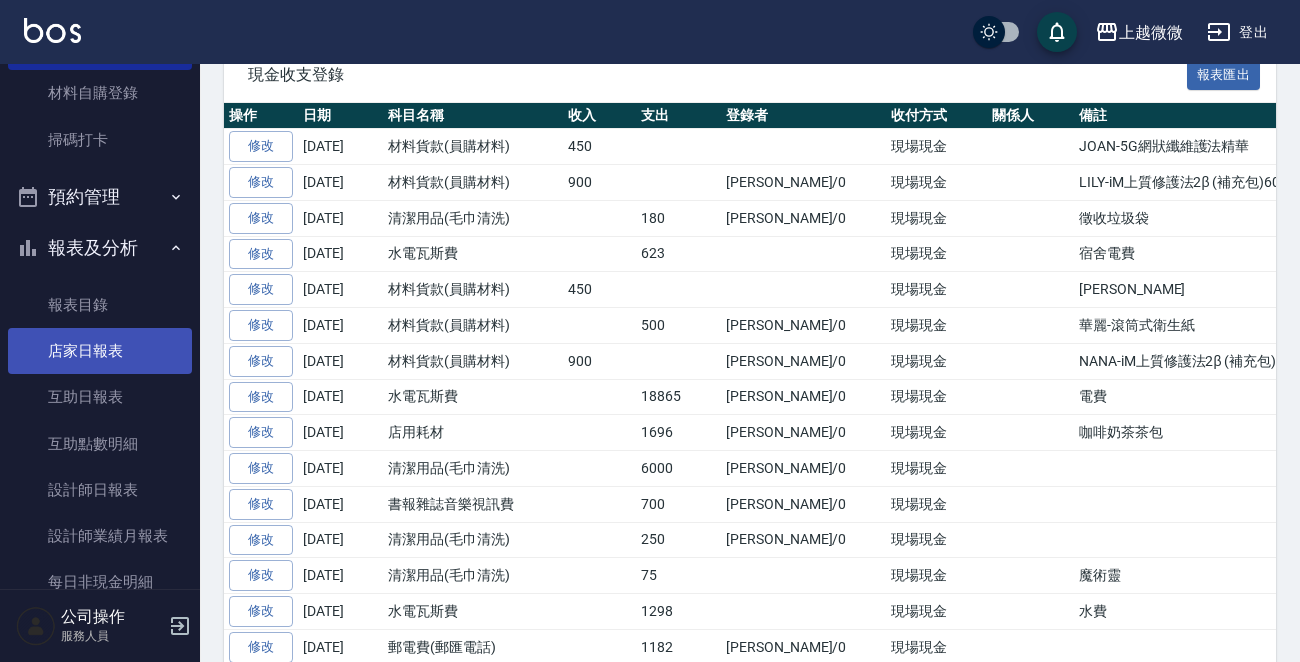 click on "店家日報表" at bounding box center [100, 351] 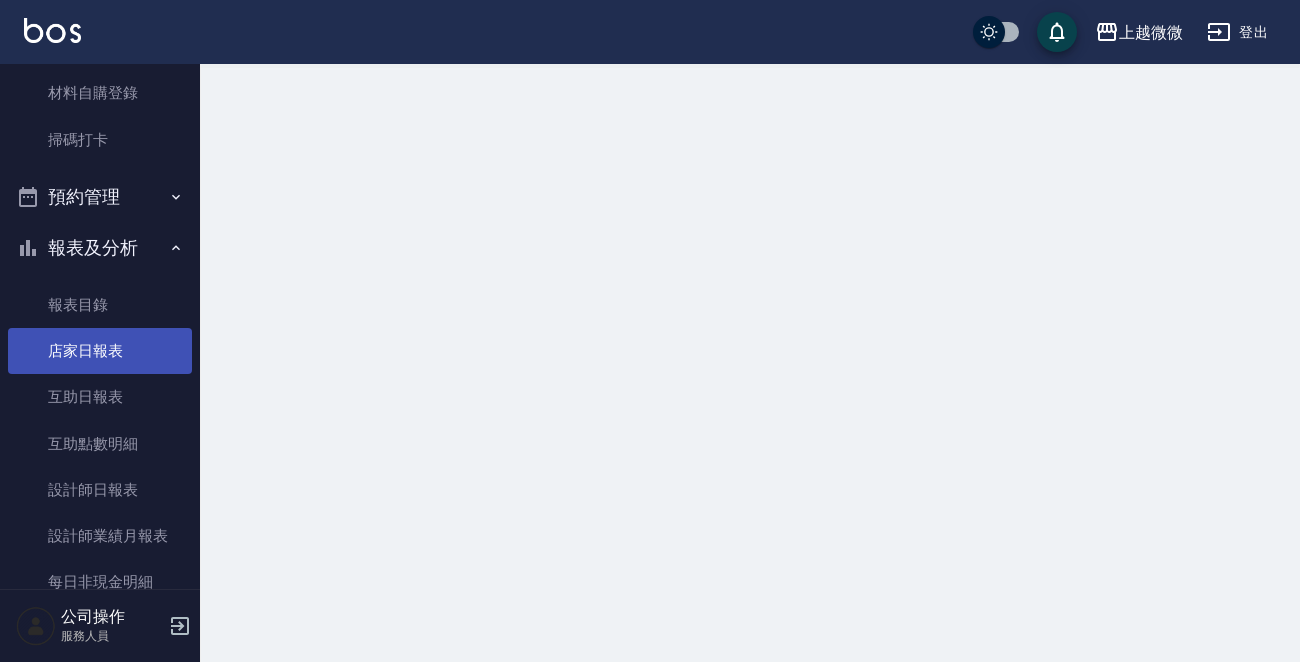 scroll, scrollTop: 0, scrollLeft: 0, axis: both 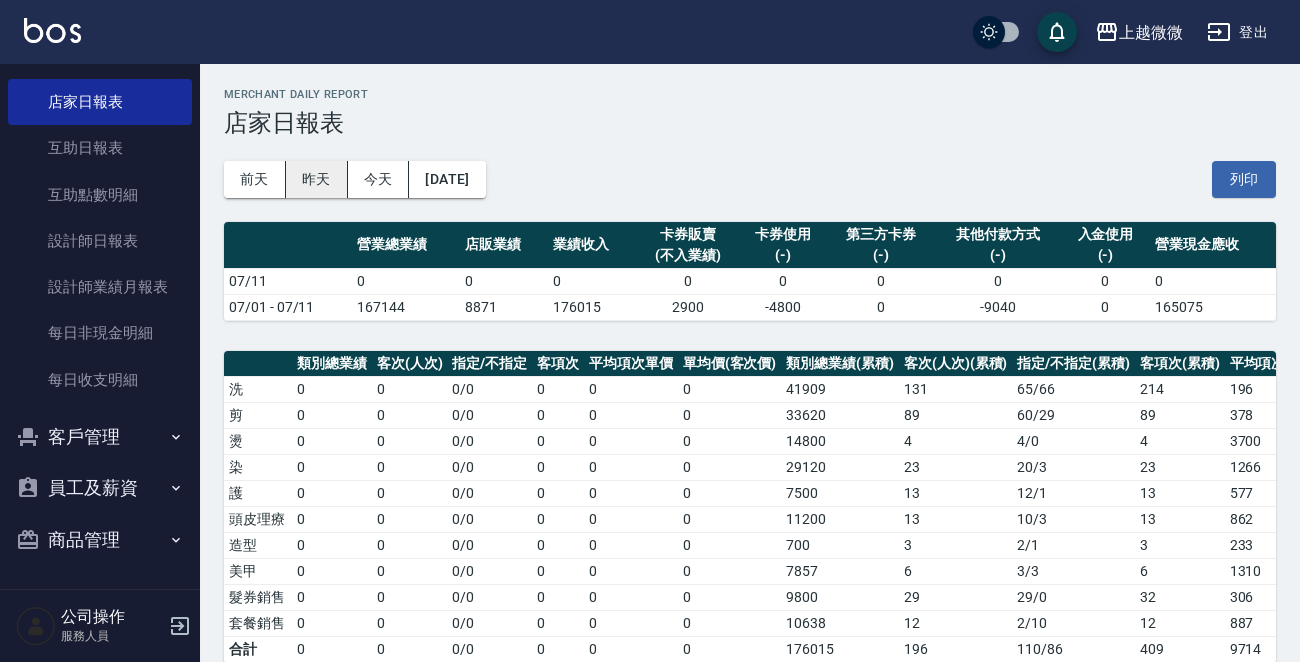 click on "昨天" at bounding box center (317, 179) 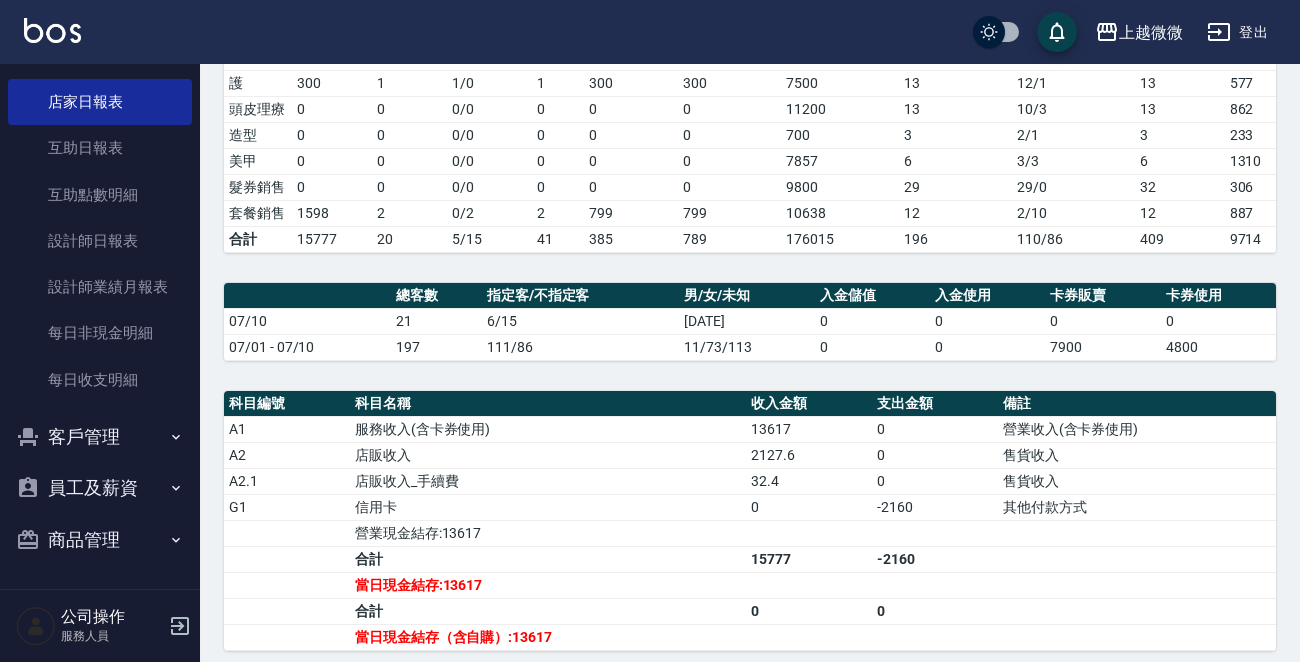scroll, scrollTop: 500, scrollLeft: 0, axis: vertical 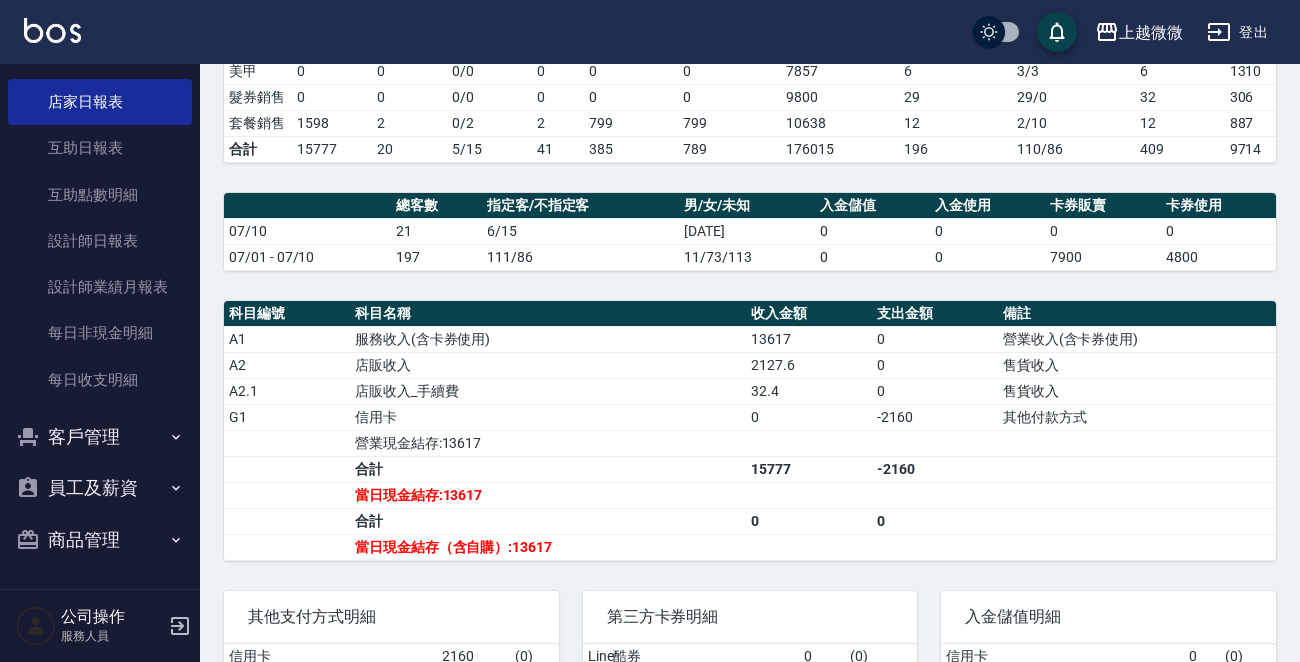 click on "客戶管理" at bounding box center [100, 437] 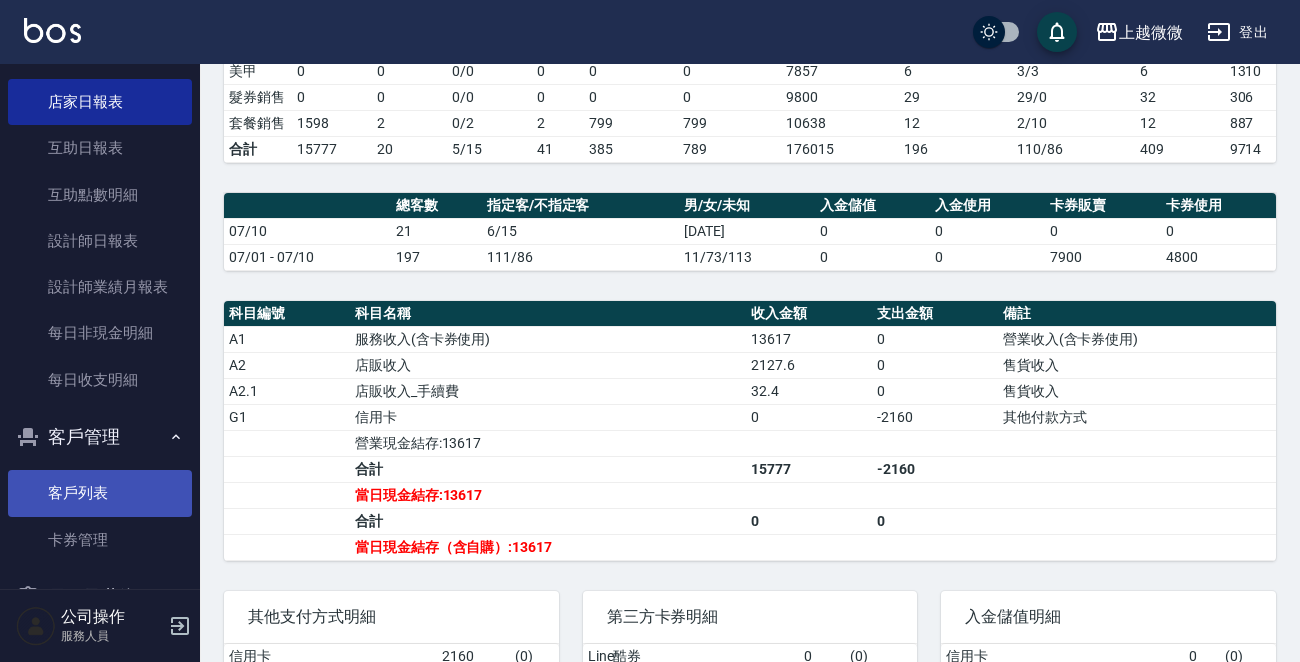 click on "客戶列表" at bounding box center [100, 493] 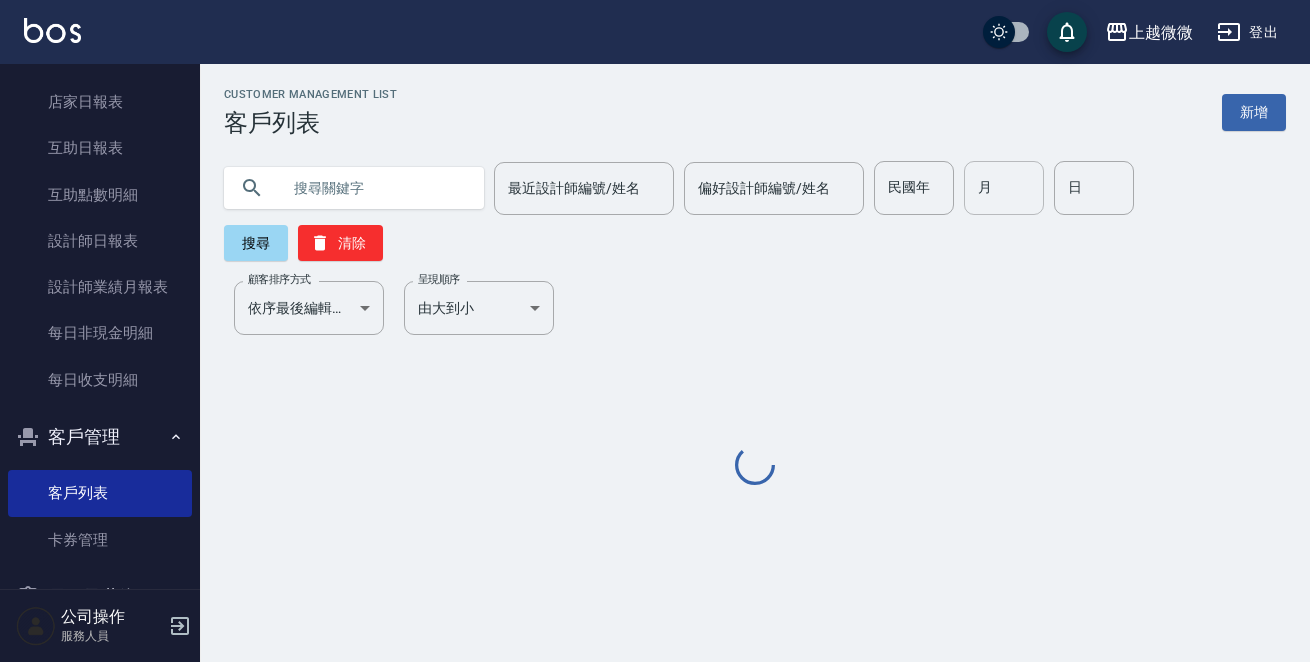 click on "月" at bounding box center [1004, 188] 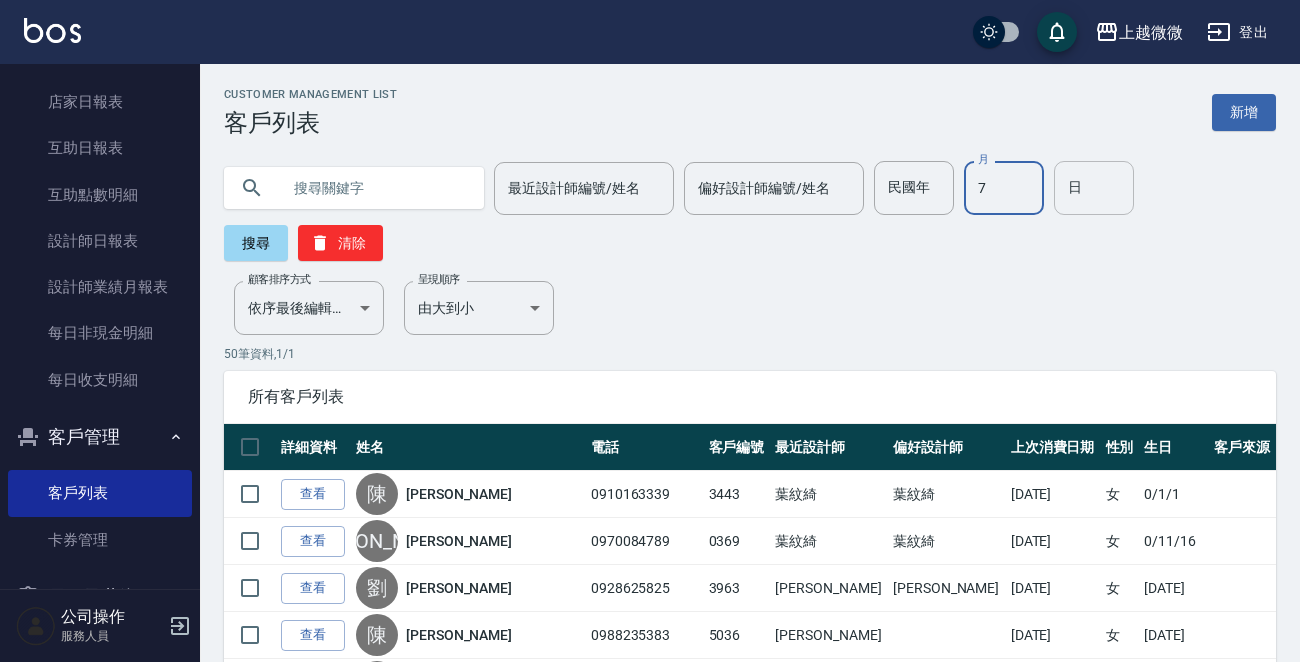 type on "7" 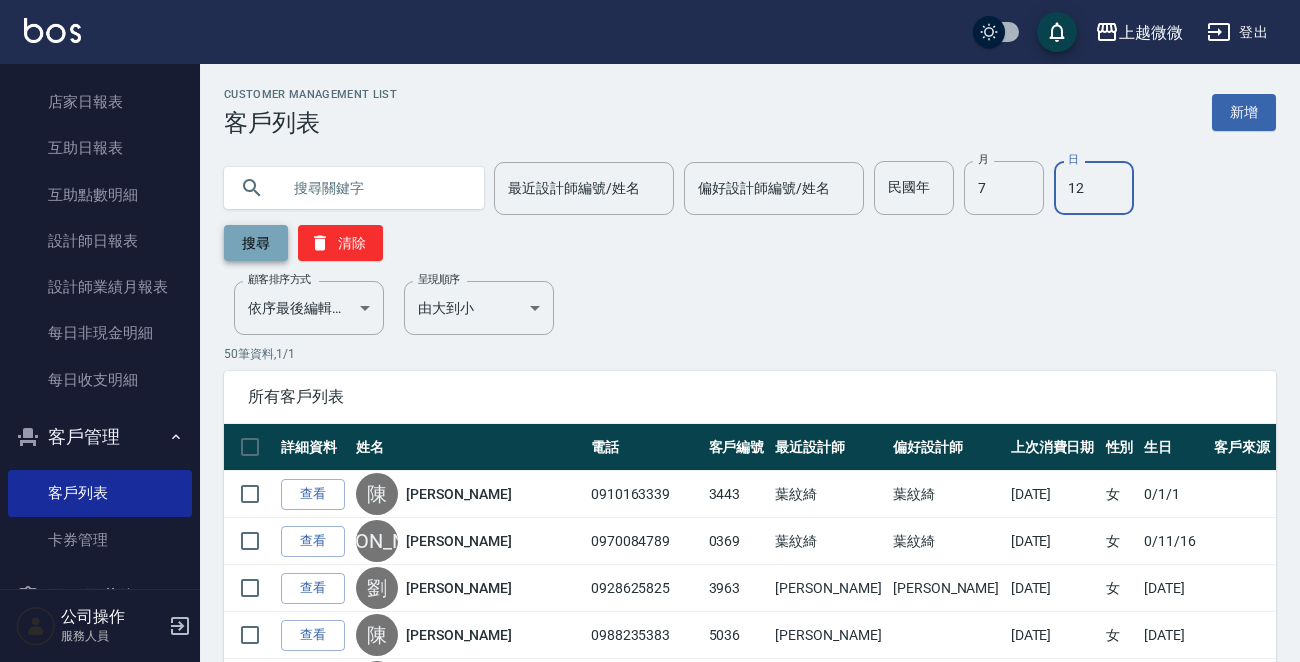 type on "12" 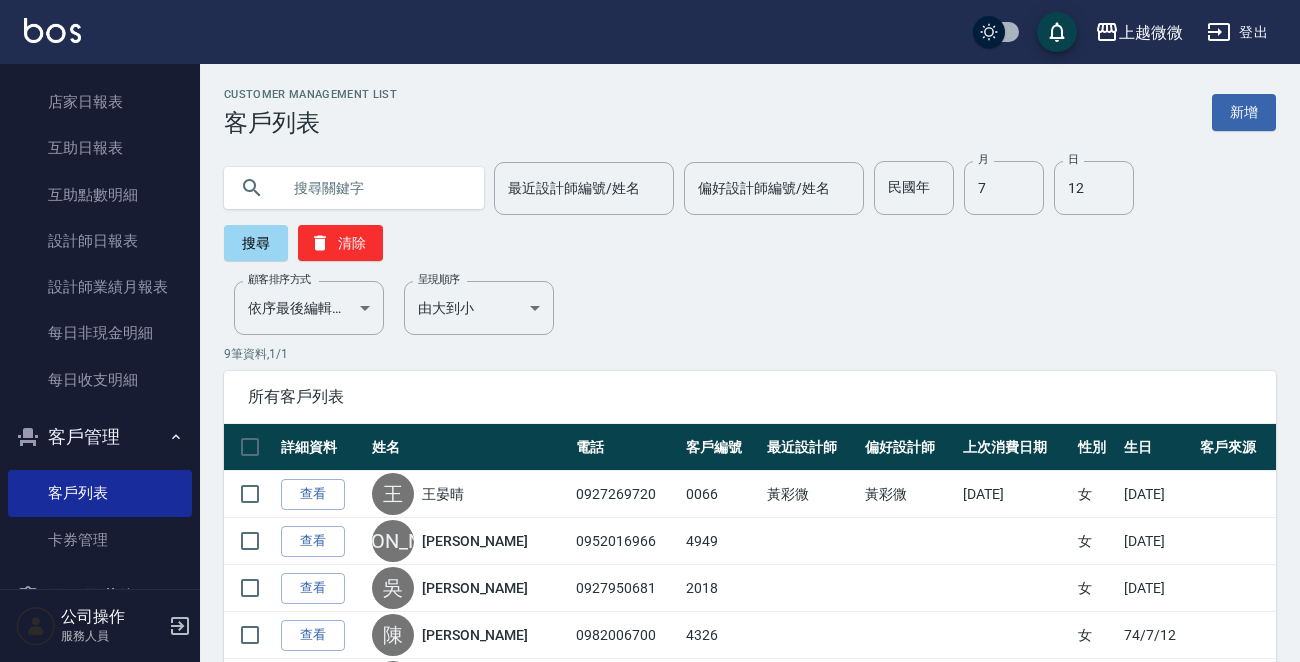 scroll, scrollTop: 325, scrollLeft: 0, axis: vertical 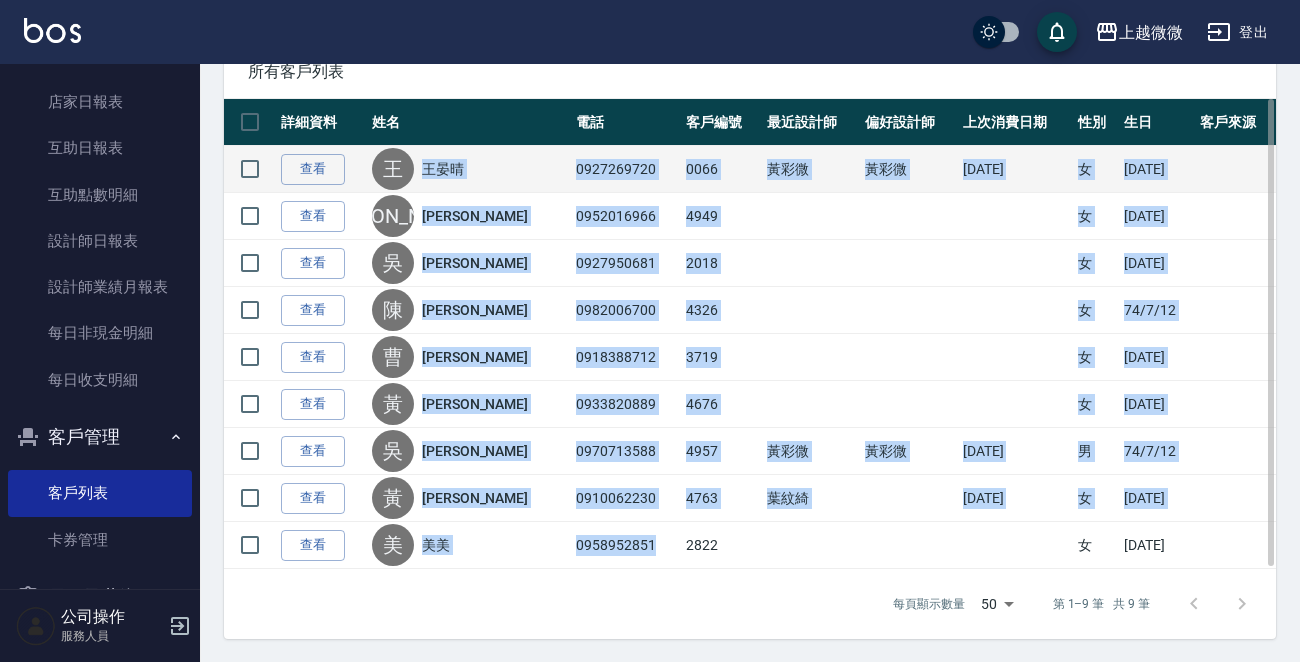 drag, startPoint x: 590, startPoint y: 540, endPoint x: 429, endPoint y: 169, distance: 404.42798 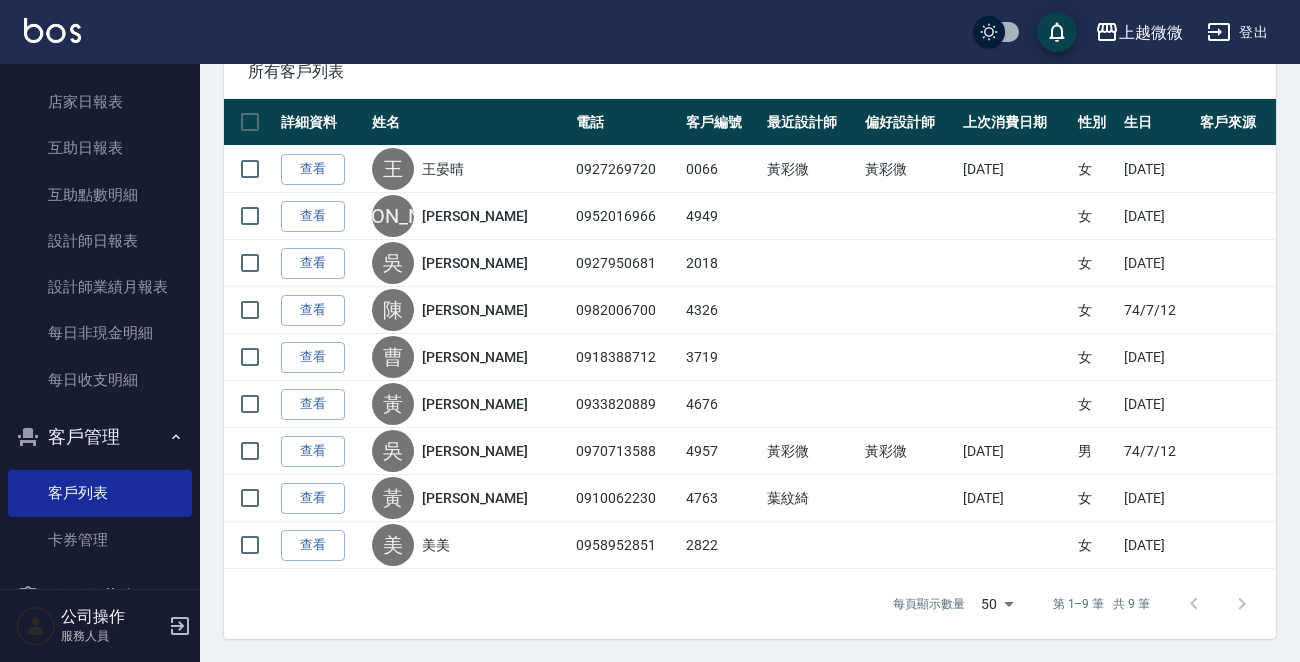 click on "每頁顯示數量 50 50 第 1–9 筆   共 9 筆" at bounding box center [750, 604] 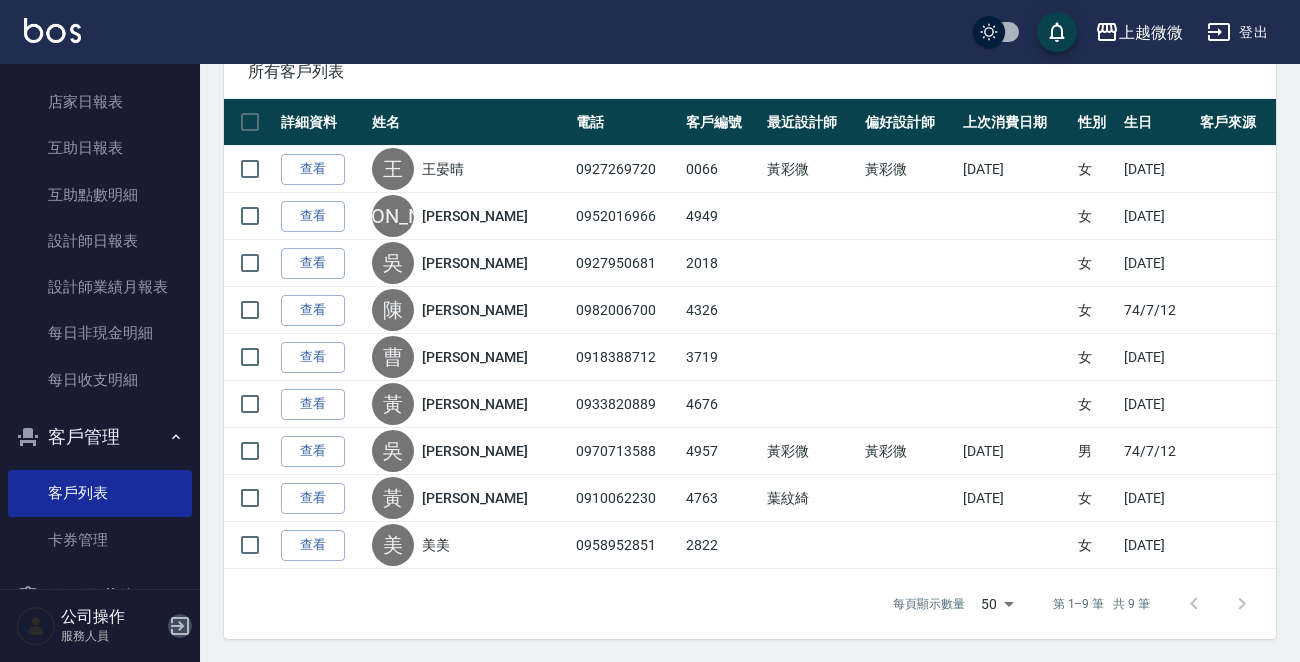 click 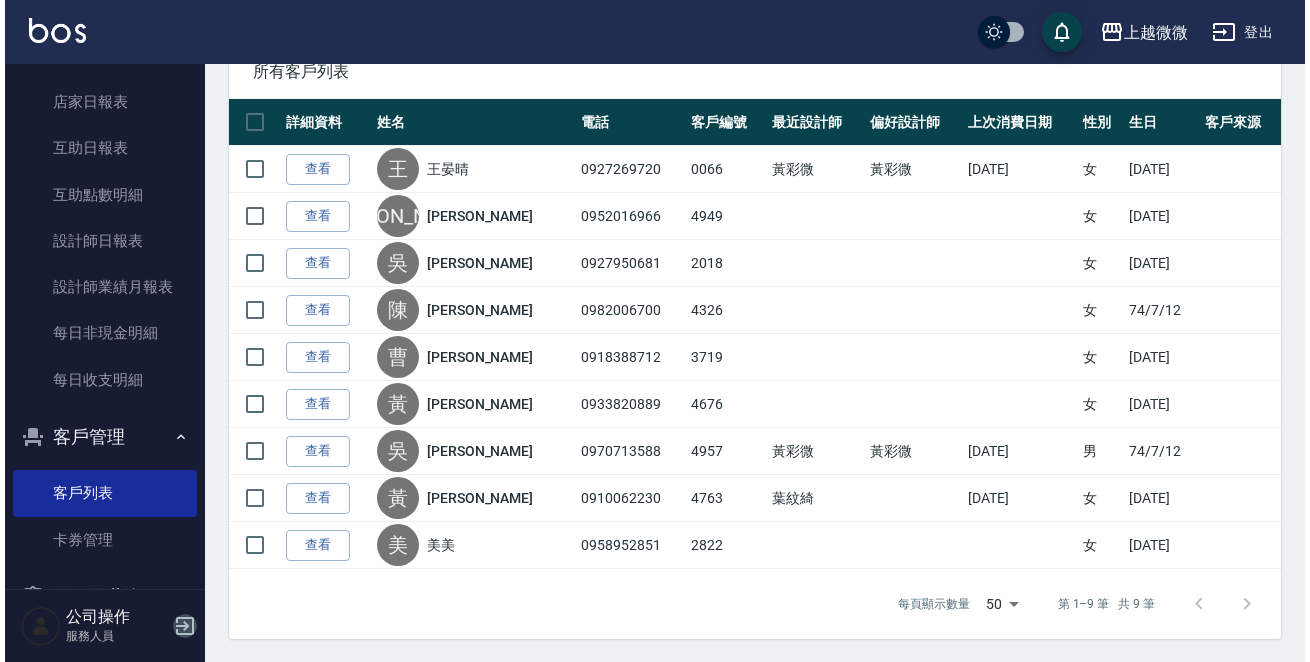 scroll, scrollTop: 0, scrollLeft: 0, axis: both 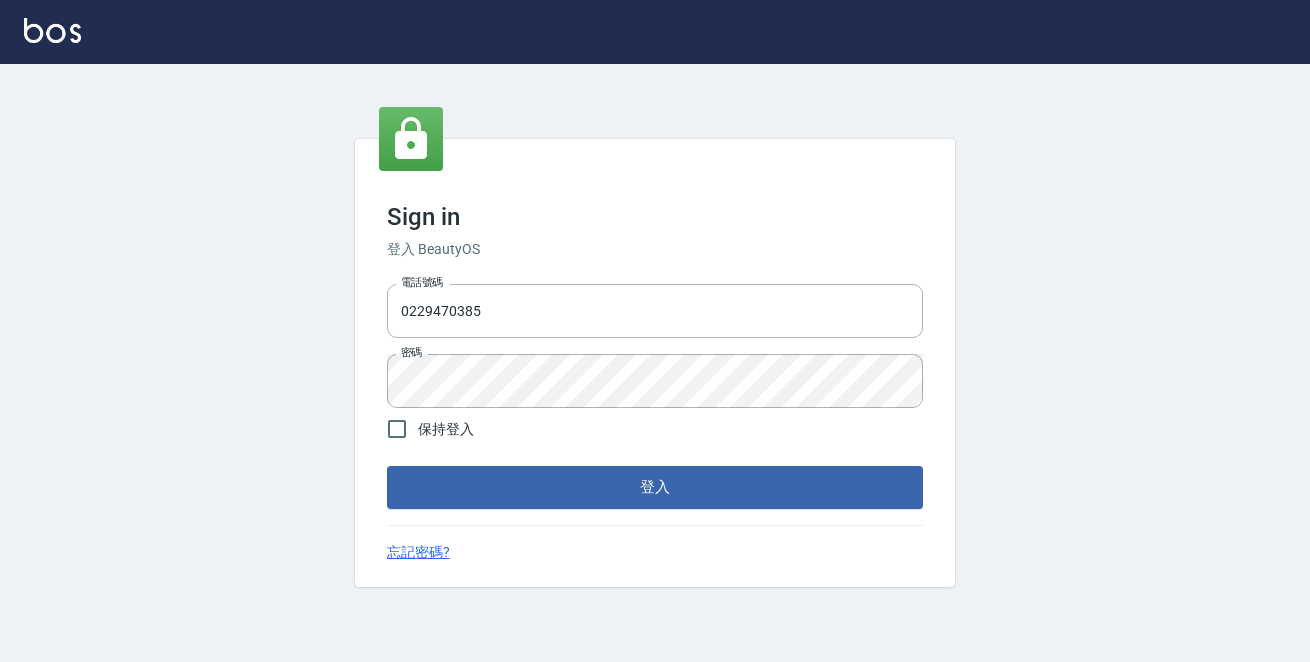 drag, startPoint x: 591, startPoint y: 296, endPoint x: 102, endPoint y: 226, distance: 493.98483 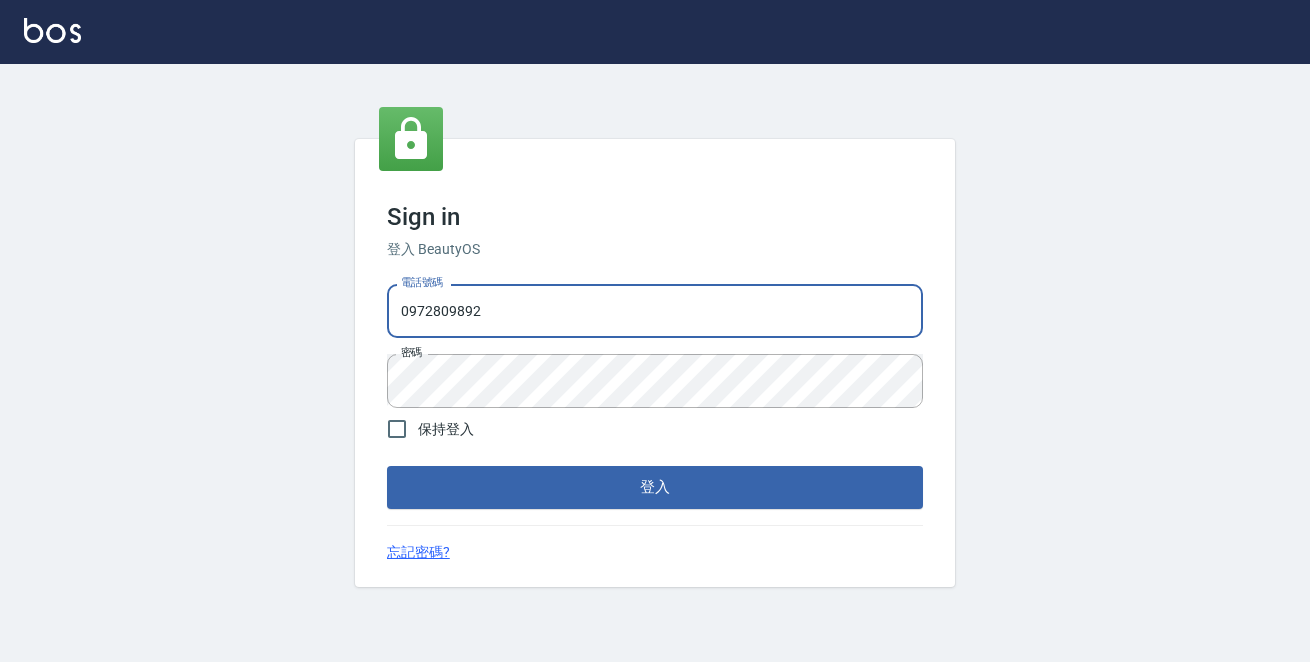 type on "0972809892" 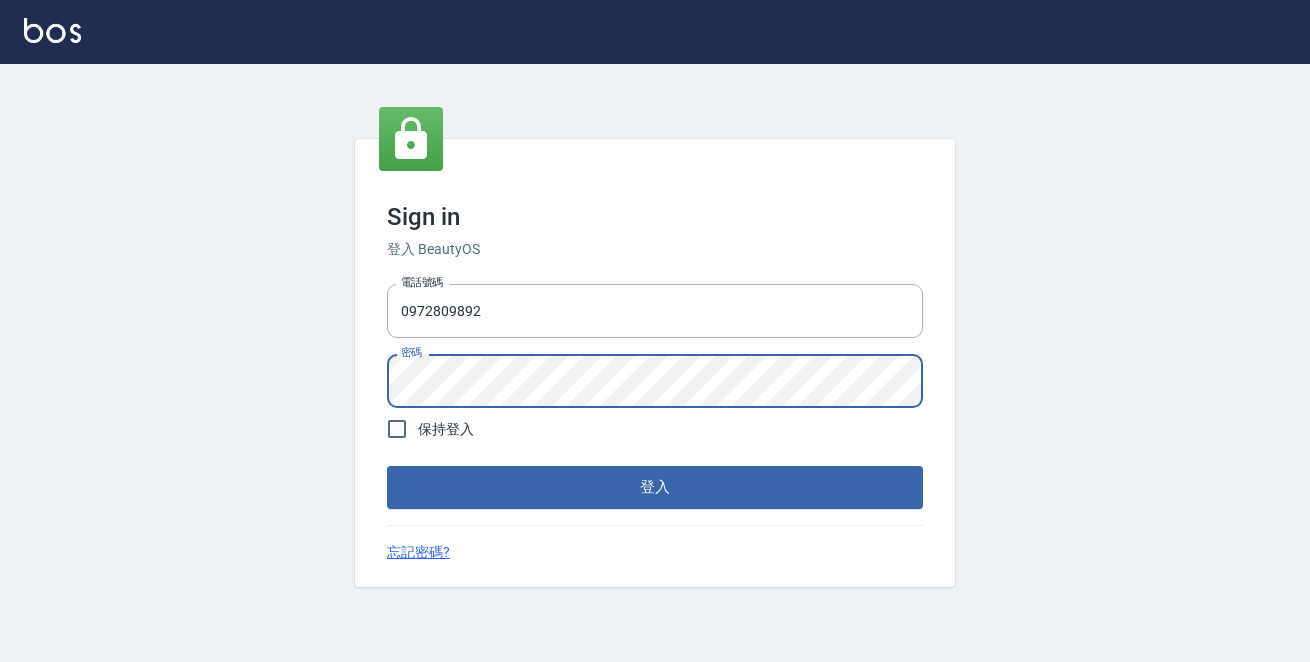 click on "登入" at bounding box center [655, 487] 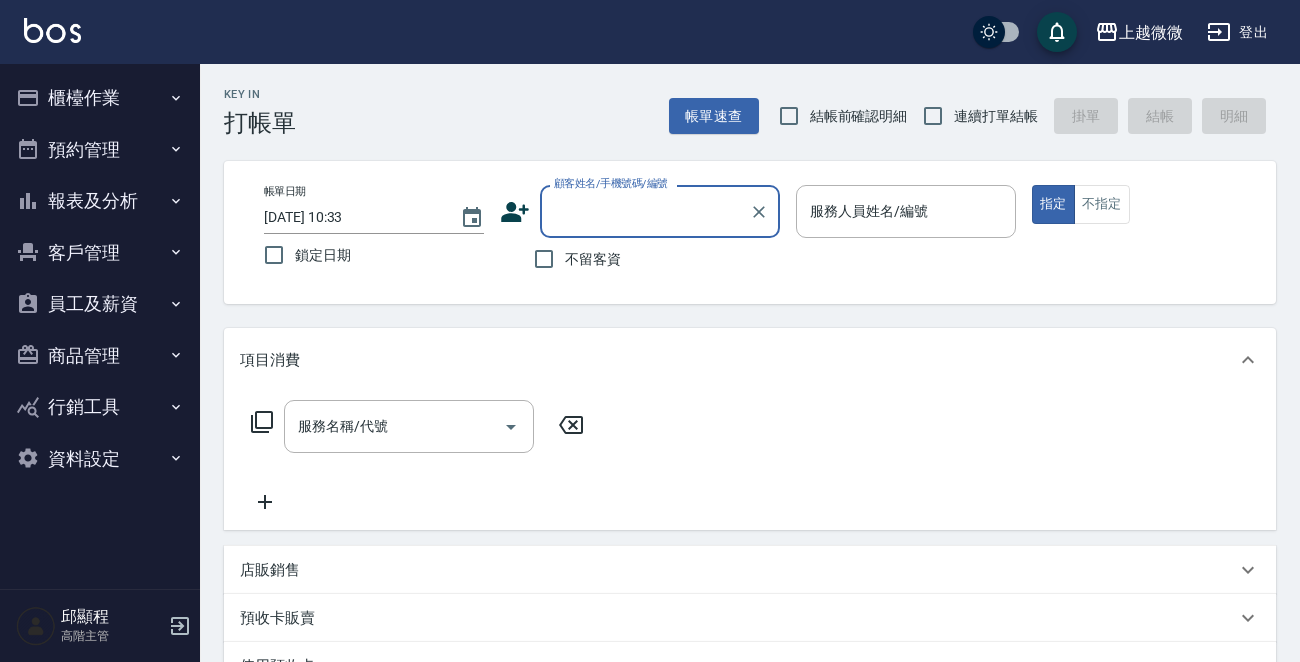click on "員工及薪資" at bounding box center [100, 304] 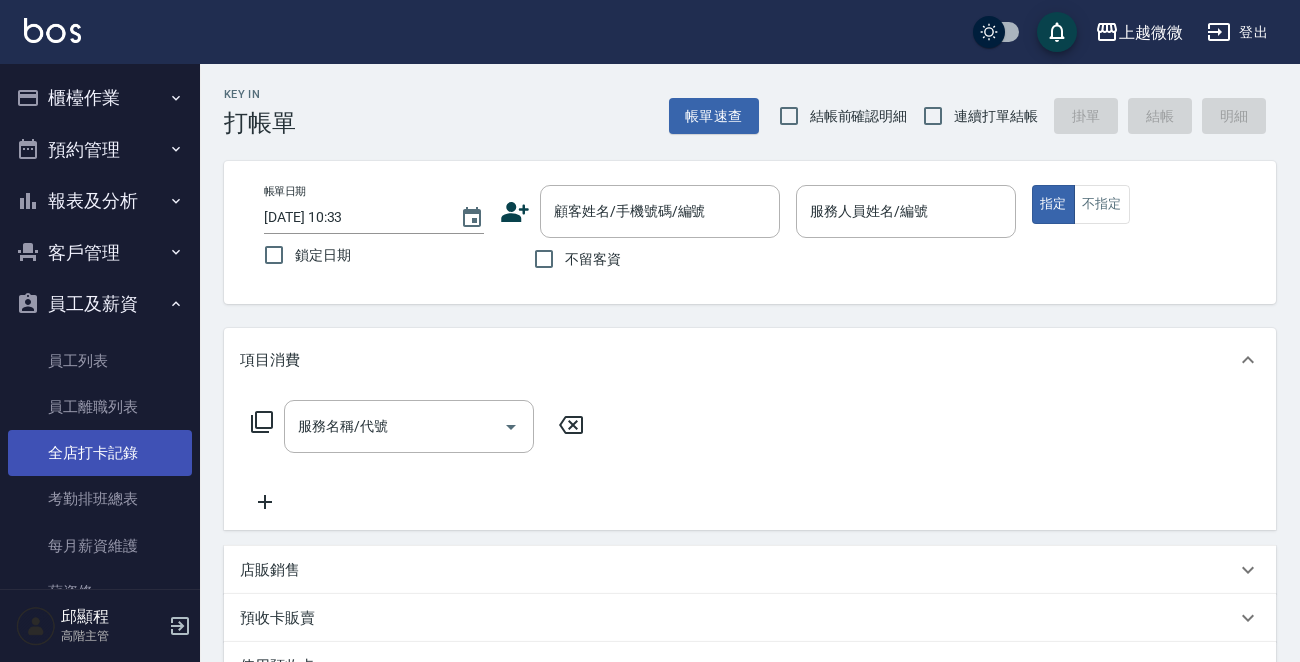 click on "全店打卡記錄" at bounding box center [100, 453] 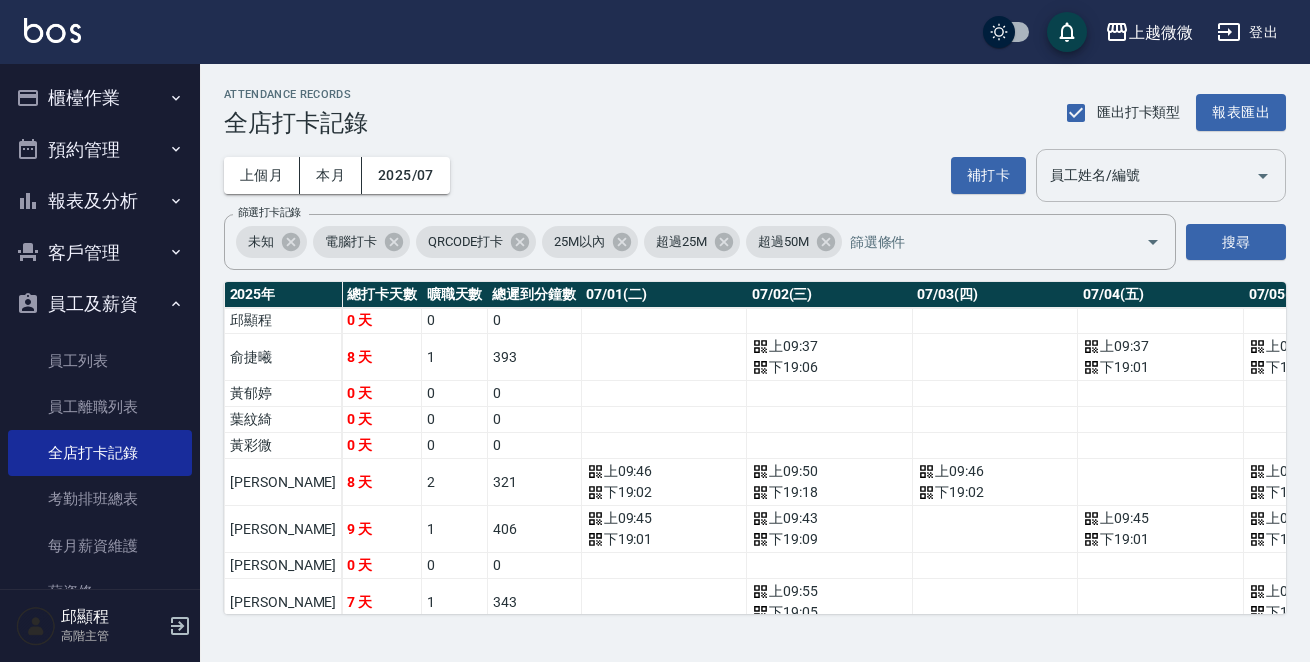 click on "員工姓名/編號 員工姓名/編號" at bounding box center [1161, 175] 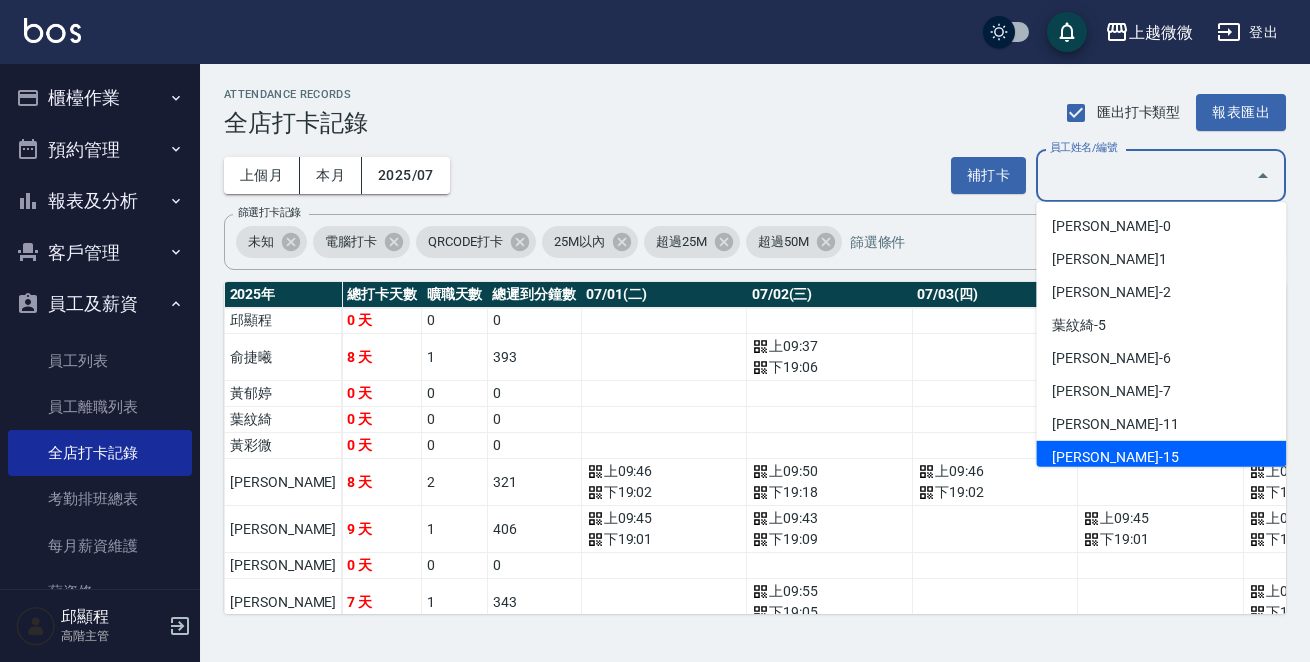 click on "[PERSON_NAME]-15" at bounding box center [1161, 457] 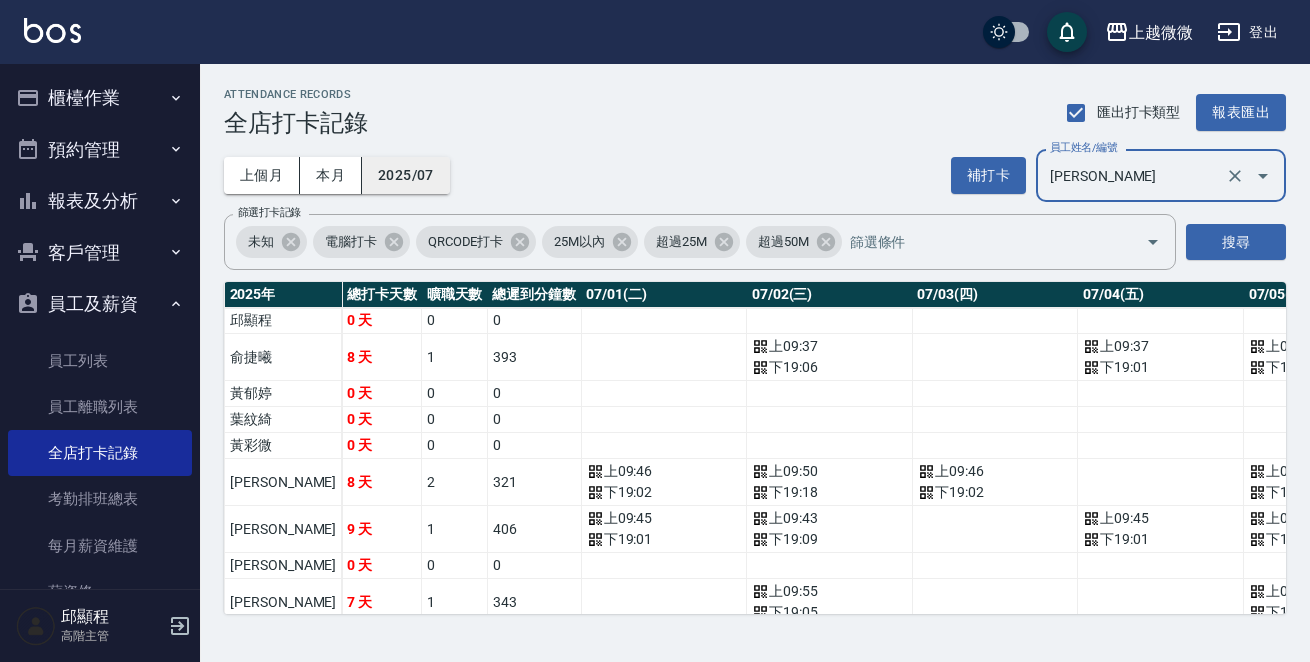 click on "2025/07" at bounding box center (406, 175) 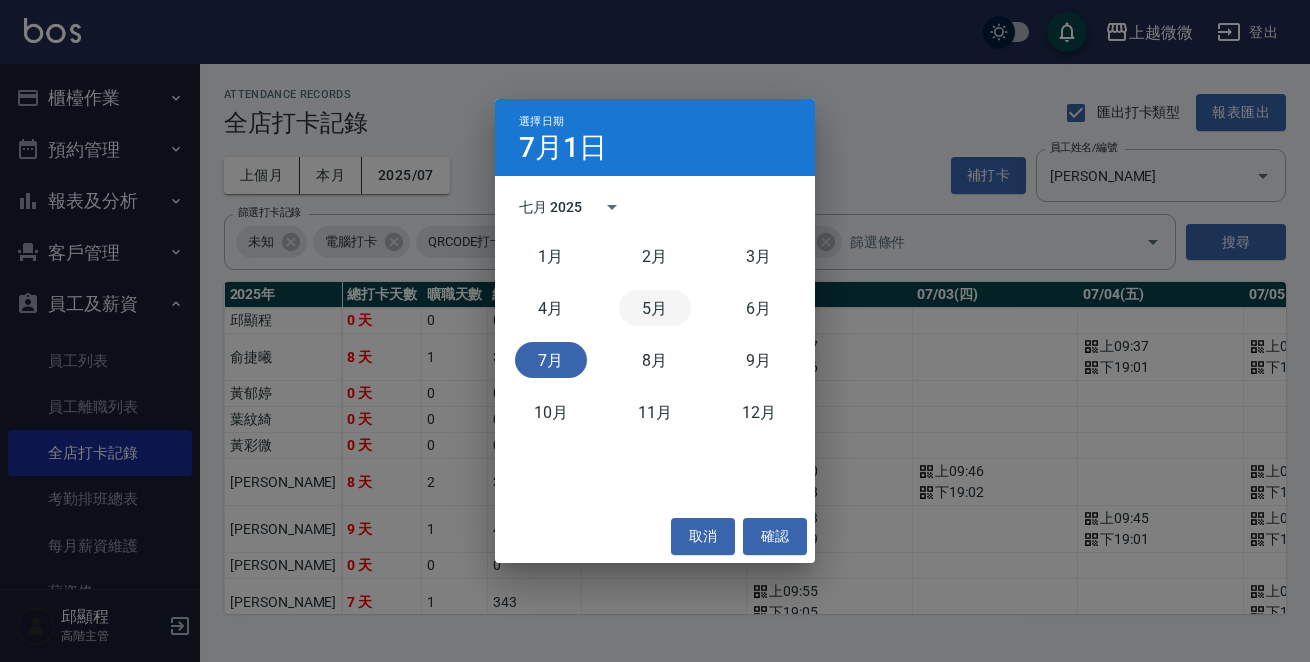 click on "5月" at bounding box center [655, 308] 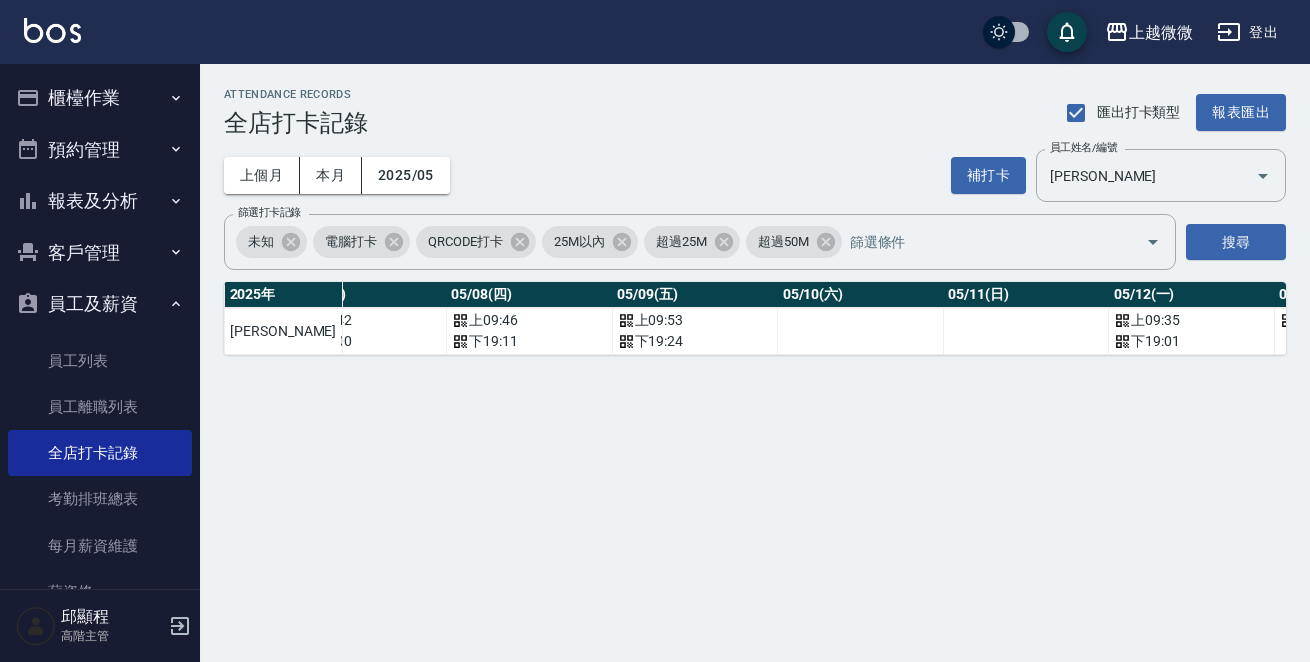 scroll, scrollTop: 0, scrollLeft: 1317, axis: horizontal 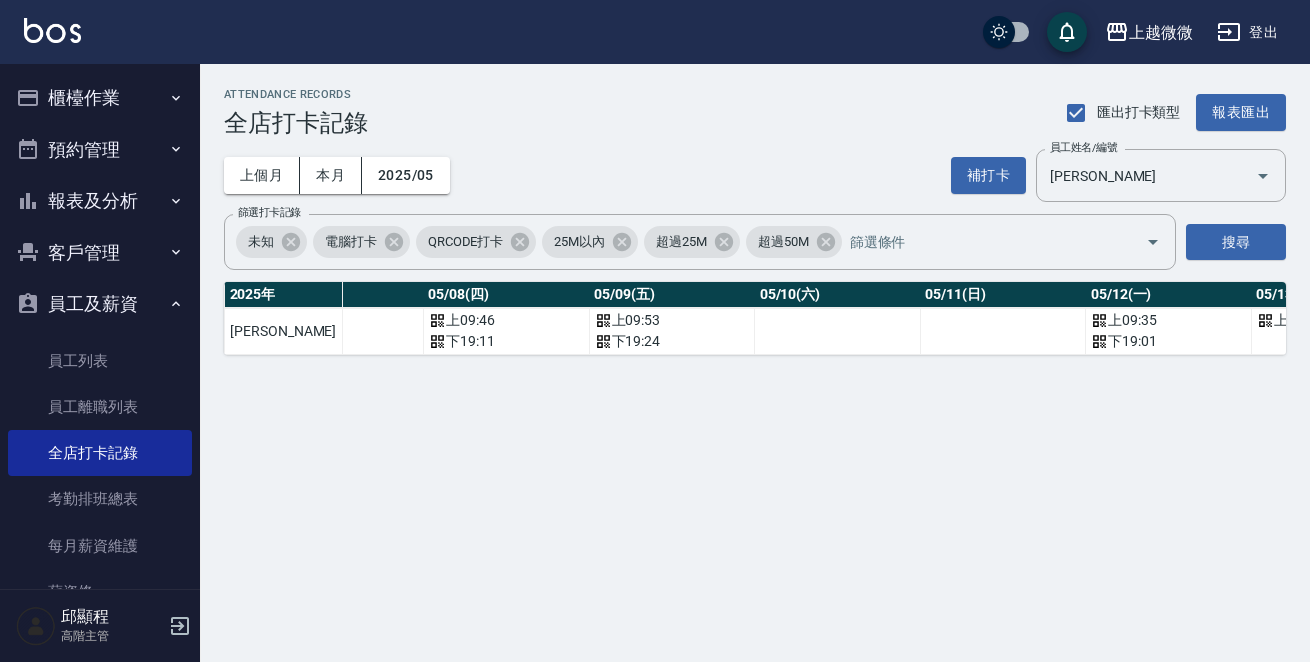 click on "ATTENDANCE RECORDS 全店打卡記錄 匯出打卡類型 報表匯出 上個月 本月 2025/05 補打卡 員工姓名/編號 蕭語婕 員工姓名/編號 篩選打卡記錄 未知 電腦打卡 QRCODE打卡 25M以內 超過25M 超過50M 篩選打卡記錄 搜尋 2025 年 總打卡天數 曠職天數 總遲到分鐘數 05/01(四) 05/02(五) 05/03(六) 05/04(日) 05/05(一) 05/06(二) 05/07(三) 05/08(四) 05/09(五) 05/10(六) 05/11(日) 05/12(一) 05/13(二) 05/14(三) 05/15(四) 05/16(五) 05/17(六) 05/18(日) 05/19(一) 05/20(二) 05/21(三) 05/22(四) 05/23(五) 05/24(六) 05/25(日) 05/26(一) 05/27(二) 05/28(三) 05/29(四) 05/30(五) 05/31(六) 蕭語婕 22 天 0 0 上 09:45 下 19:03   上 09:40 下 19:40   上 09:00 下 19:02   上 09:43 下 19:54   上 09:40 下 19:01   上 09:42 下 19:00   上 09:46 下 19:11   上 09:53 下 19:24   上 09:35 下 19:01   上 09:58 上 09:50 下 14:41   上 10:24 上 09:45 上 09:50 上 09:51 上 09:50 上 09:40 下 14:33   上 09:44 下 19:06   上 10:10 上 上" at bounding box center (655, 331) 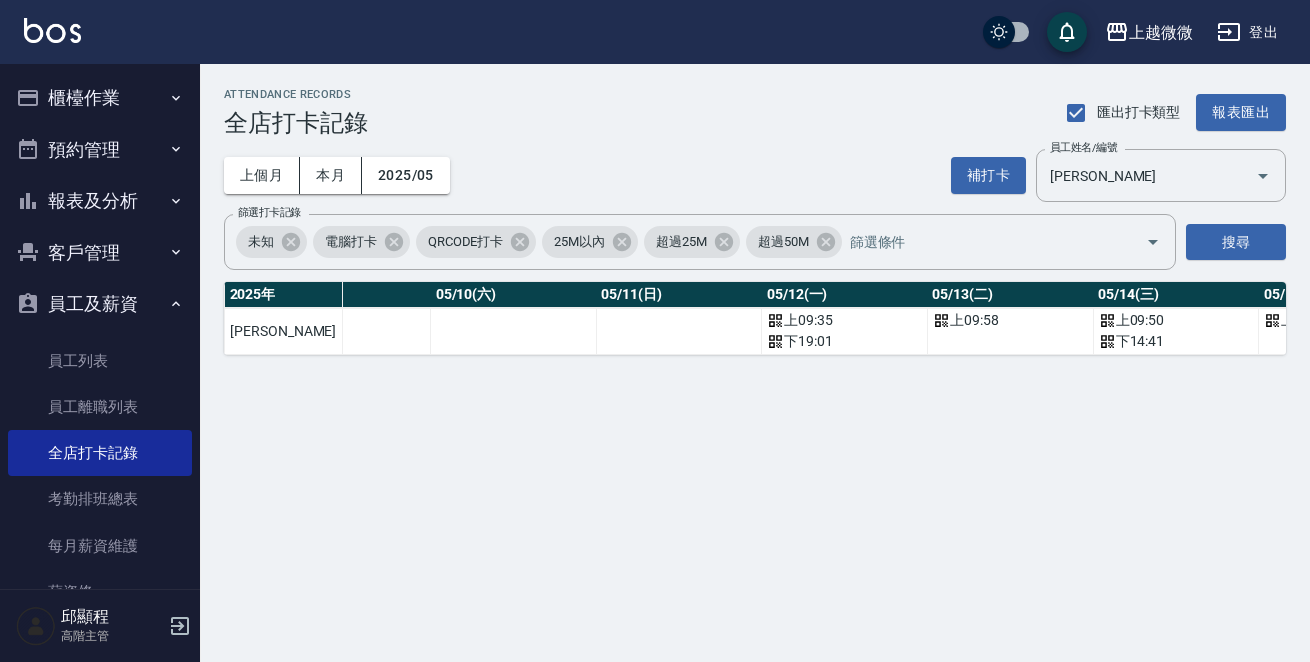 scroll, scrollTop: 0, scrollLeft: 1683, axis: horizontal 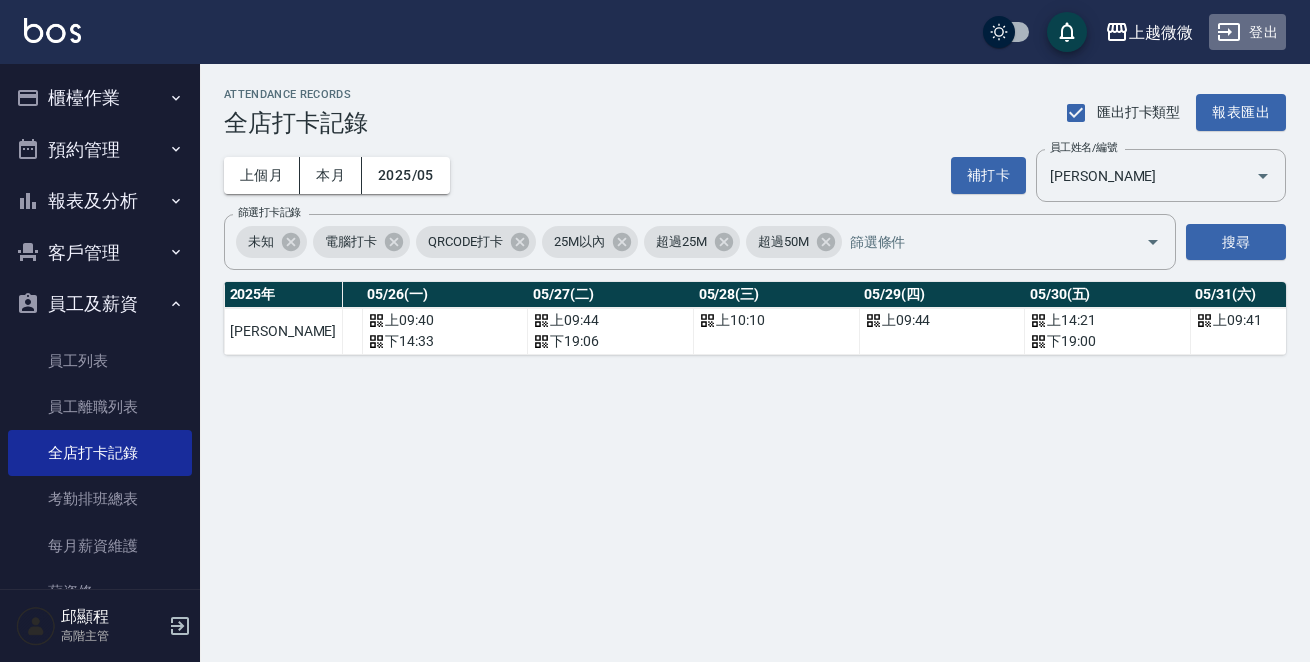 click on "登出" at bounding box center [1247, 32] 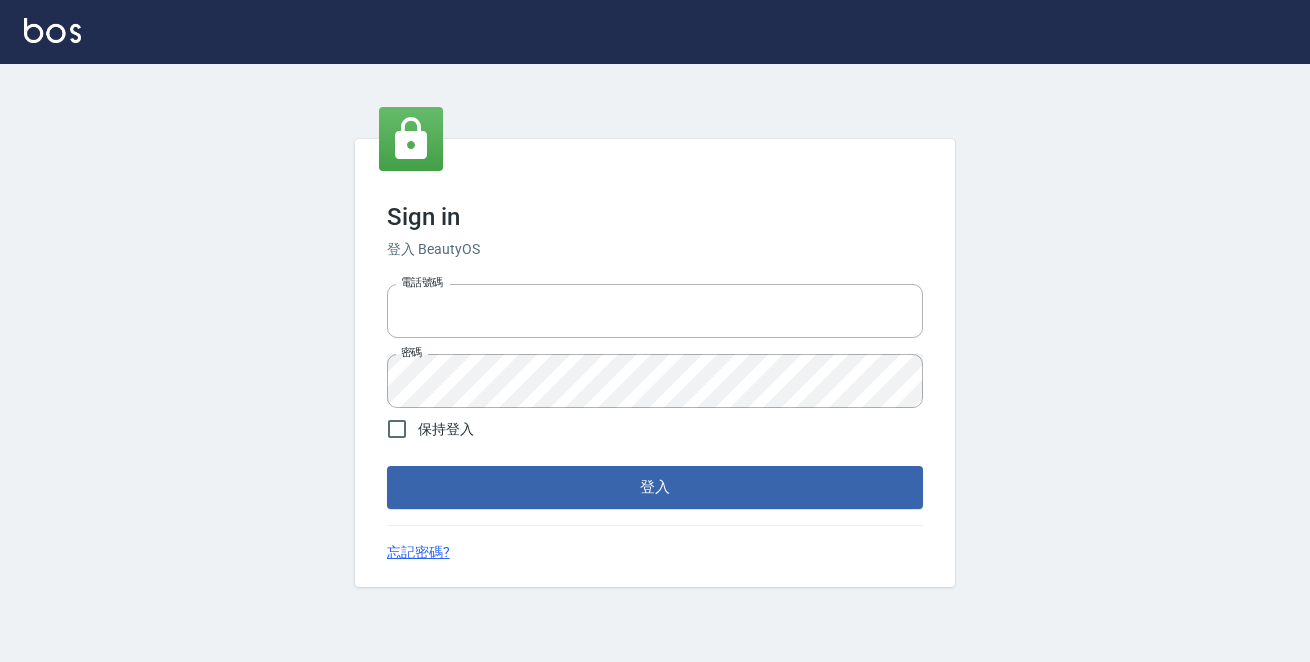 scroll, scrollTop: 0, scrollLeft: 0, axis: both 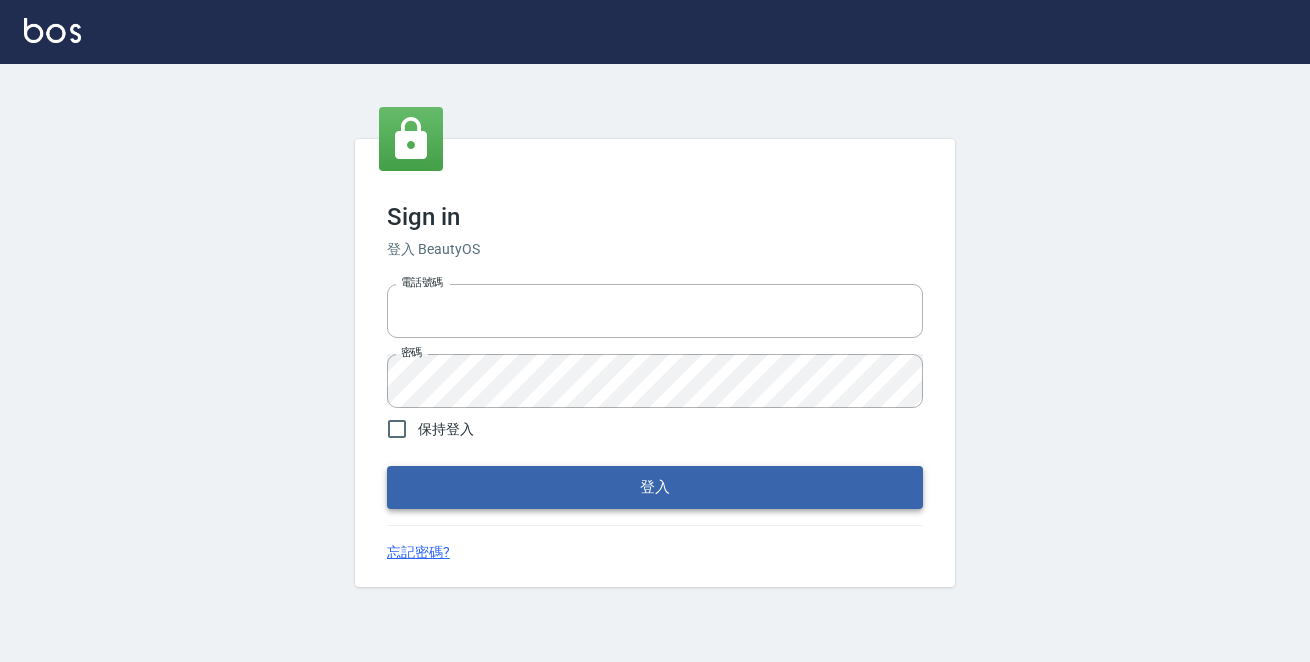 type on "0229470385" 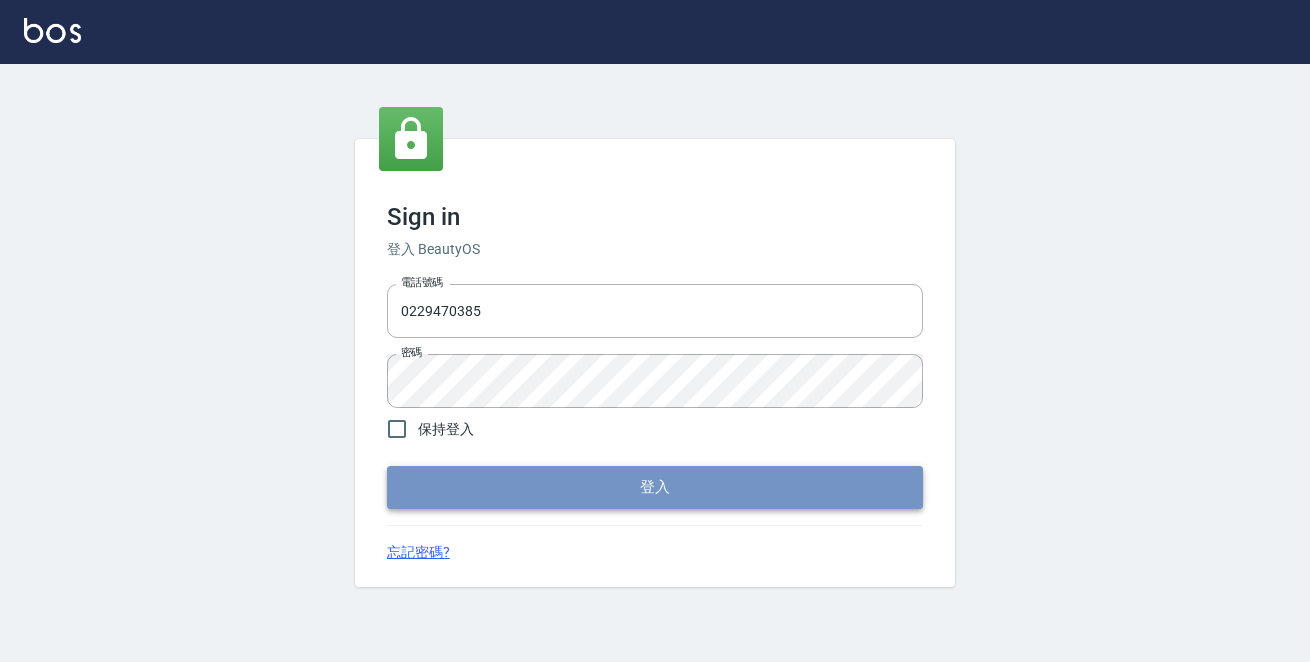 click on "登入" at bounding box center [655, 487] 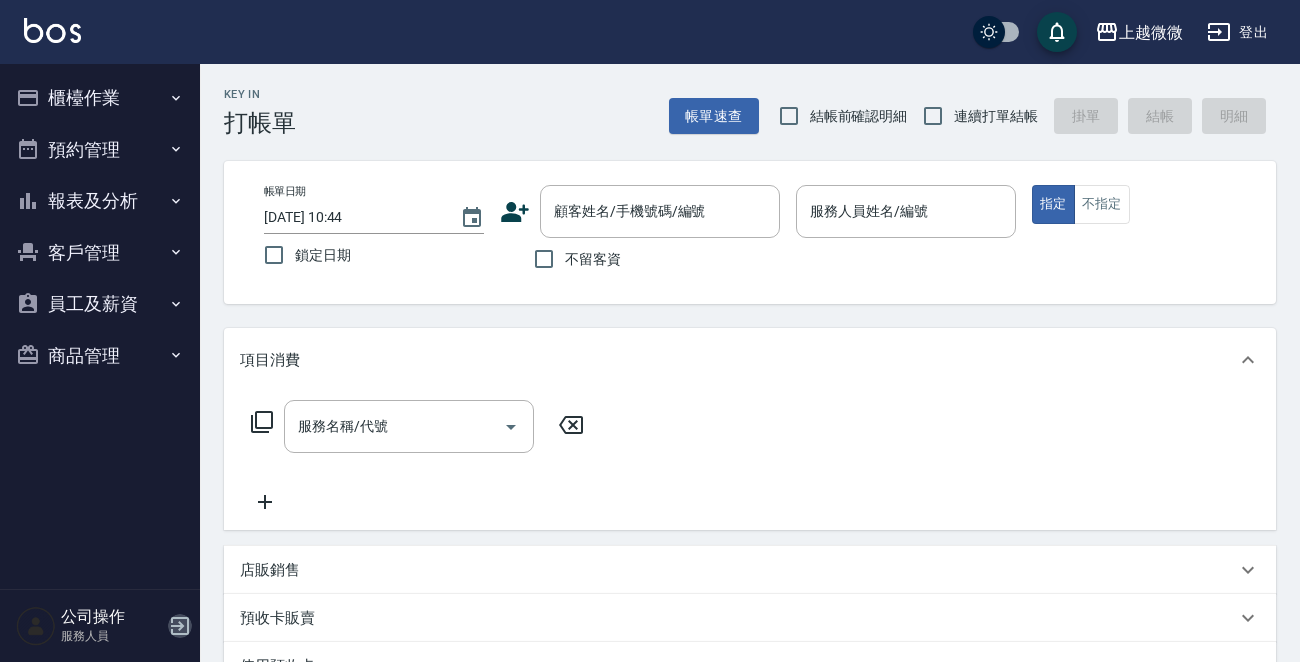 click 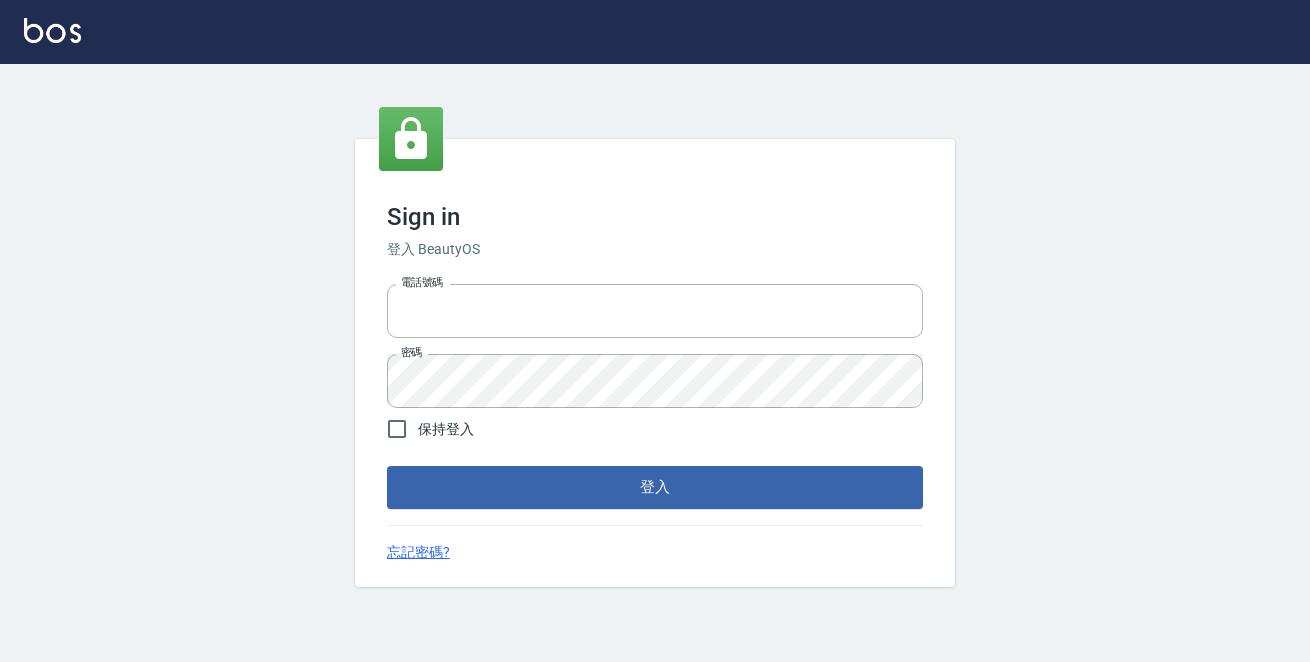 scroll, scrollTop: 0, scrollLeft: 0, axis: both 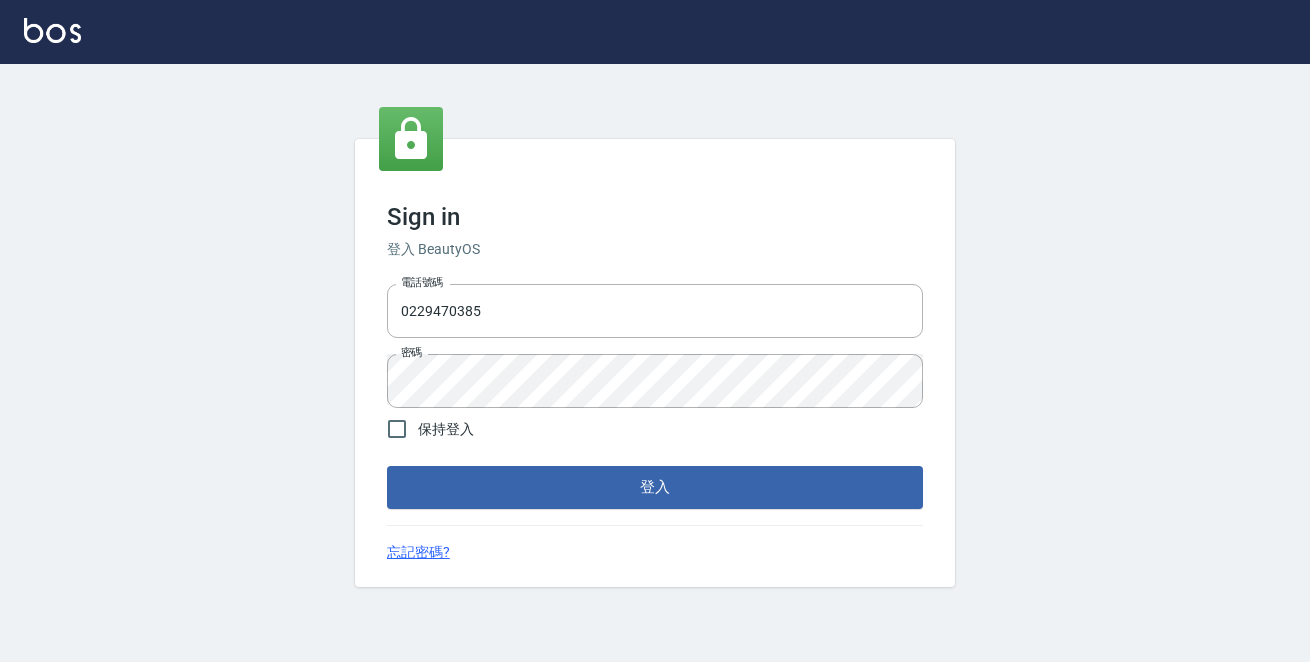 drag, startPoint x: 328, startPoint y: 289, endPoint x: 285, endPoint y: 280, distance: 43.931767 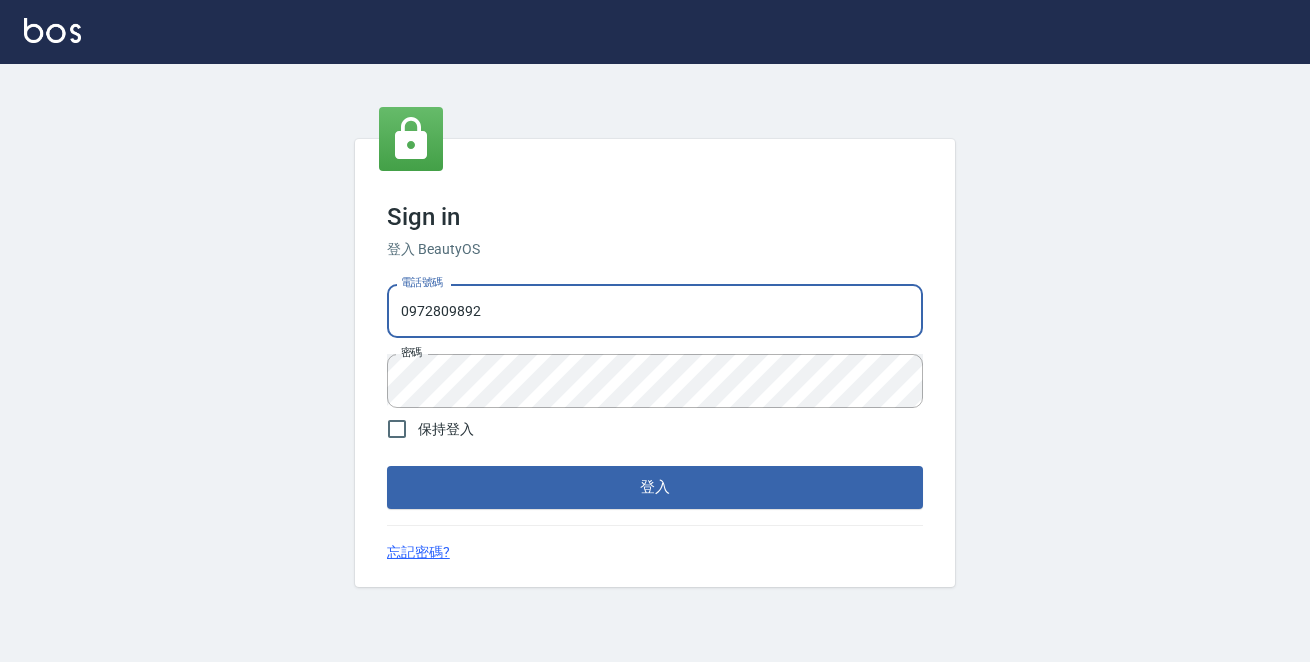 type on "0972809892" 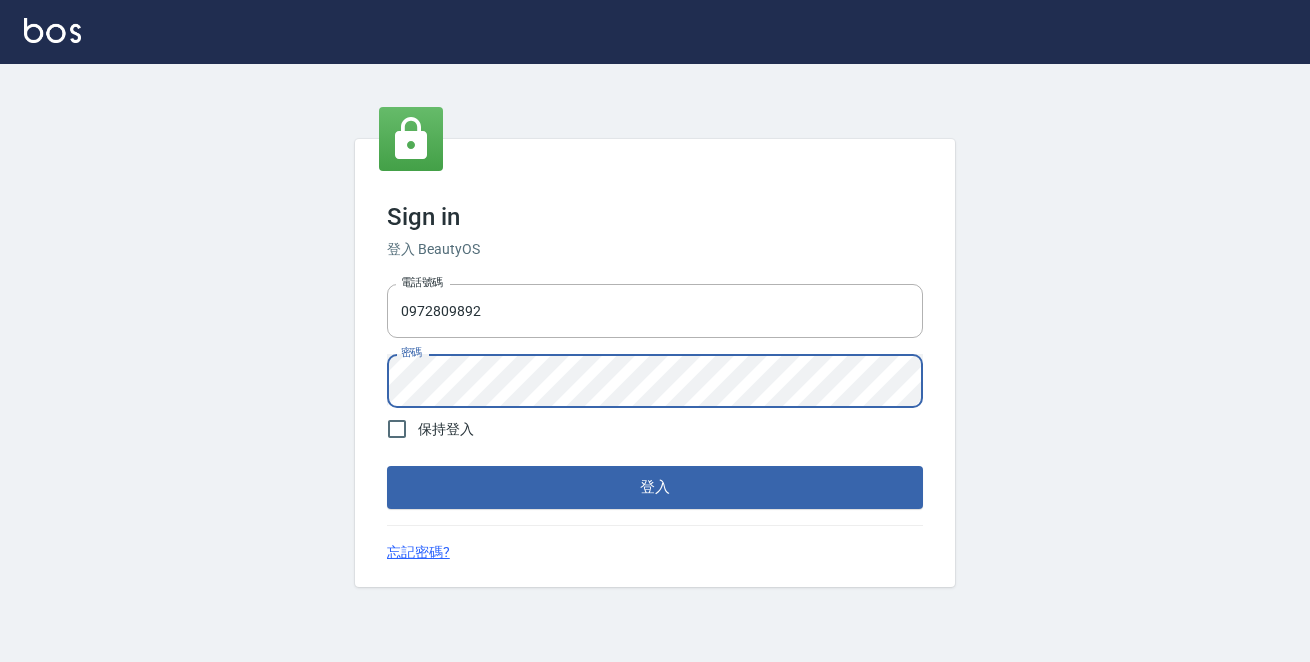 click on "登入" at bounding box center [655, 487] 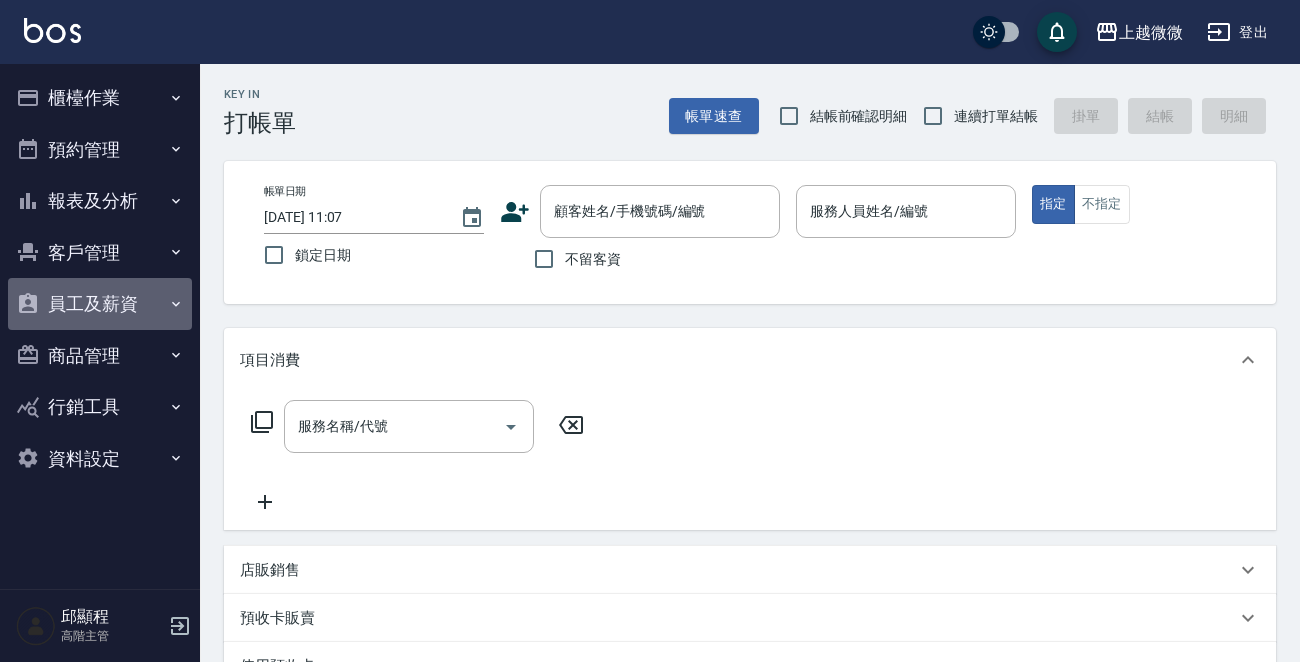 click on "員工及薪資" at bounding box center [100, 304] 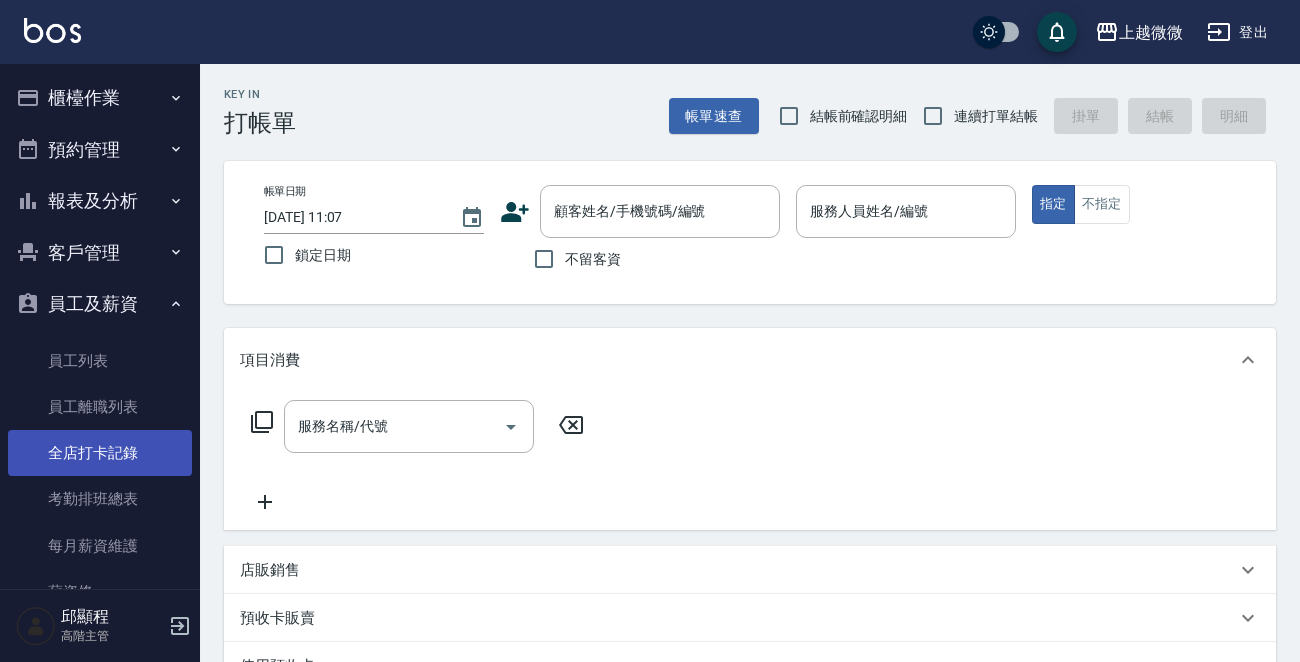 click on "全店打卡記錄" at bounding box center (100, 453) 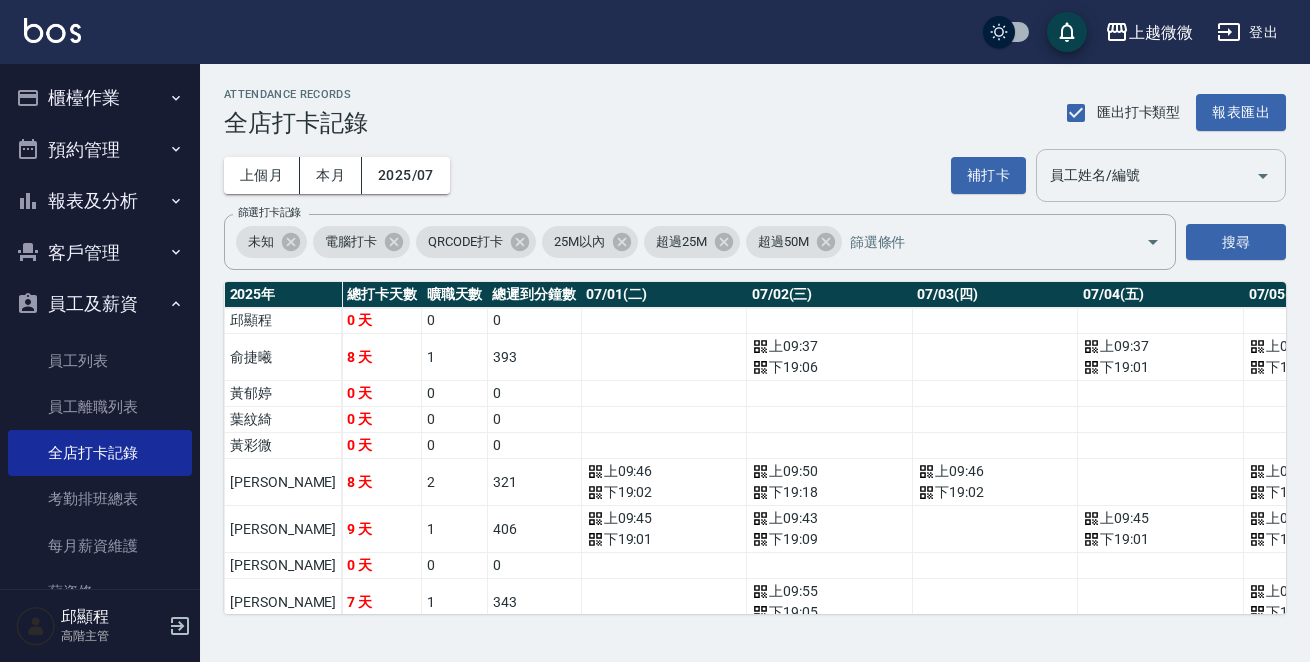 click on "員工姓名/編號 員工姓名/編號" at bounding box center [1161, 175] 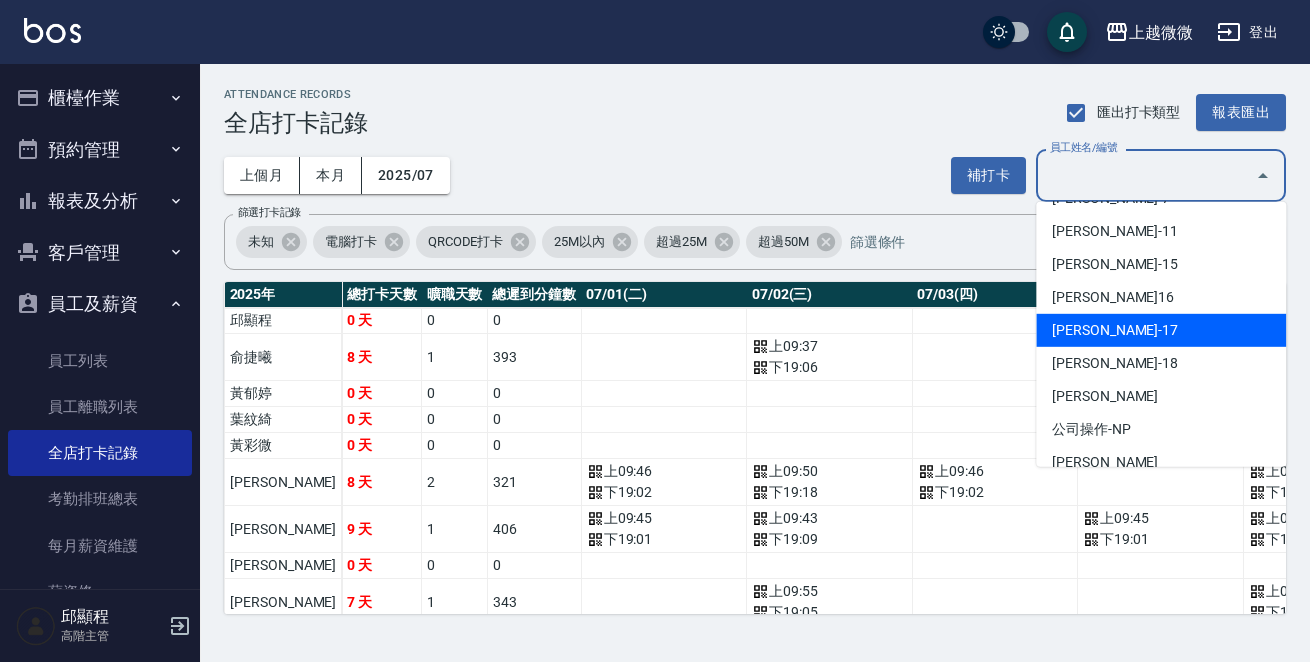scroll, scrollTop: 200, scrollLeft: 0, axis: vertical 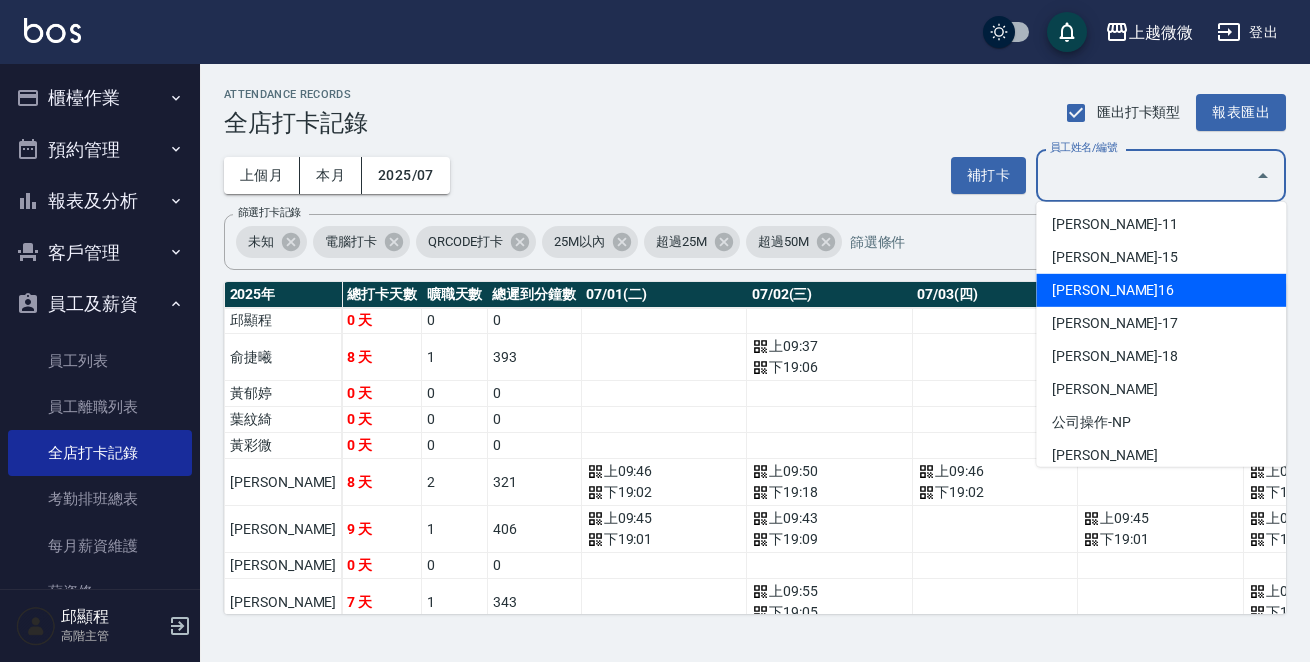 click on "[PERSON_NAME]16" at bounding box center [1161, 290] 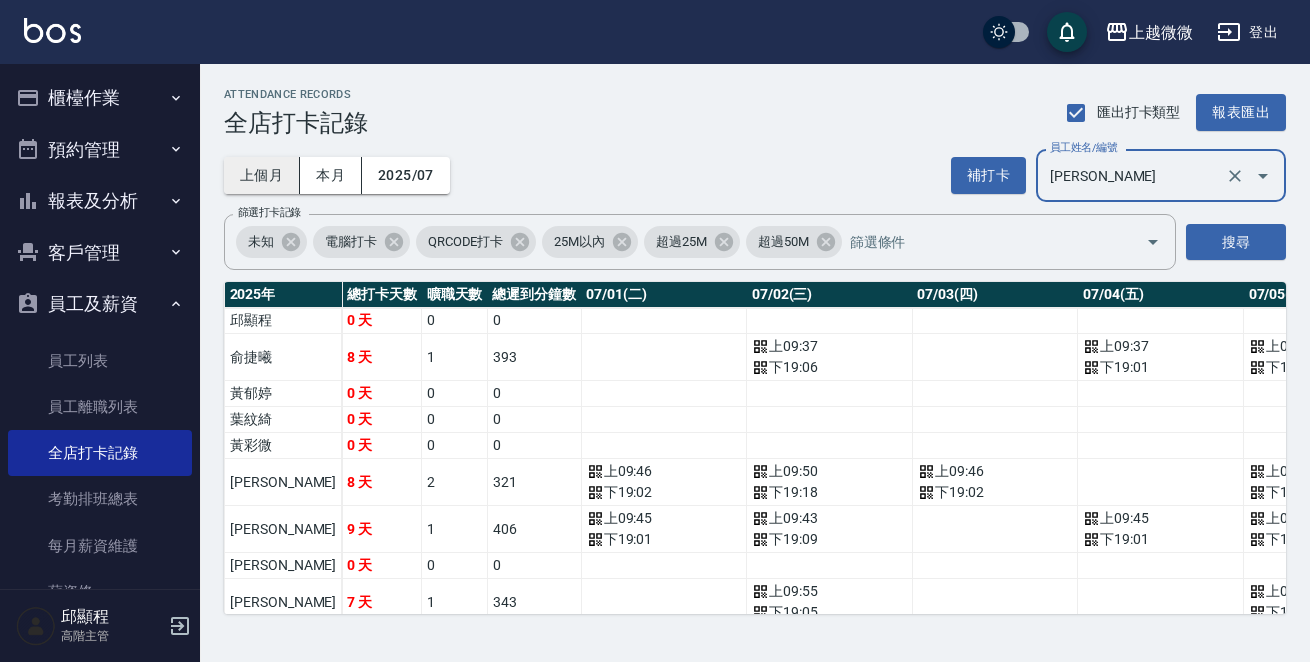 click on "上個月" at bounding box center (262, 175) 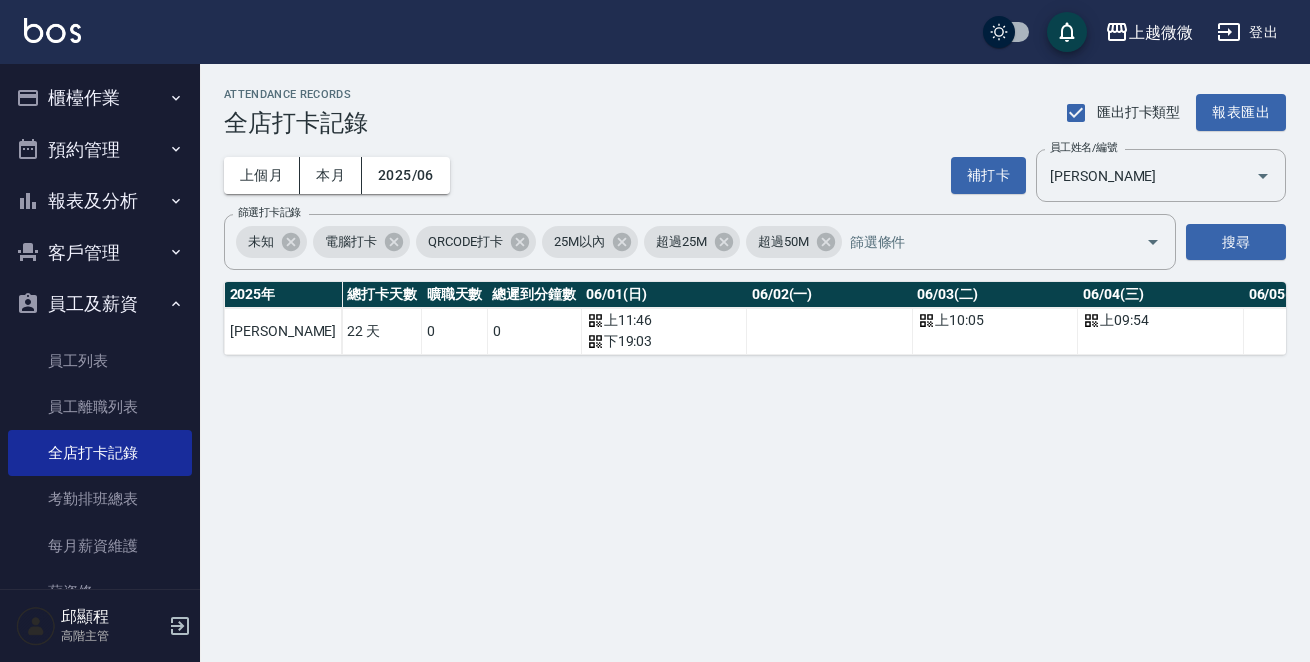 click on "ATTENDANCE RECORDS 全店打卡記錄 匯出打卡類型 報表匯出 上個月 本月 2025/06 補打卡 員工姓名/編號 [PERSON_NAME]姓名/編號 篩選打卡記錄 未知 電腦打卡 QRCODE打卡 25M以內 超過25M 超過50M 篩選打卡記錄 搜尋 [DATE] 總打卡天數 曠職天數 總遲到分鐘數 06/01(日) 06/02(一) 06/03(二) 06/04(三) 06/05(四) 06/06(五) 06/07(六) 06/08(日) 06/09(一) 06/10(二) 06/11(三) 06/12(四) 06/13(五) 06/14(六) 06/15(日) 06/16(一) 06/17(二) 06/18(三) 06/19(四) 06/20(五) 06/21(六) 06/22(日) 06/23(一) 06/24(二) 06/25(三) 06/26(四) 06/27(五) 06/28(六) 06/29(日) 06/30(一) [PERSON_NAME]22 天 0 0 上 11:46 下 19:03   上 10:05 上 09:54 上 09:54 上 08:55 上 09:50 上 09:57 上 09:55 上 10:06 上 09:56 上 09:52 上 09:53 上 09:55 上 09:57 上 09:59 上 09:51 上 09:58 下 19:03   上 10:00 上 09:54 下 19:09   上 09:59 上 09:54 下 19:05   上 09:52 下 19:06" at bounding box center (655, 331) 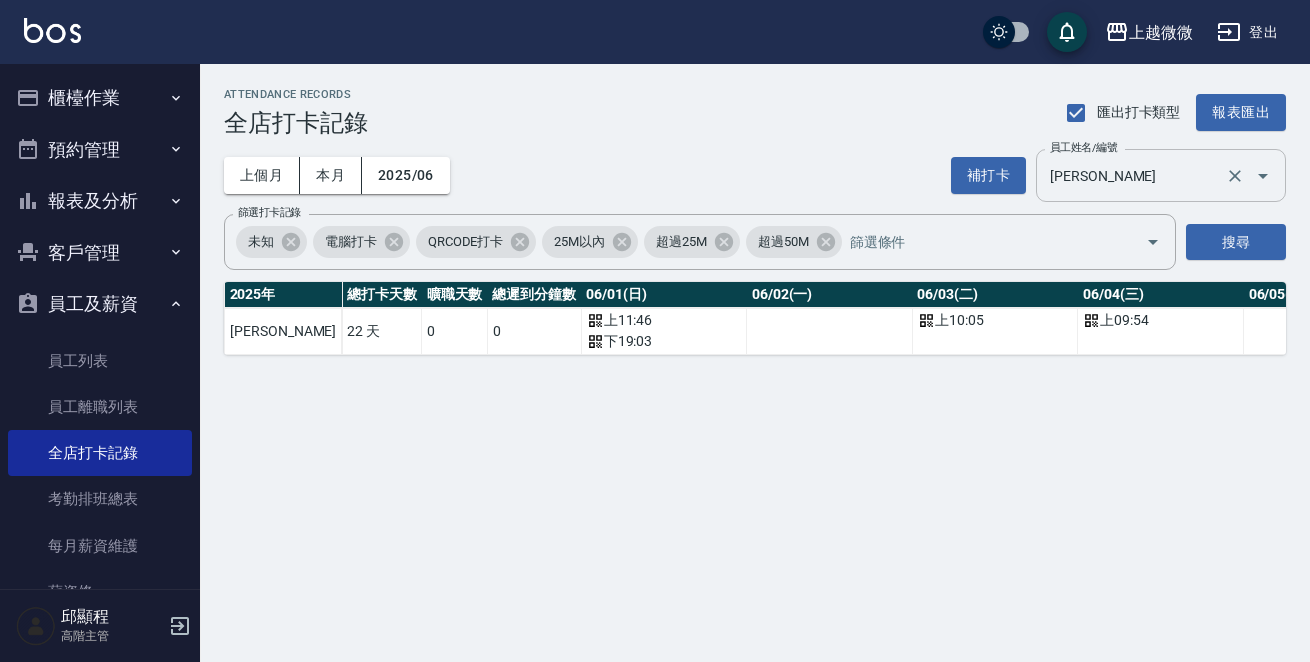 click on "[PERSON_NAME]" at bounding box center (1133, 175) 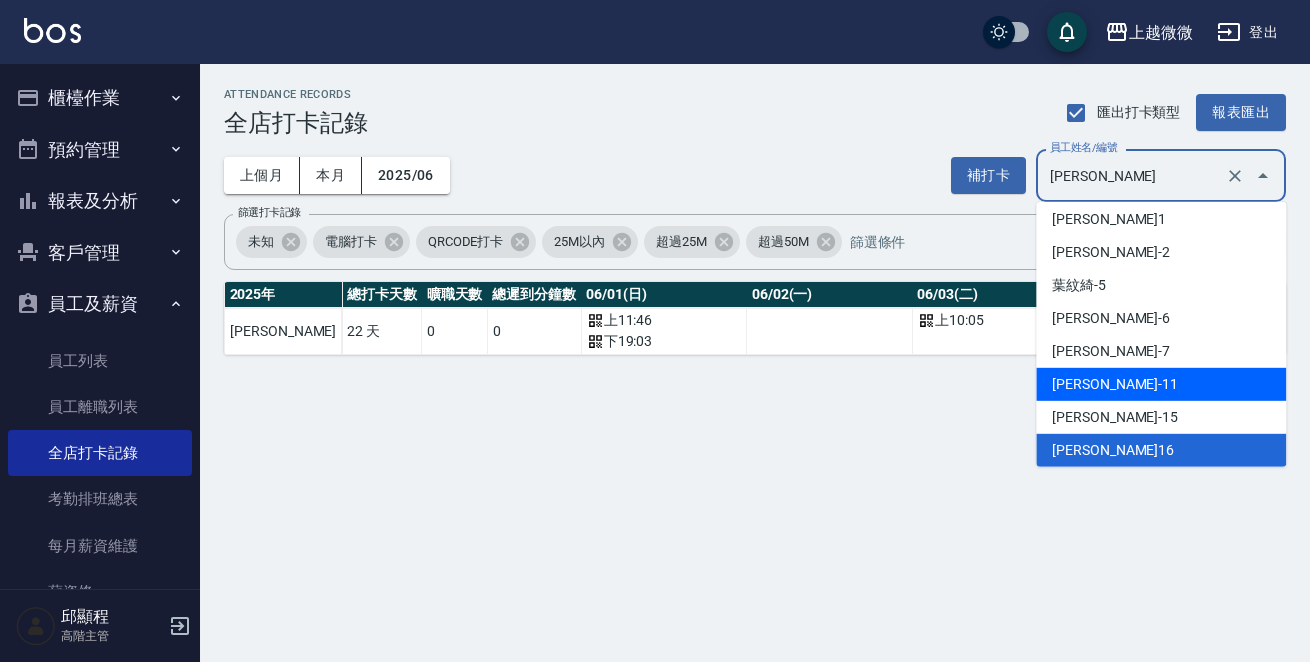 scroll, scrollTop: 140, scrollLeft: 0, axis: vertical 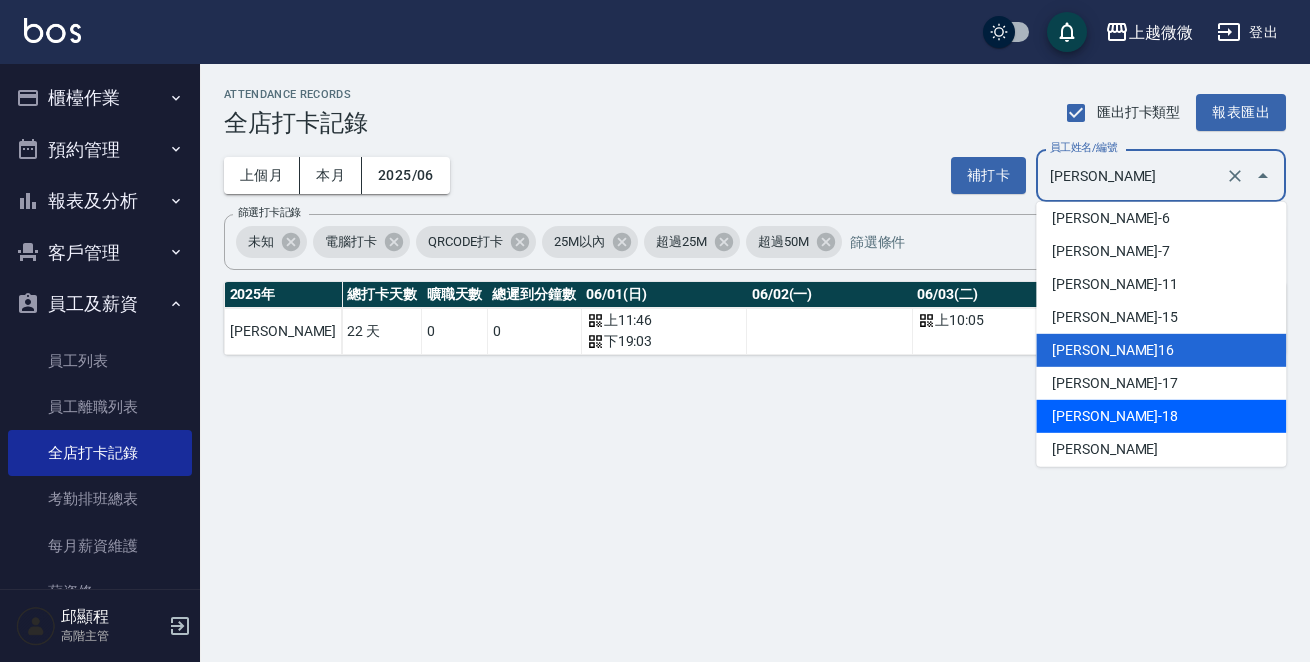 click on "[PERSON_NAME]-18" at bounding box center (1161, 416) 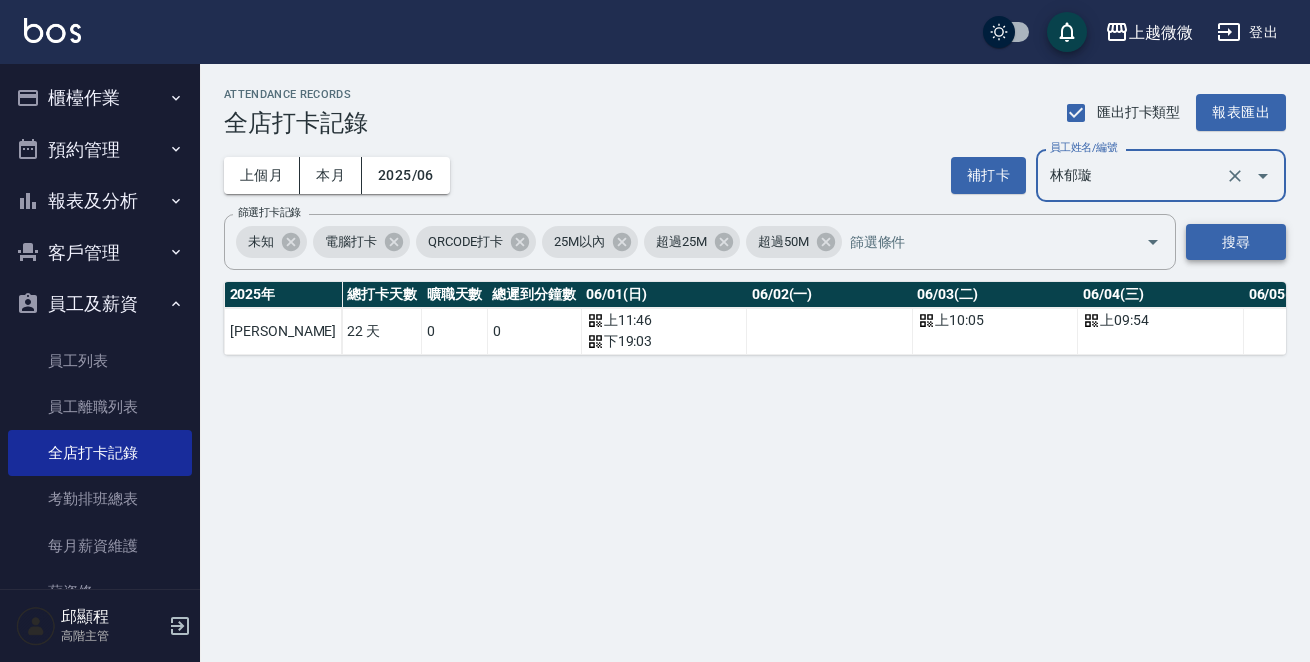 click on "搜尋" at bounding box center [1236, 242] 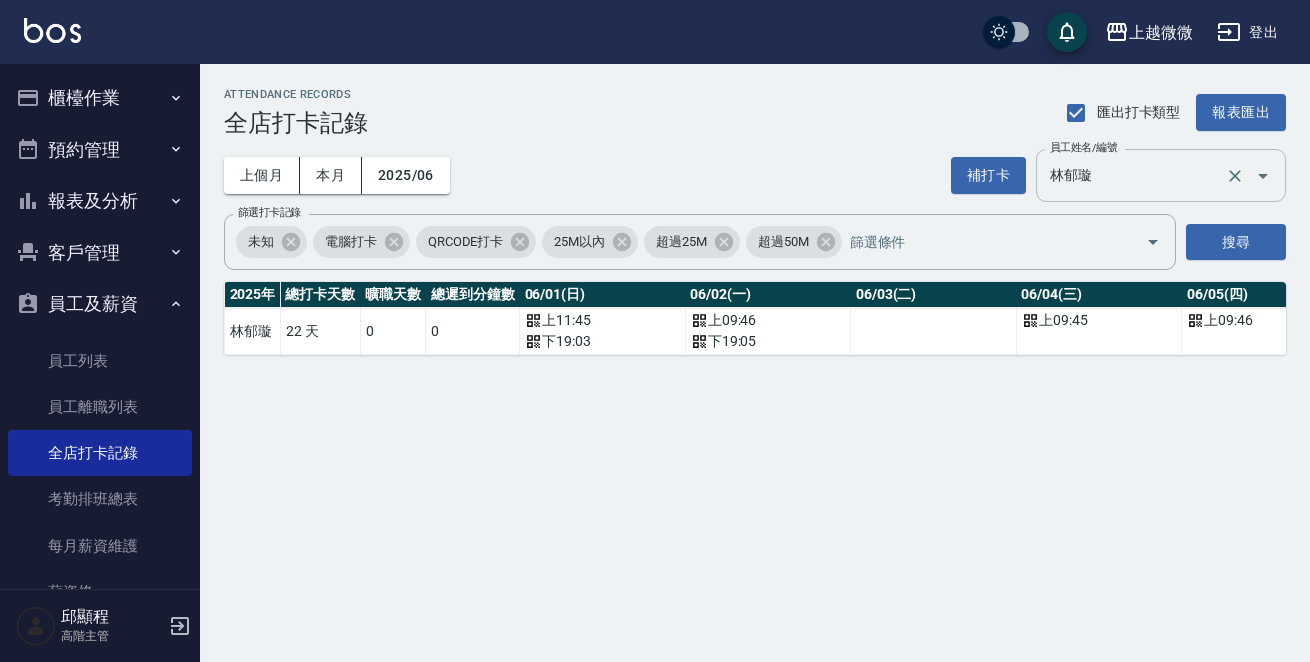 click on "林郁璇" at bounding box center (1133, 175) 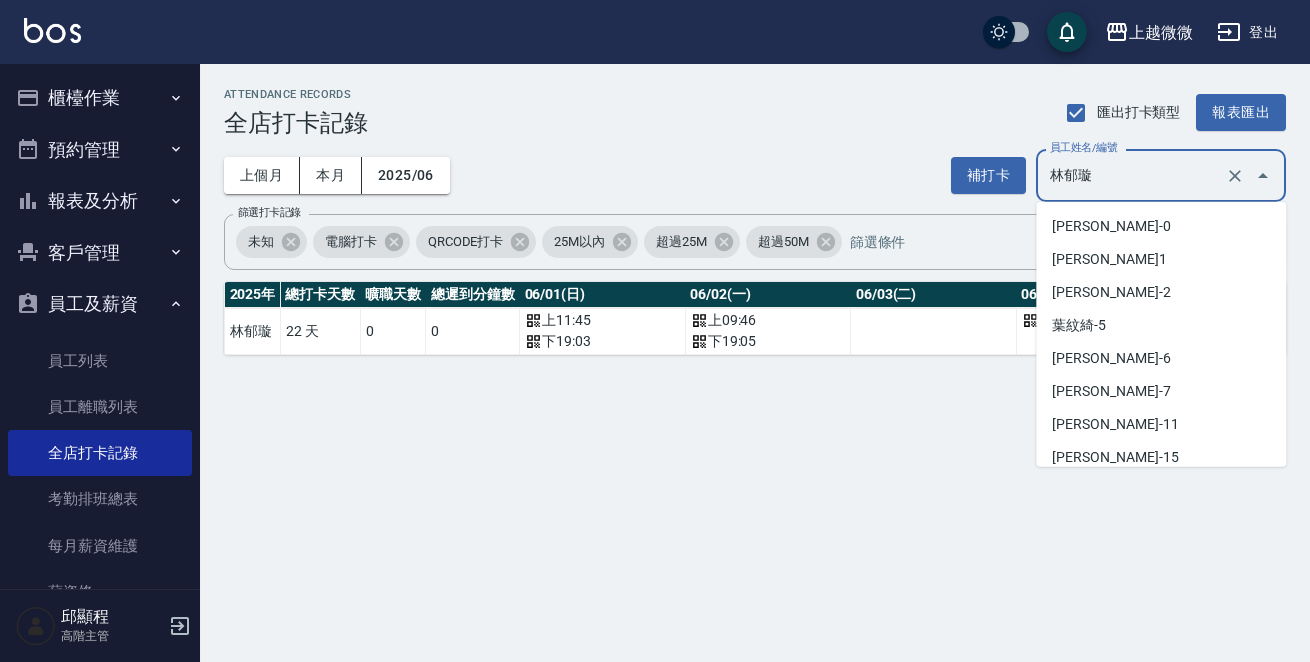 scroll, scrollTop: 106, scrollLeft: 0, axis: vertical 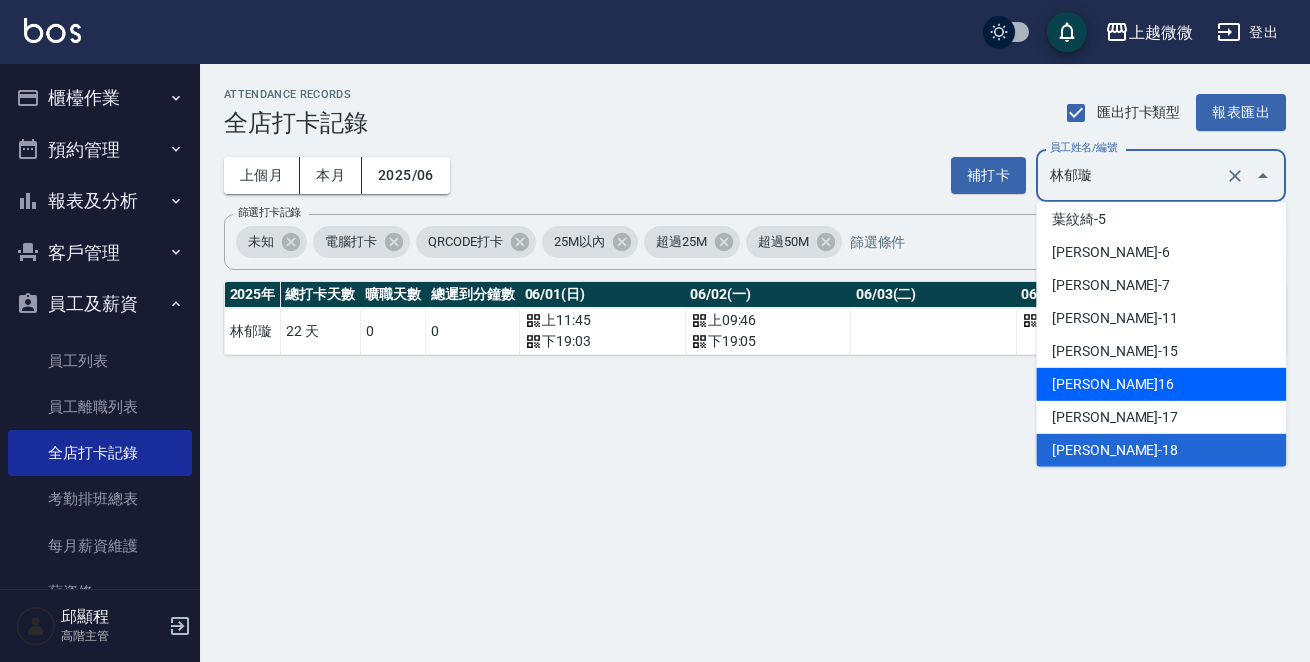 click on "[PERSON_NAME]16" at bounding box center [1161, 384] 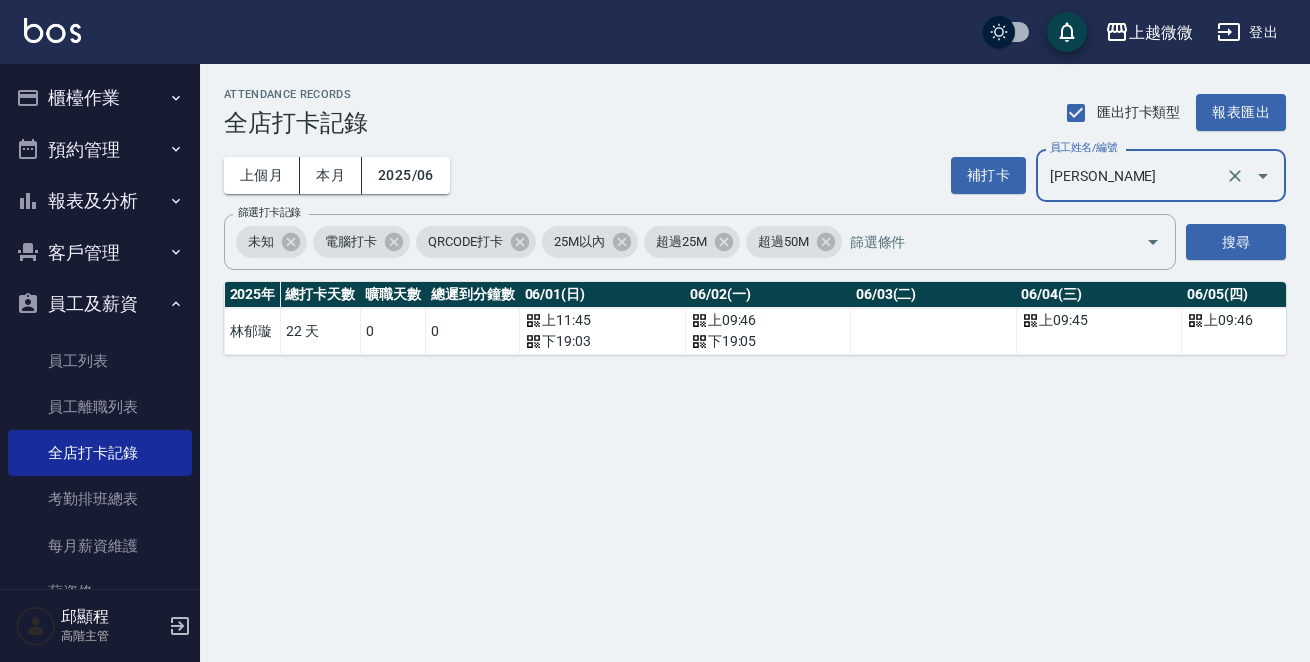 click on "搜尋" at bounding box center [1236, 242] 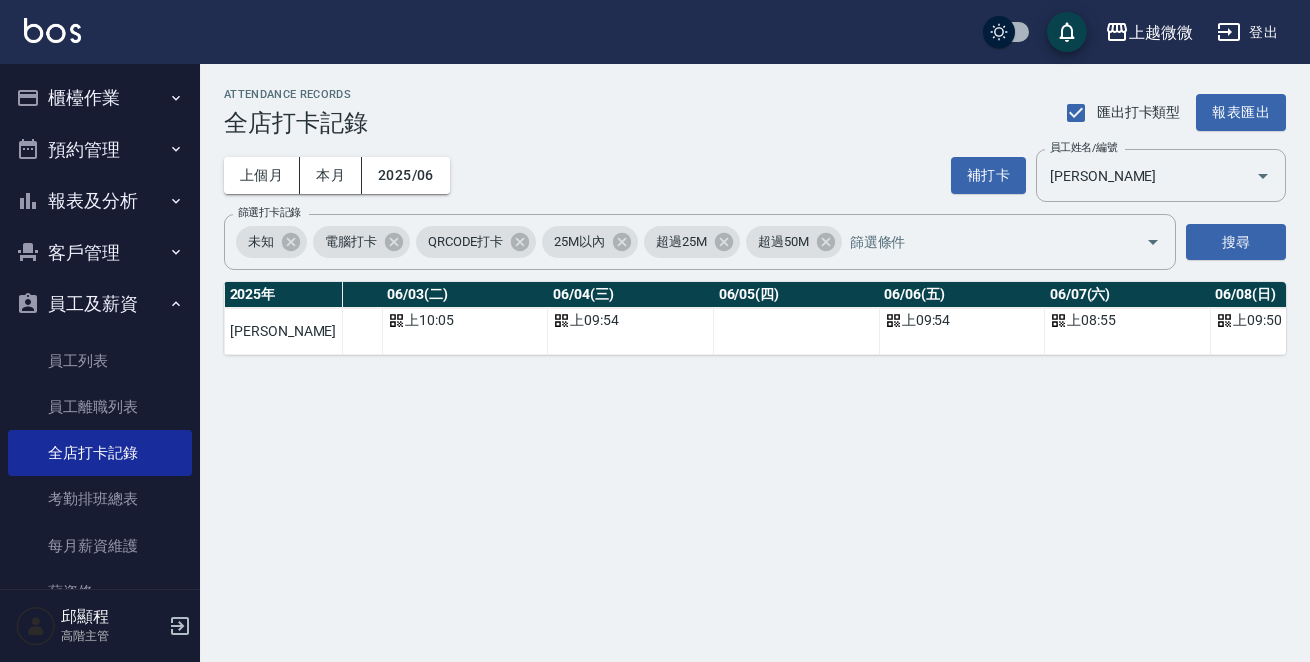 scroll, scrollTop: 0, scrollLeft: 561, axis: horizontal 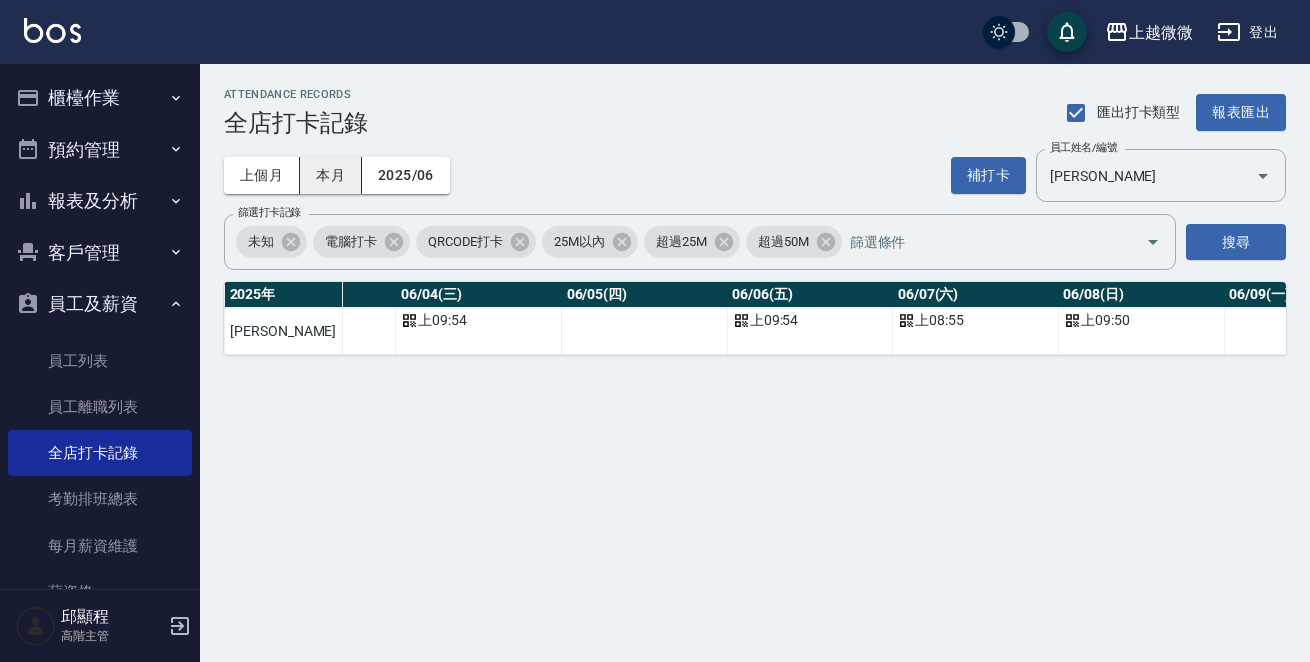 click on "本月" at bounding box center (331, 175) 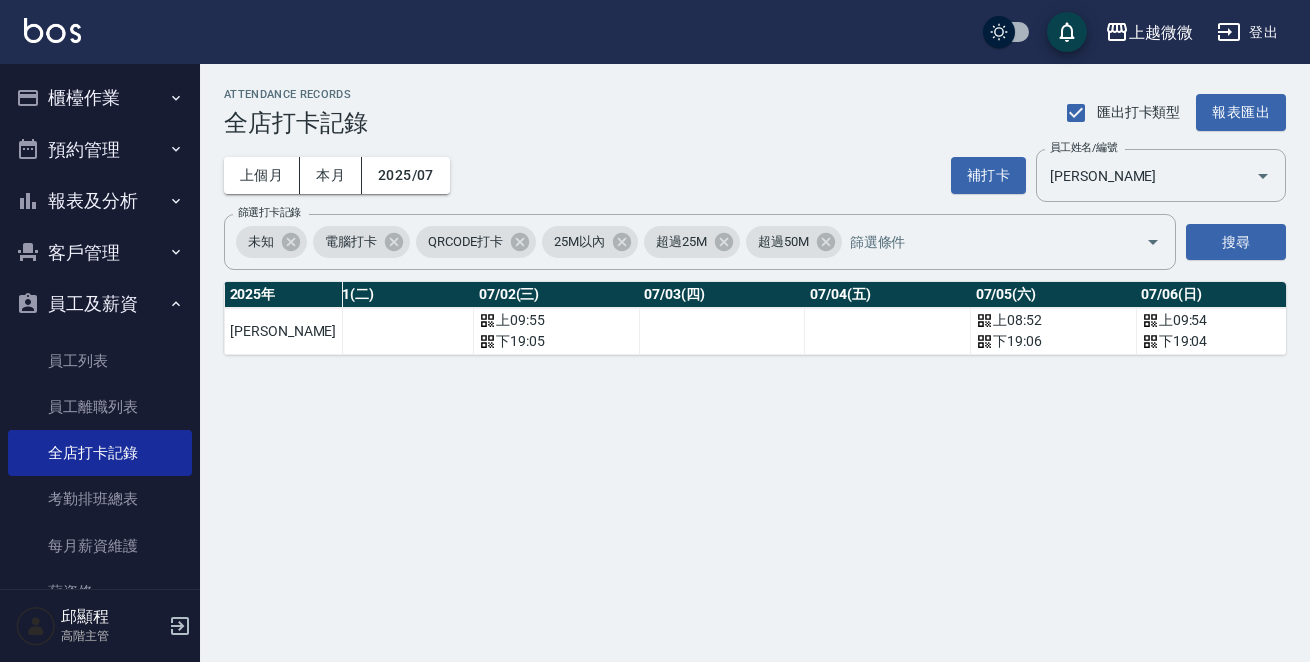 scroll, scrollTop: 0, scrollLeft: 291, axis: horizontal 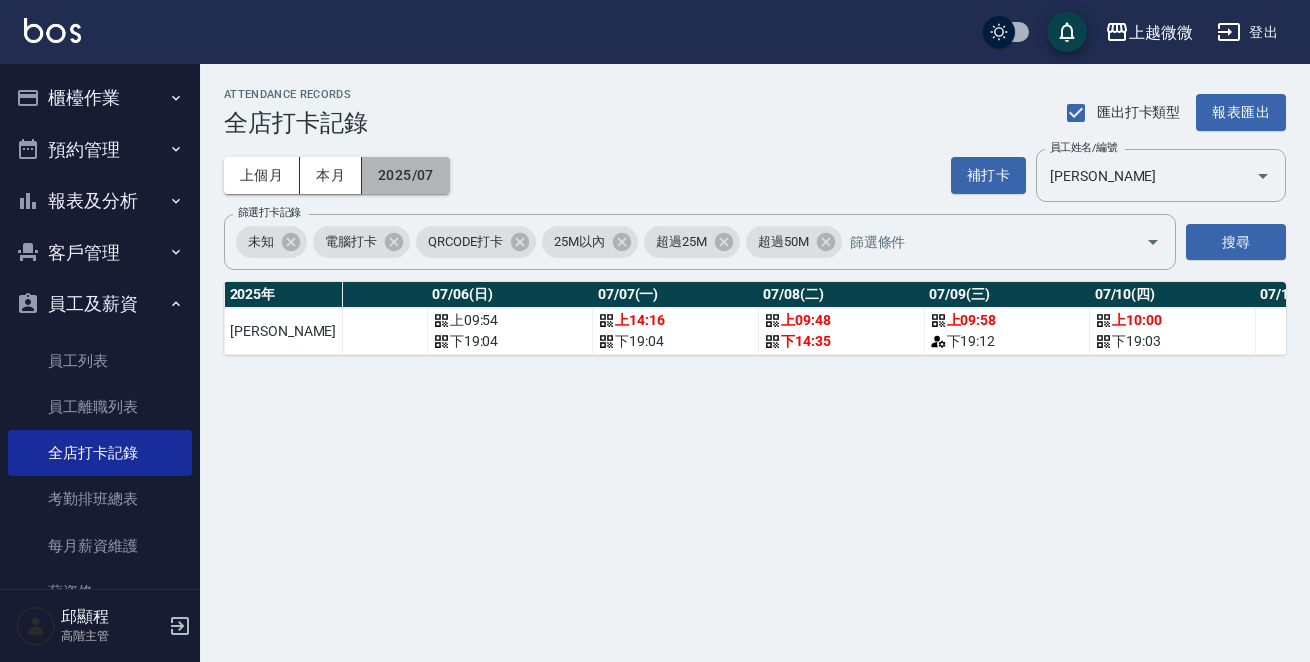 click on "2025/07" at bounding box center (406, 175) 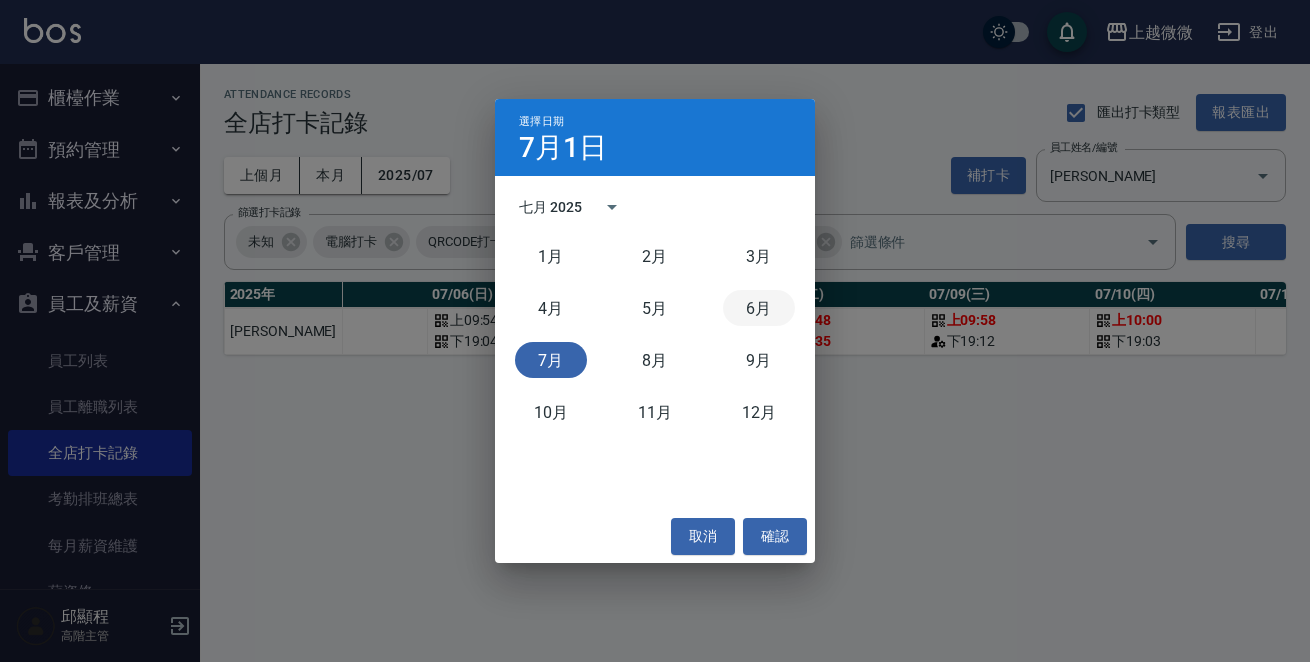click on "6月" at bounding box center (759, 308) 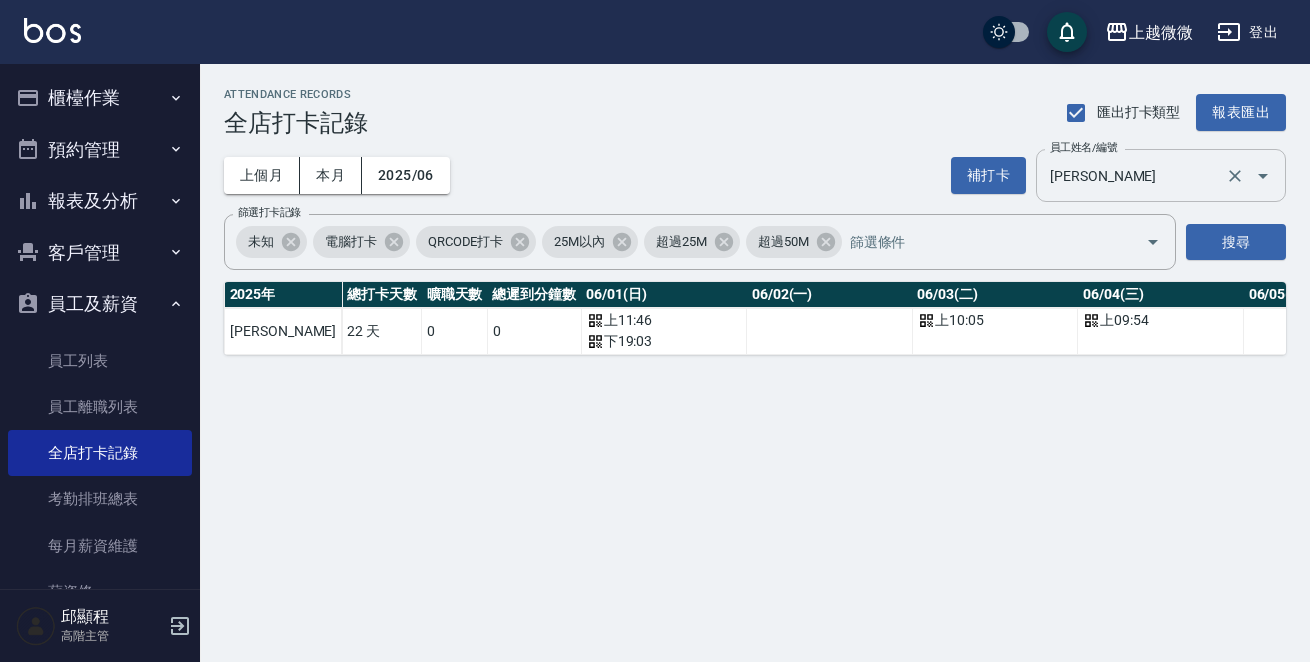 click on "[PERSON_NAME]" at bounding box center (1133, 175) 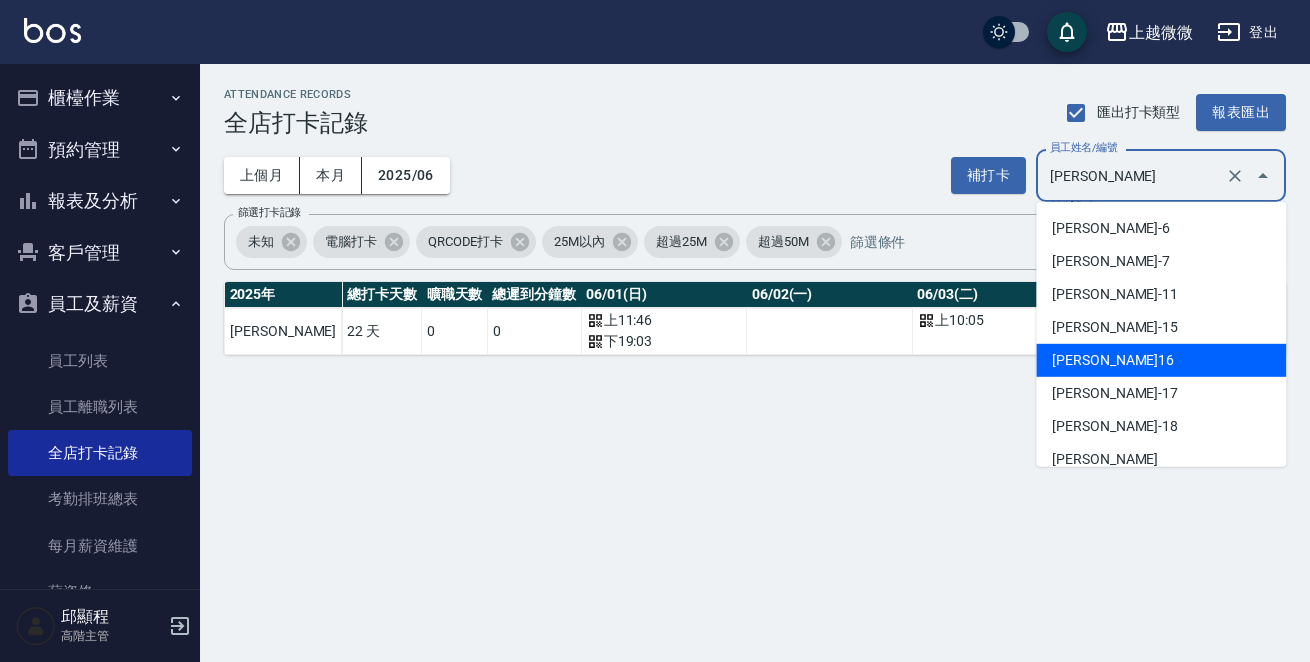 scroll, scrollTop: 213, scrollLeft: 0, axis: vertical 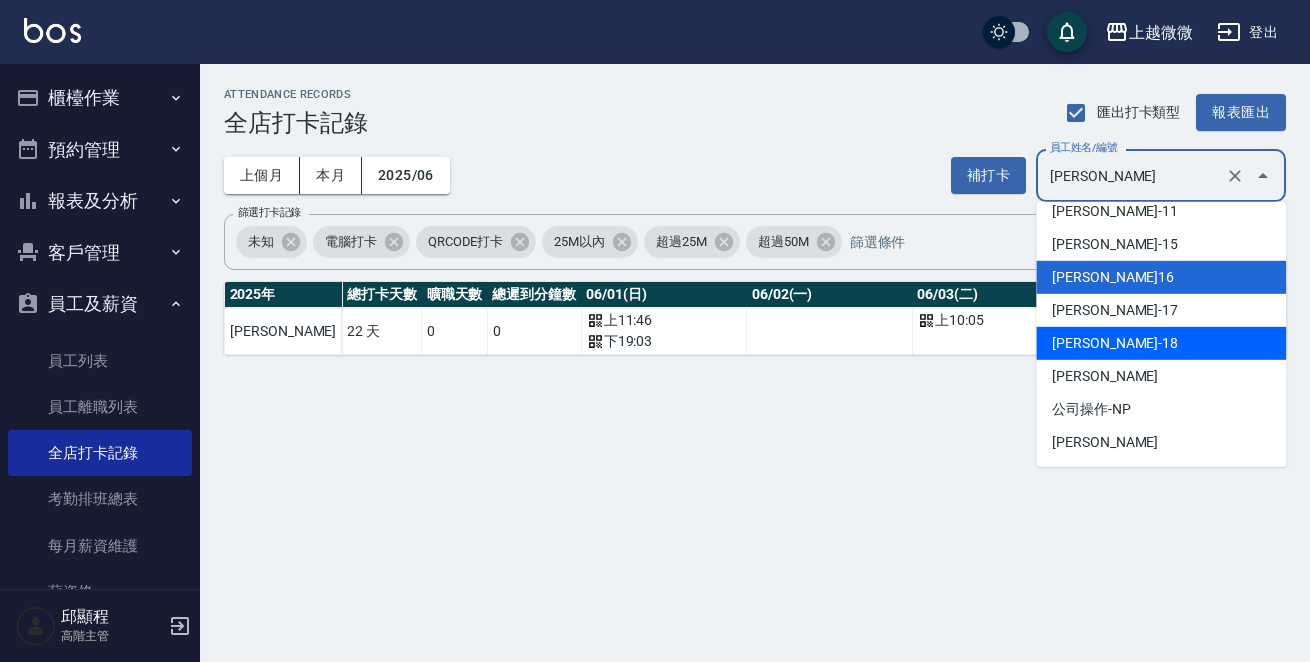 click on "[PERSON_NAME]-18" at bounding box center (1161, 343) 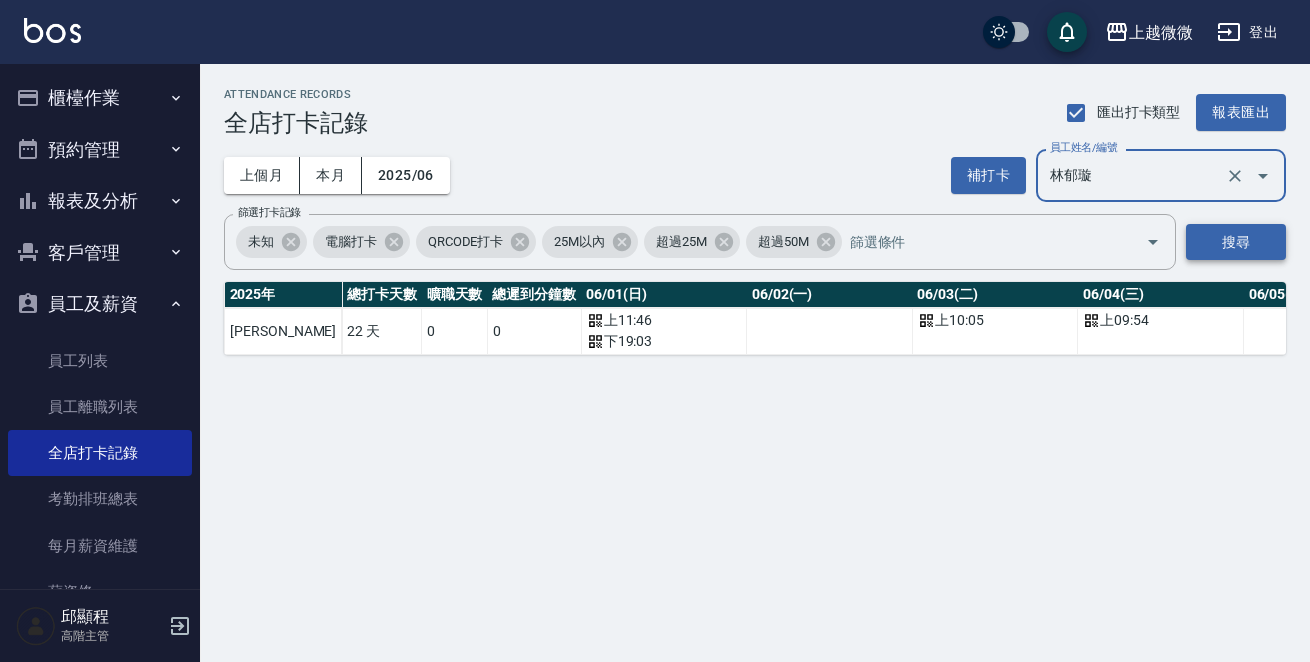 click on "搜尋" at bounding box center (1236, 242) 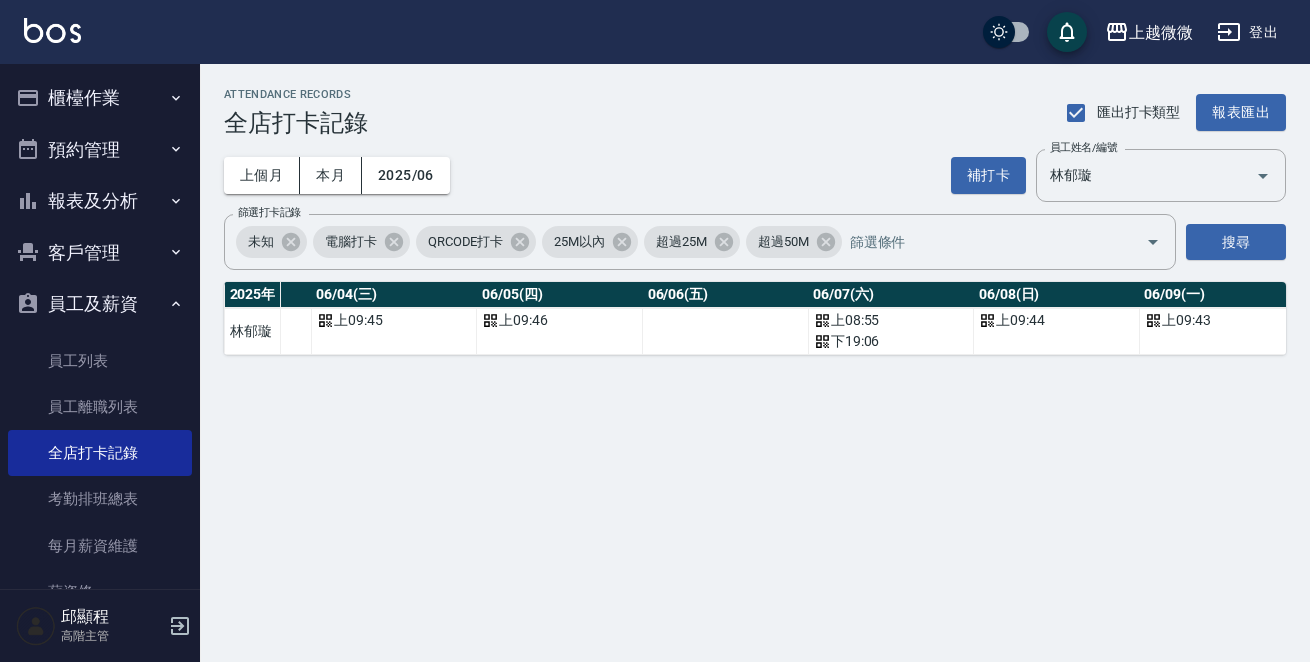 scroll, scrollTop: 0, scrollLeft: 750, axis: horizontal 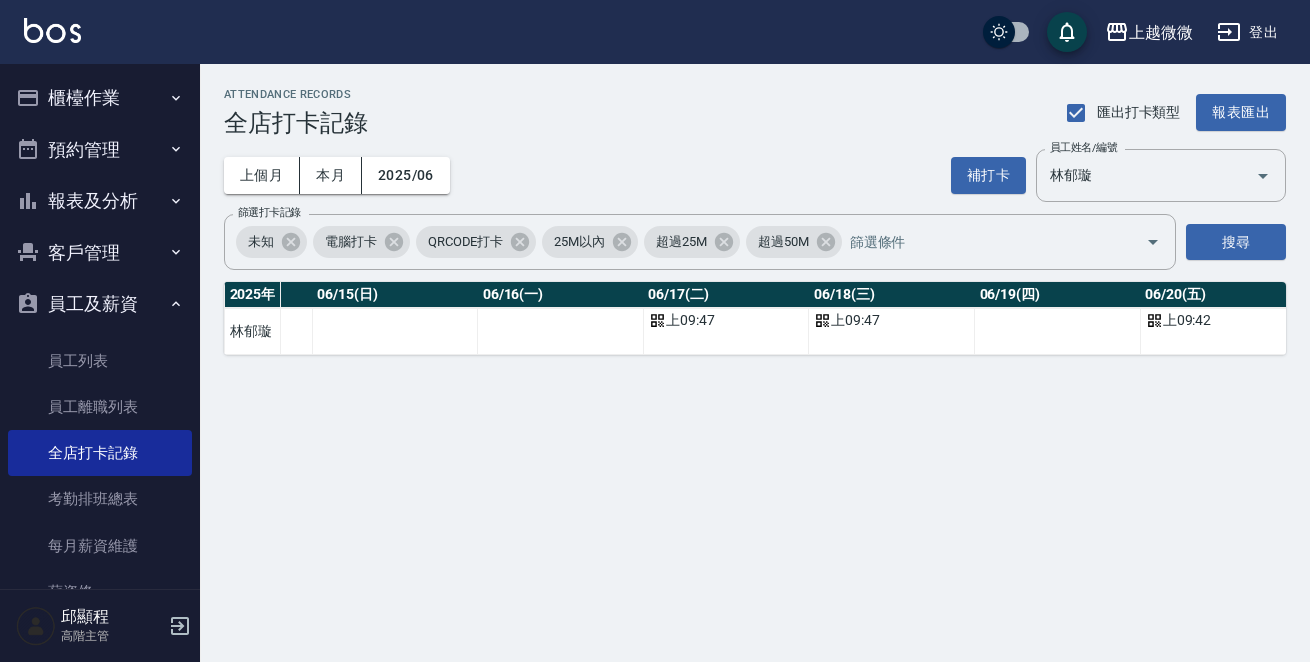 drag, startPoint x: 704, startPoint y: 361, endPoint x: 797, endPoint y: 375, distance: 94.04786 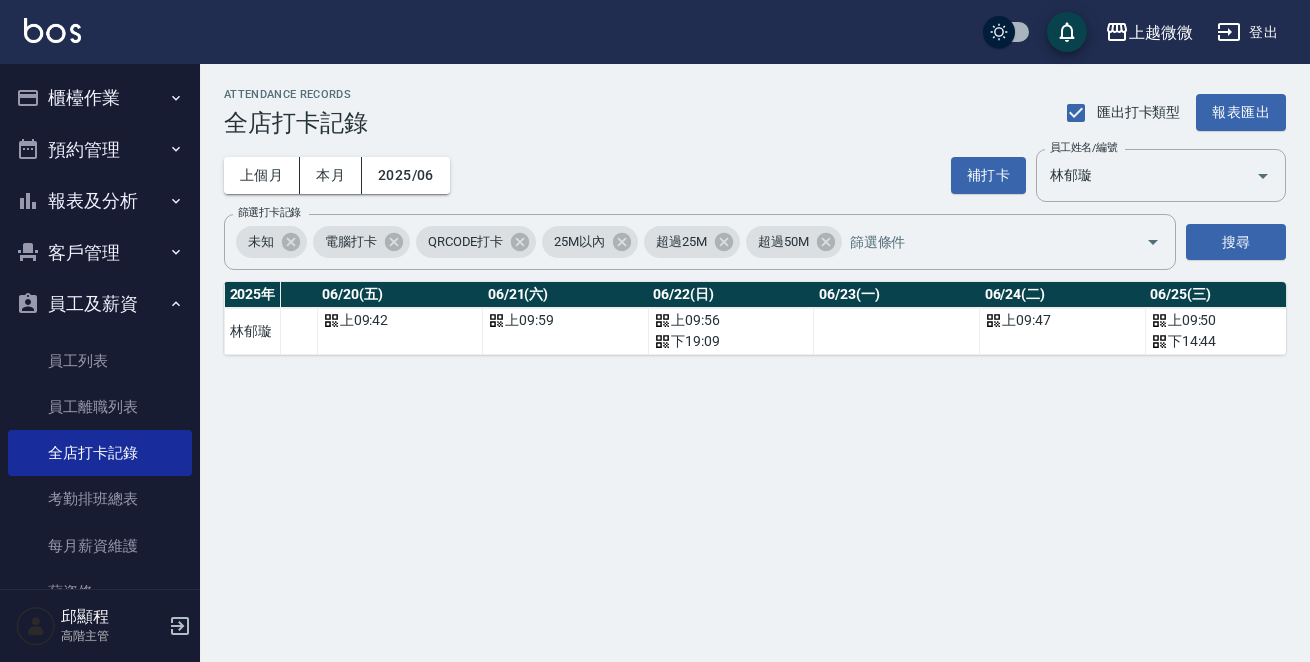 scroll, scrollTop: 0, scrollLeft: 3371, axis: horizontal 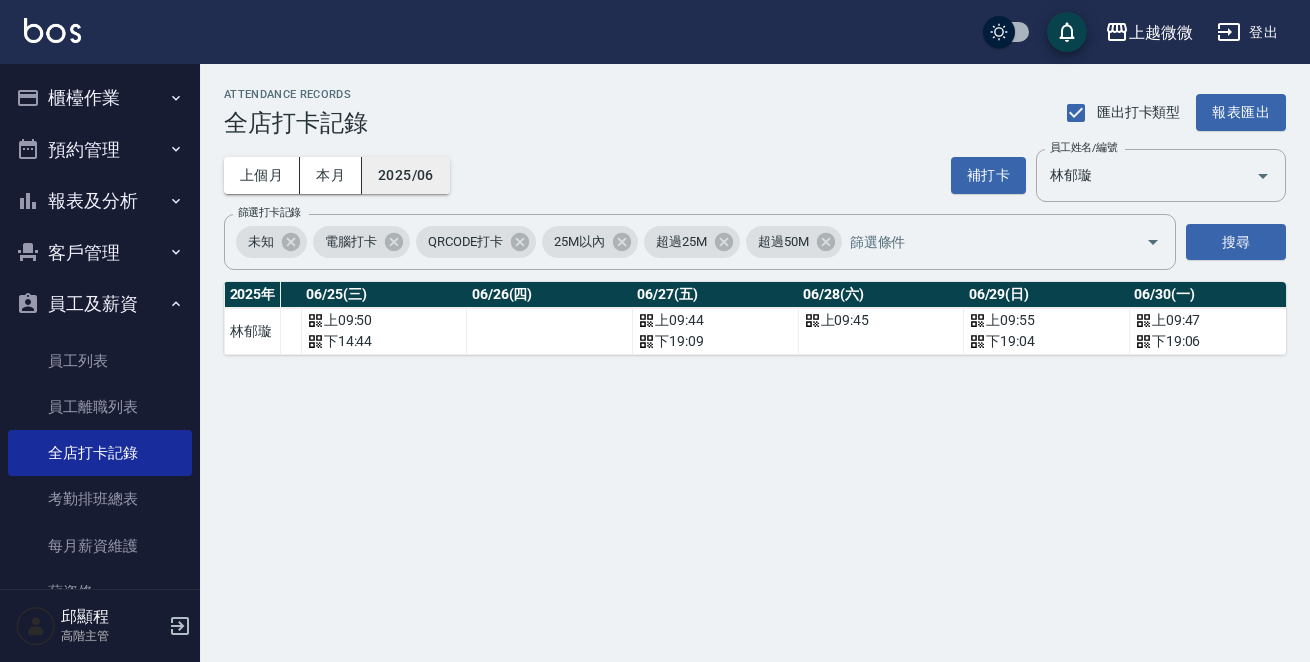click on "2025/06" at bounding box center [406, 175] 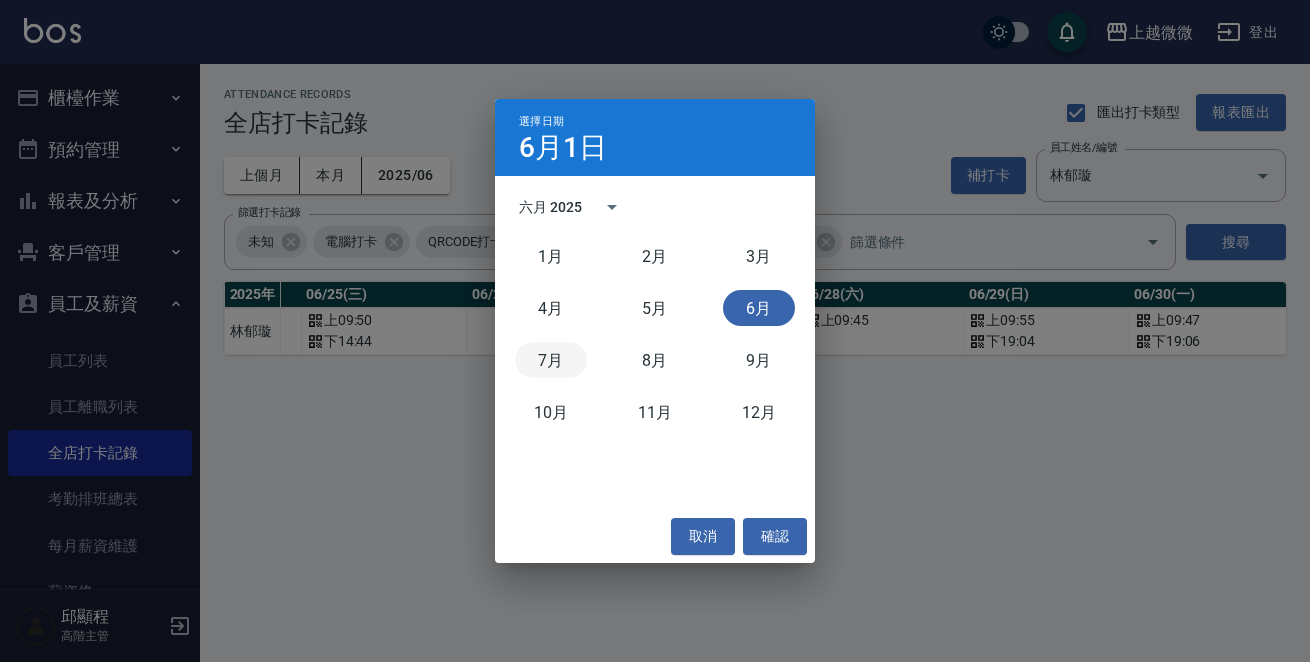 click on "7月" at bounding box center (551, 360) 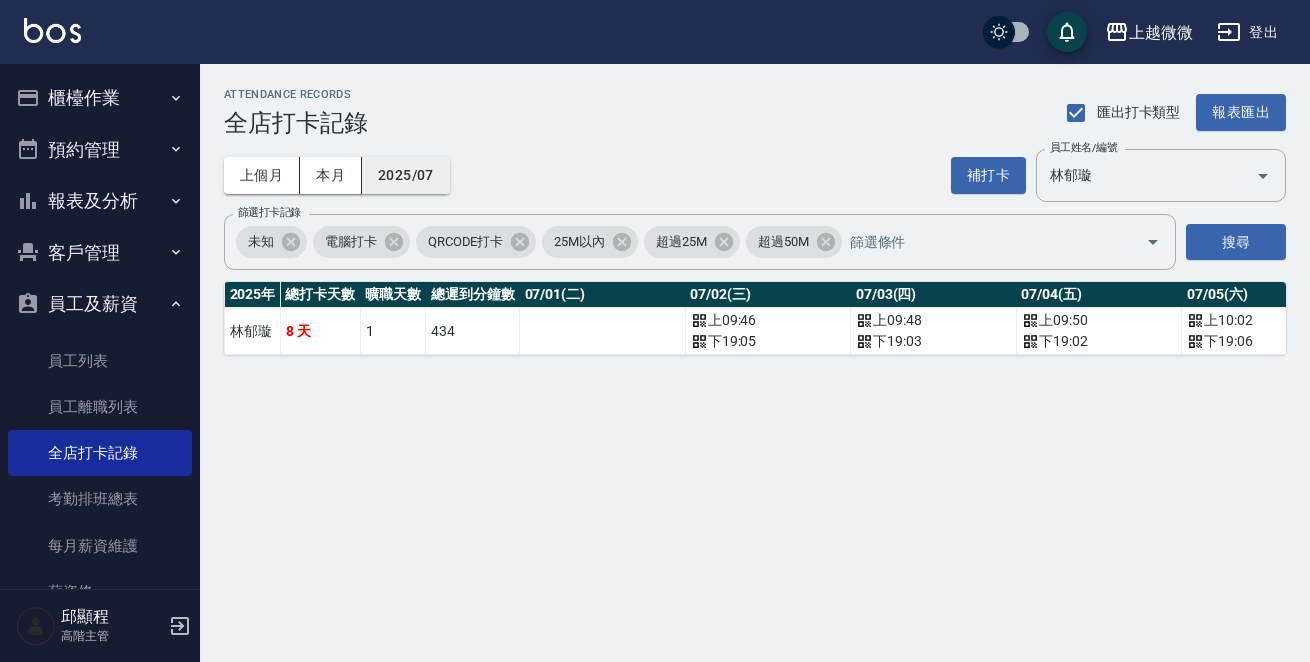 click on "2025/07" at bounding box center (406, 175) 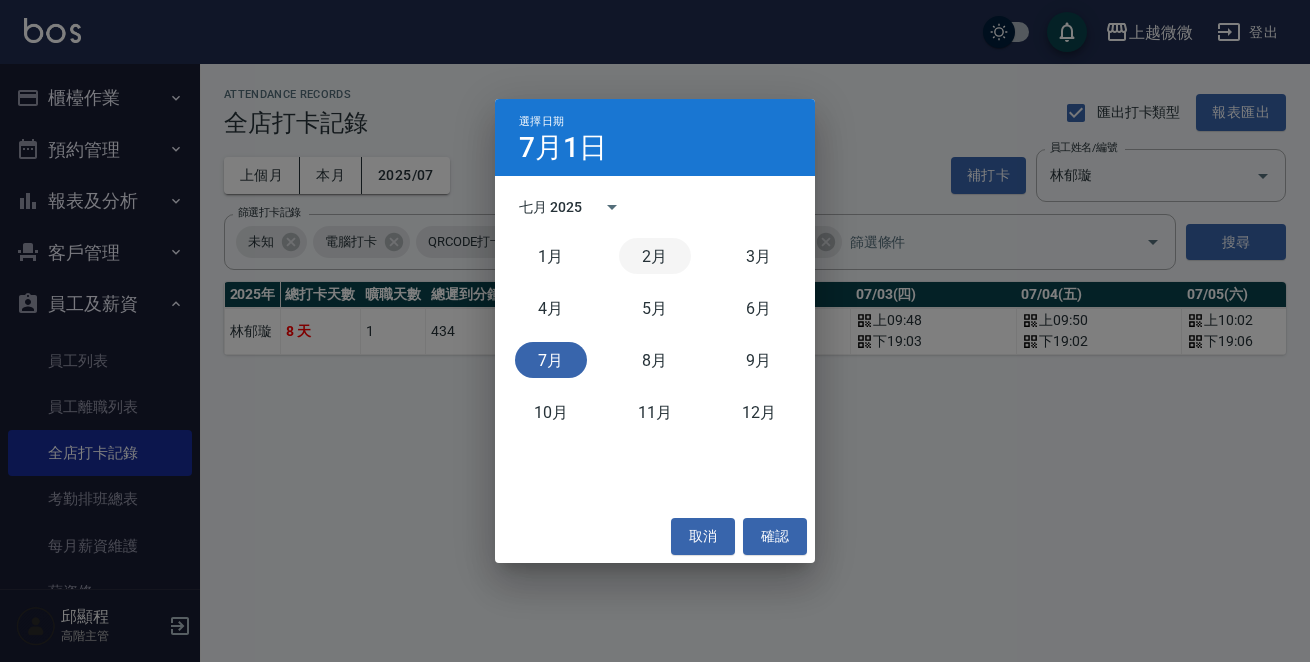 click on "2月" at bounding box center [655, 256] 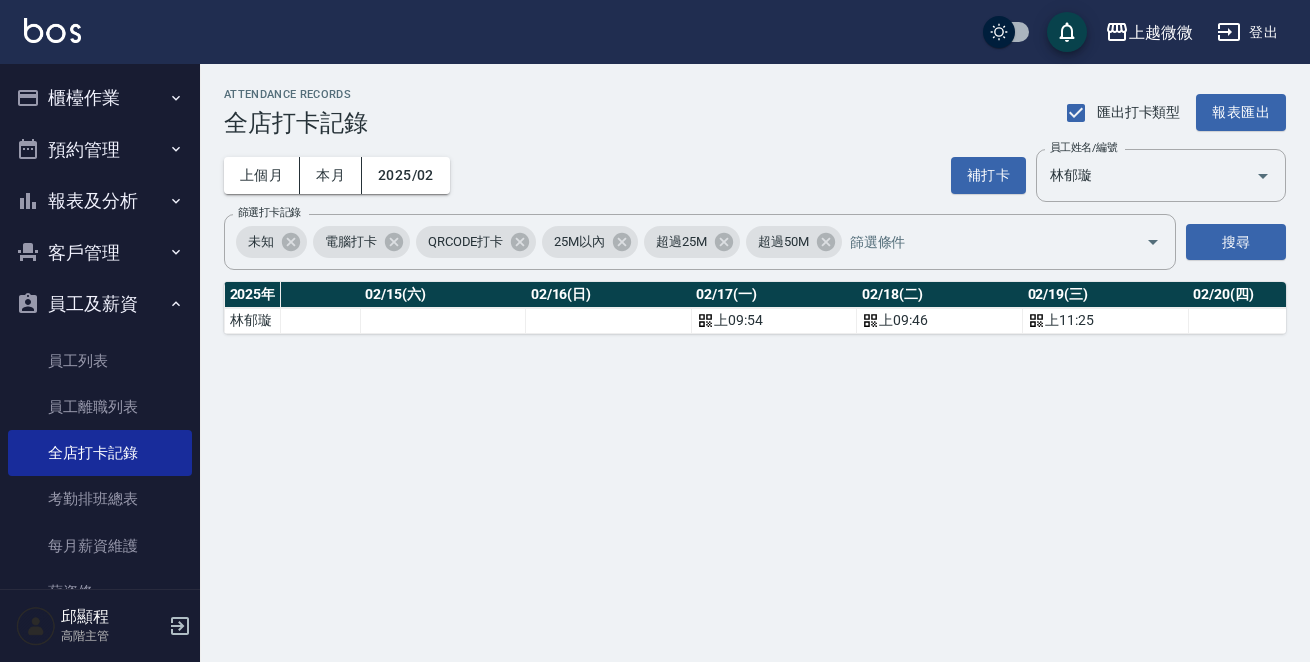 scroll, scrollTop: 0, scrollLeft: 2502, axis: horizontal 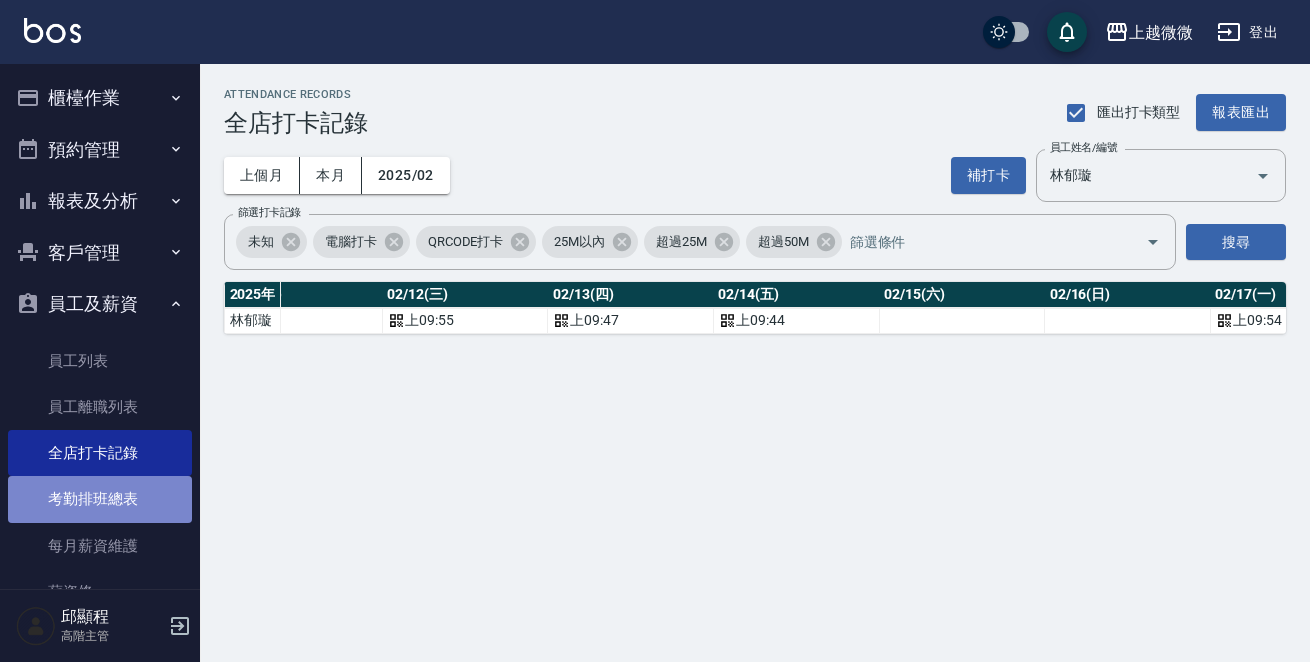 click on "考勤排班總表" at bounding box center (100, 499) 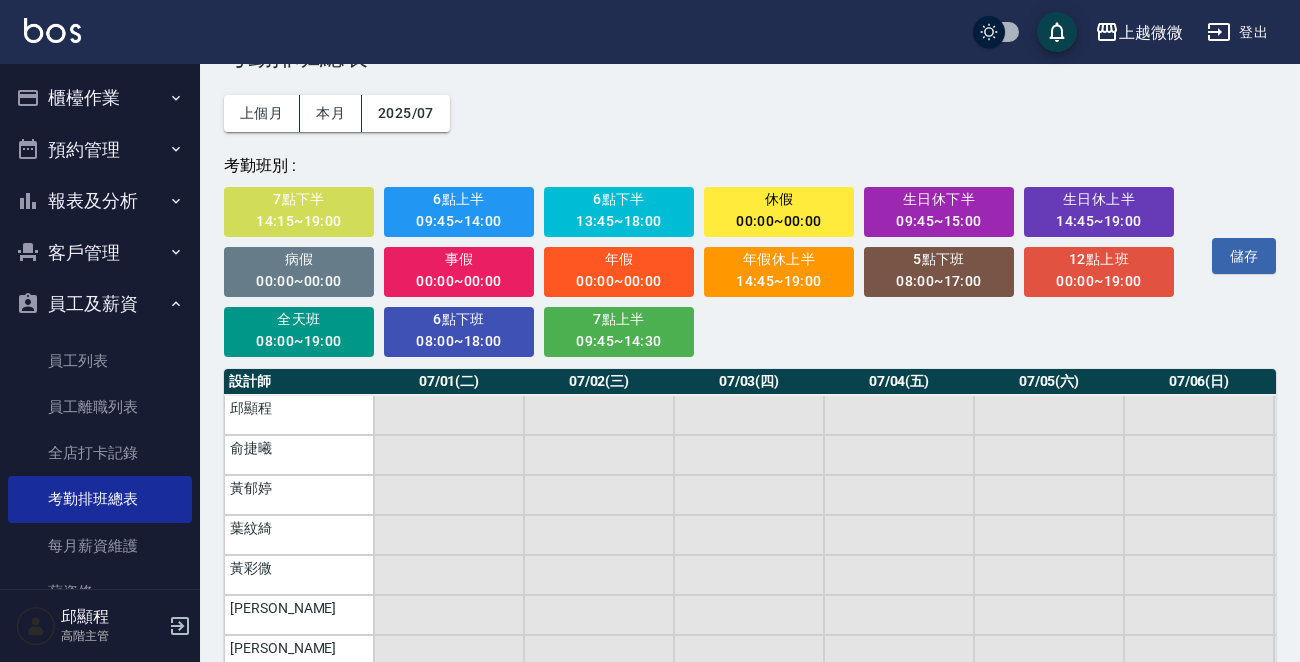 scroll, scrollTop: 120, scrollLeft: 0, axis: vertical 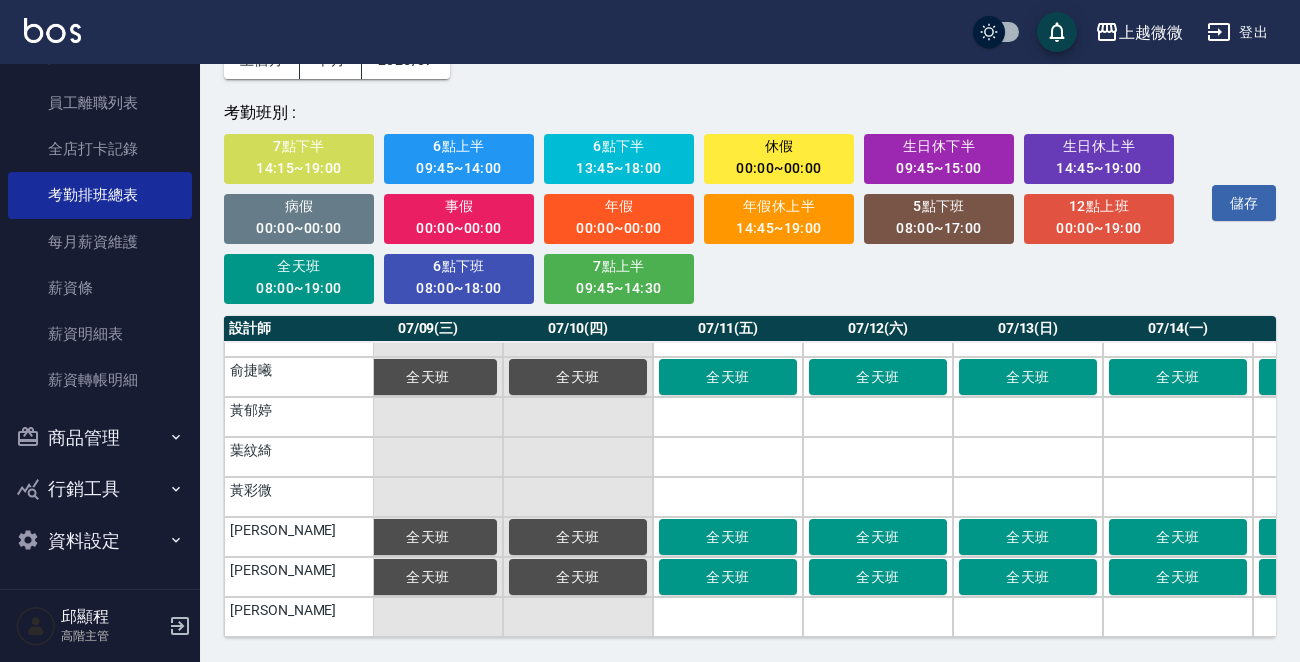 click on "休假" at bounding box center [779, 146] 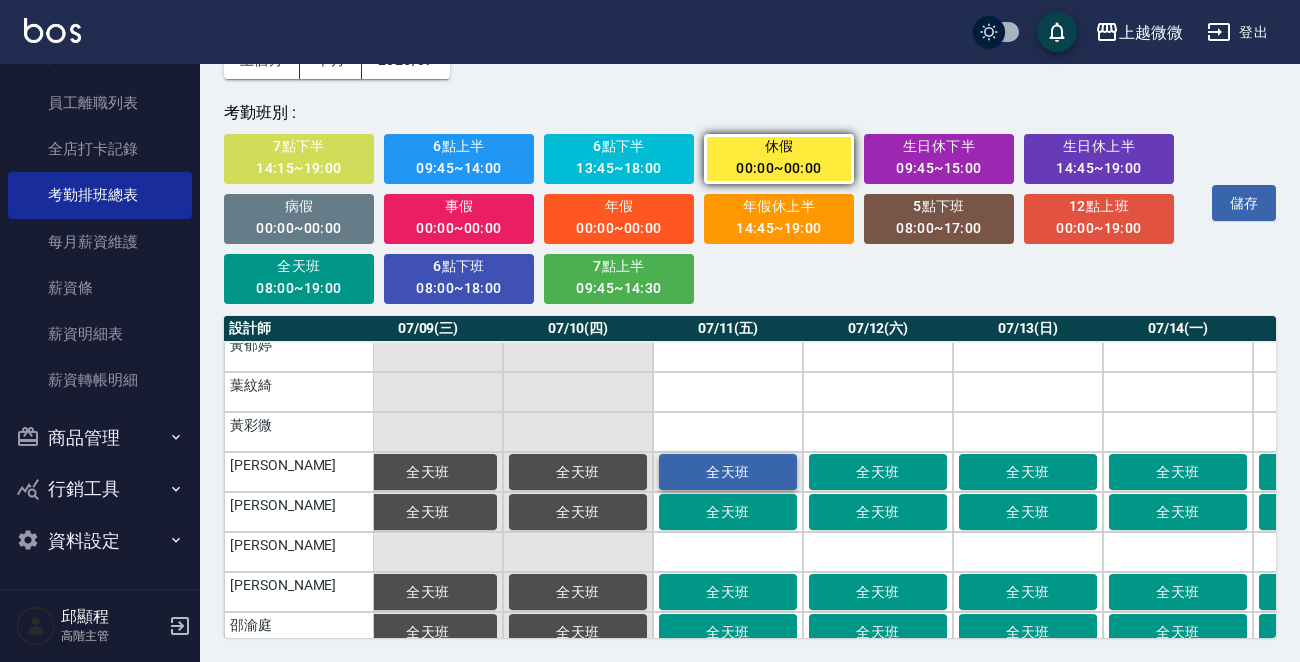 scroll, scrollTop: 125, scrollLeft: 1221, axis: both 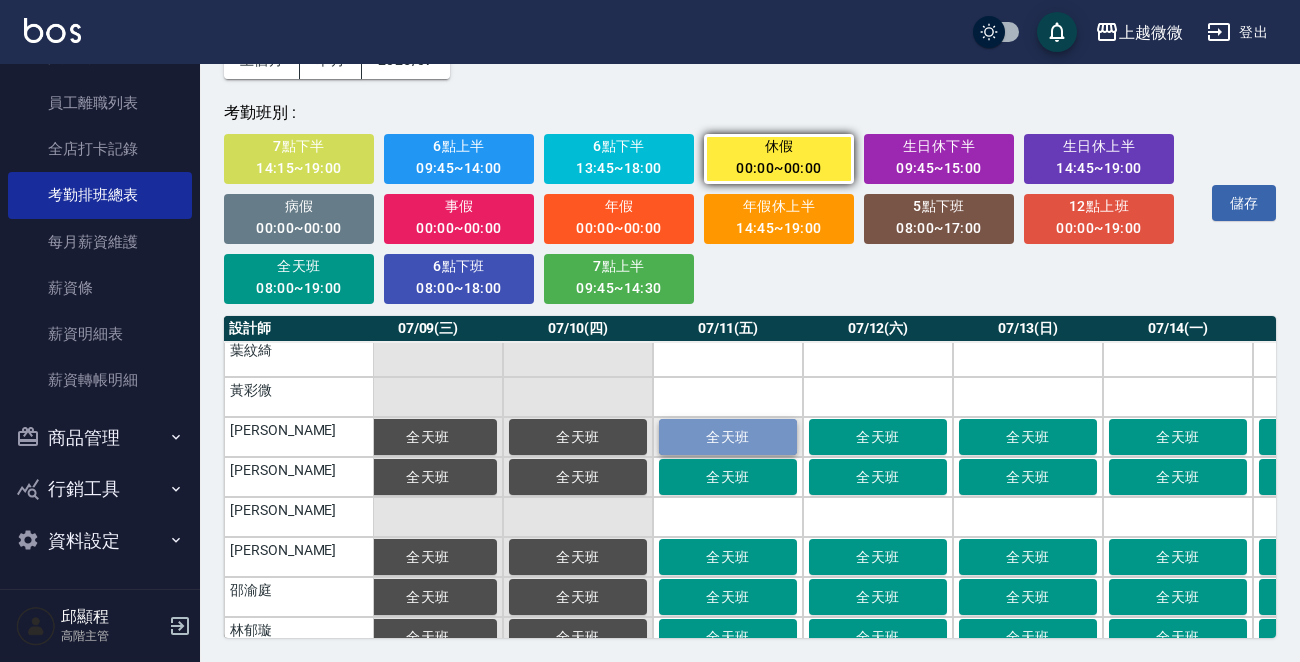 click on "全天班" at bounding box center (728, 437) 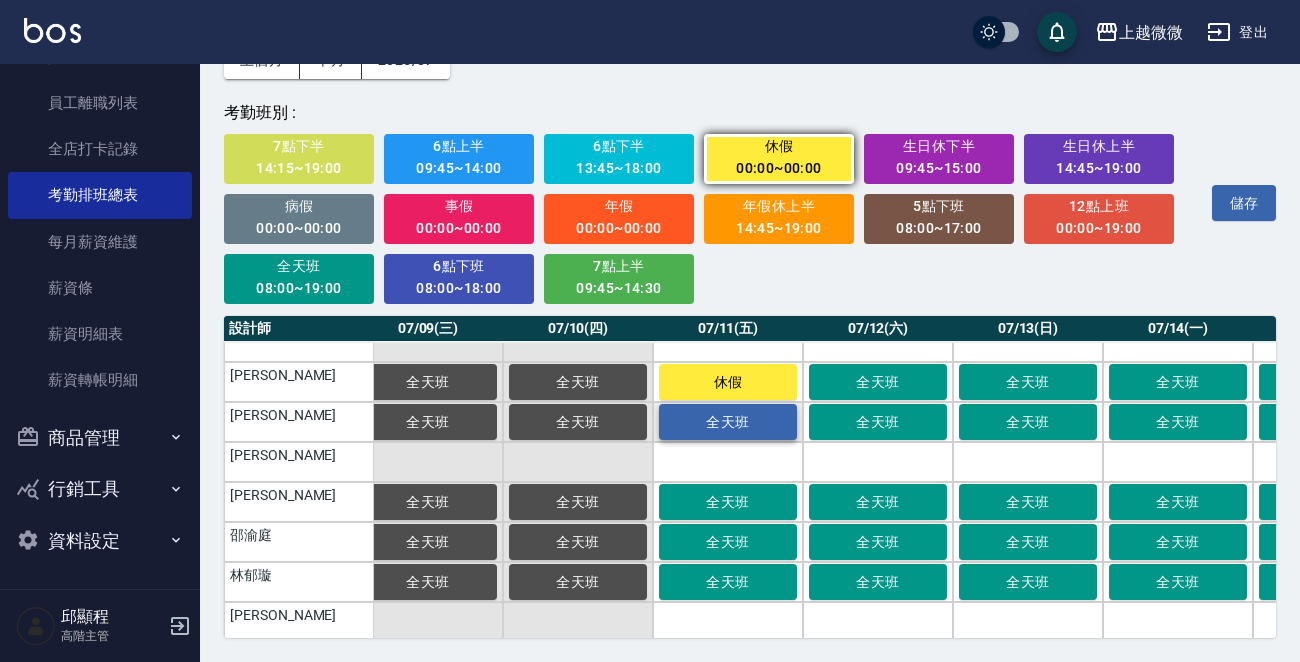 scroll, scrollTop: 225, scrollLeft: 1221, axis: both 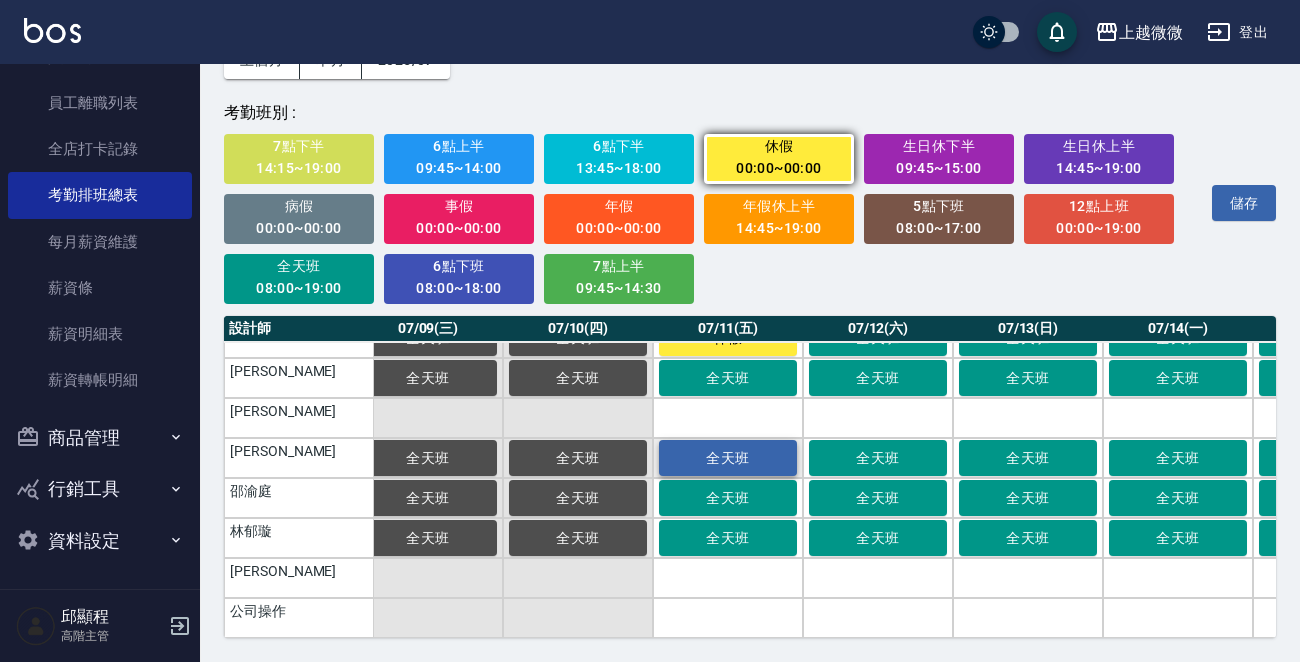 click on "全天班" at bounding box center (728, 458) 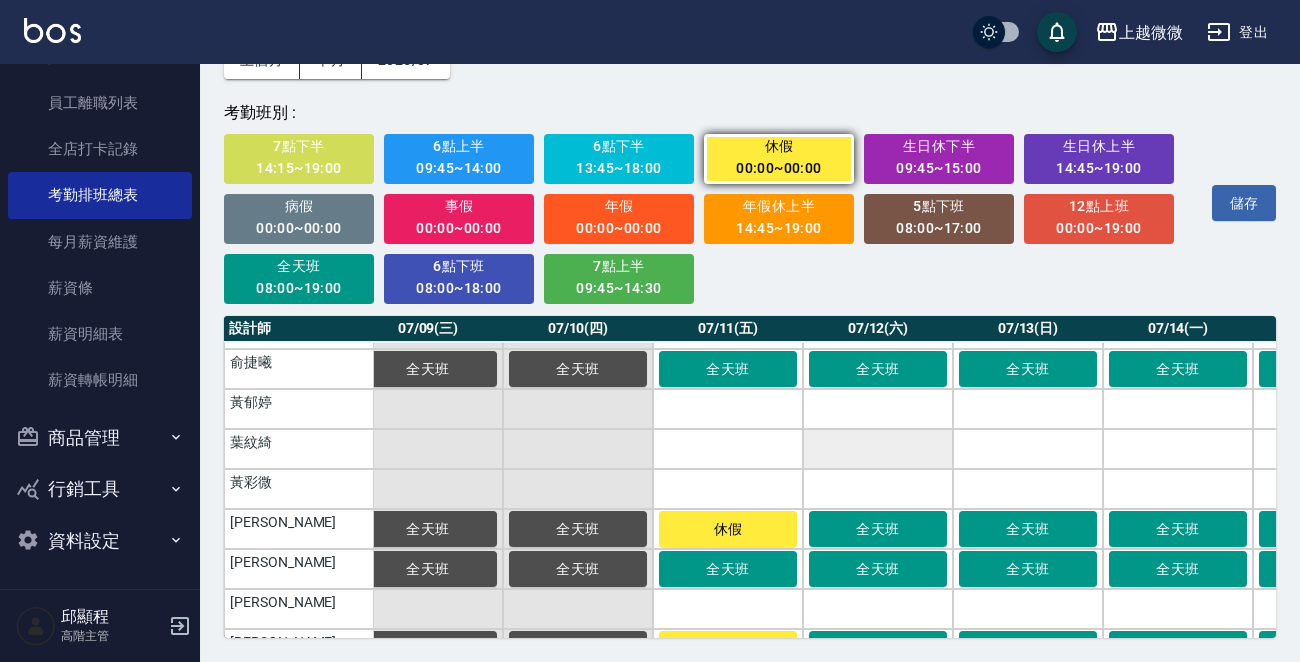 scroll, scrollTop: 0, scrollLeft: 1221, axis: horizontal 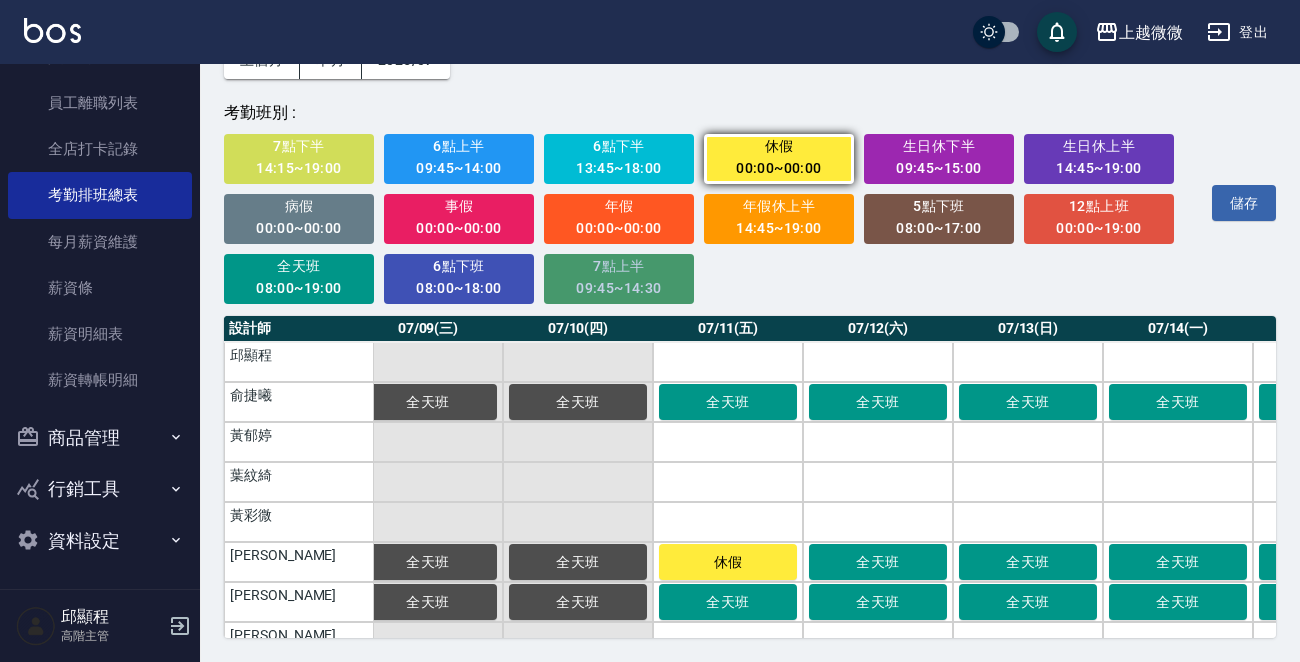 click on "7點上半" at bounding box center [619, 266] 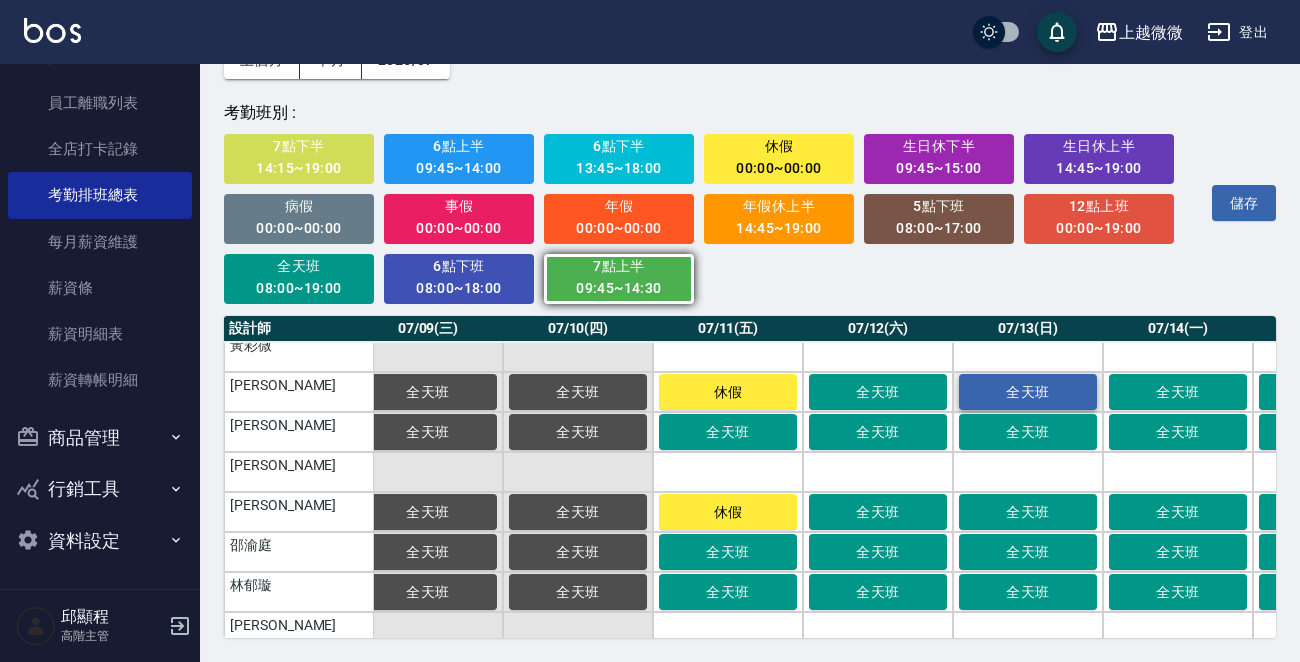 scroll, scrollTop: 200, scrollLeft: 1221, axis: both 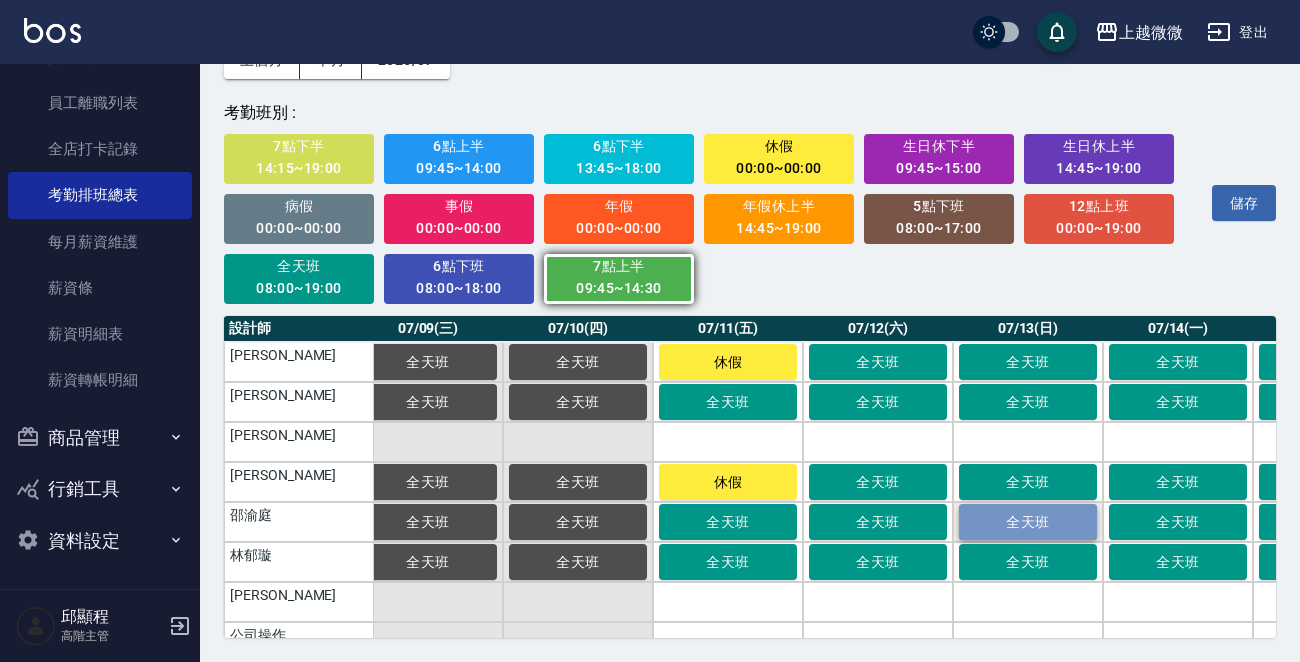 click on "全天班" at bounding box center [1028, 522] 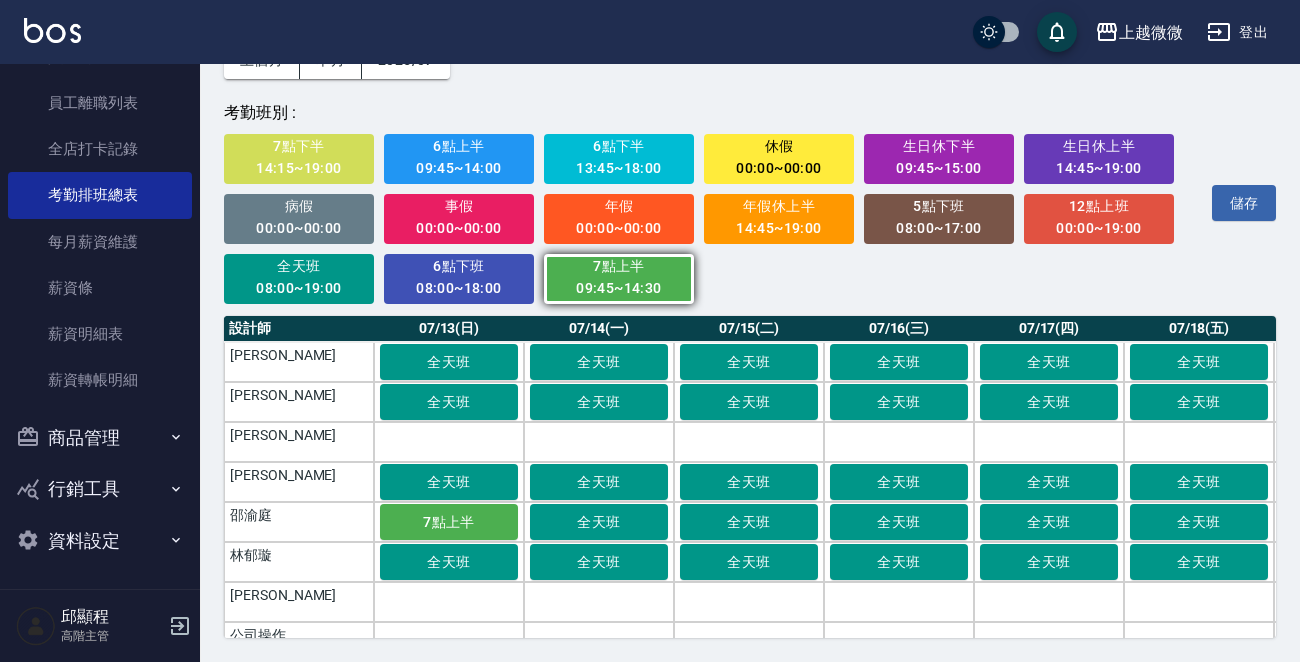 scroll, scrollTop: 200, scrollLeft: 1808, axis: both 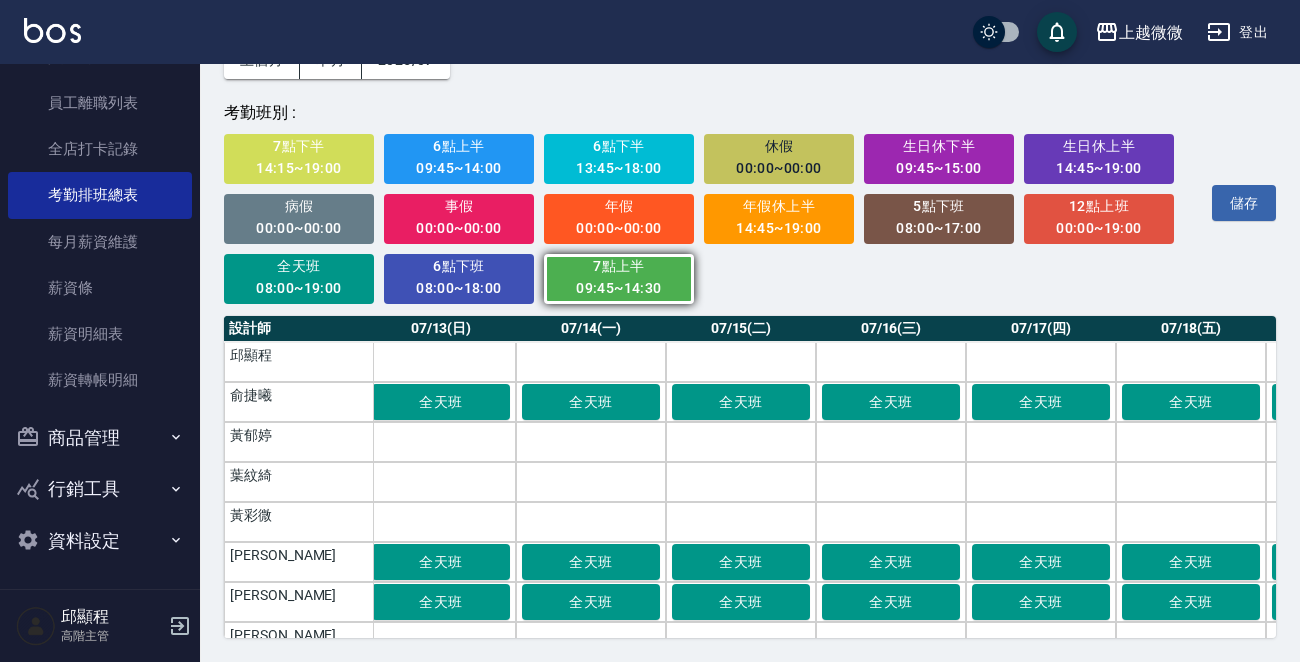 click on "休假" at bounding box center (779, 146) 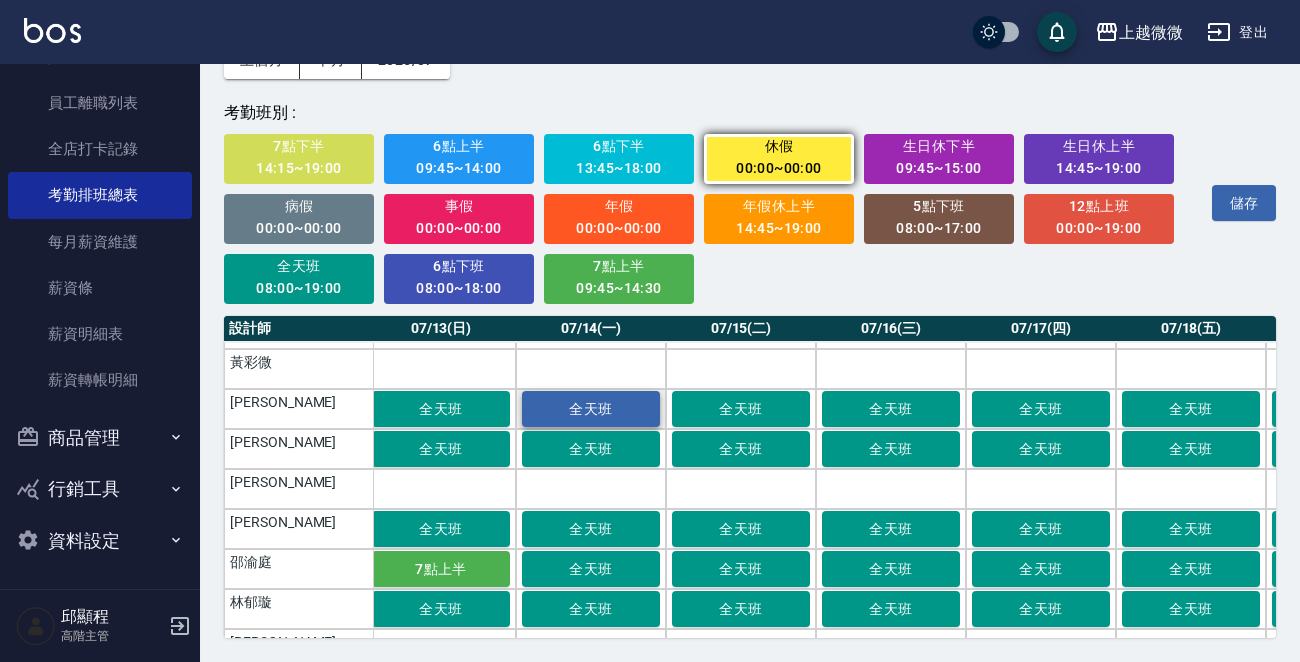 scroll, scrollTop: 200, scrollLeft: 1808, axis: both 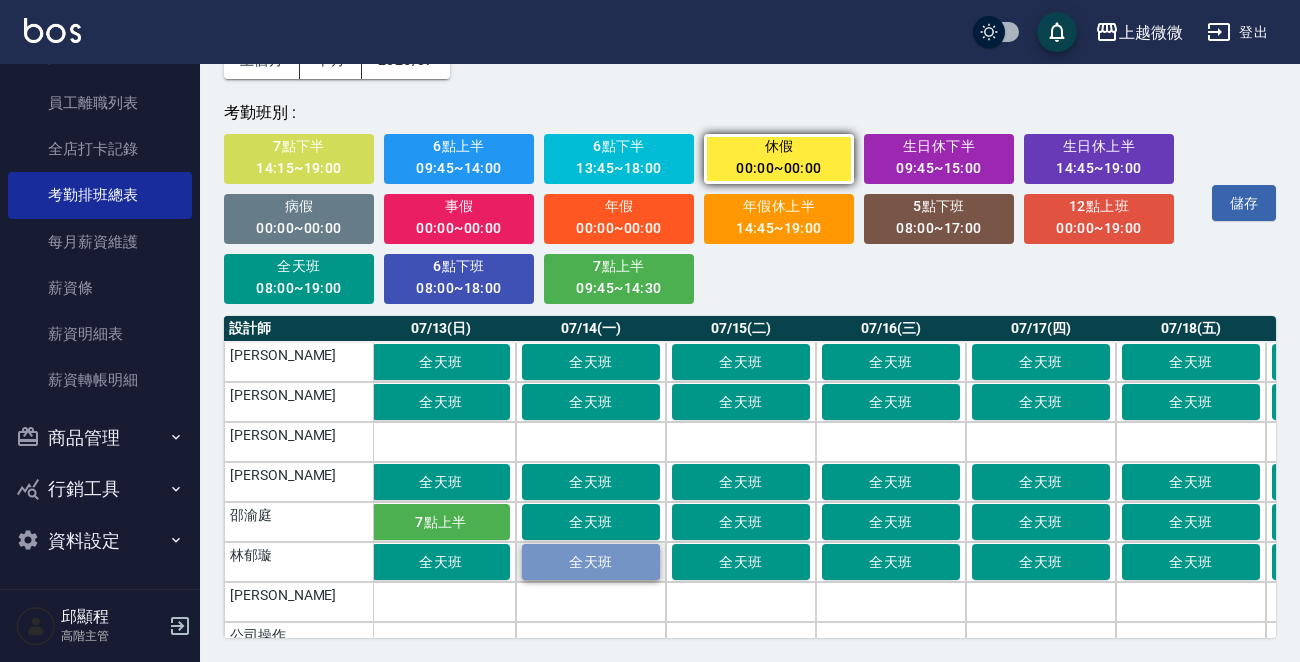 click on "全天班" at bounding box center [591, 562] 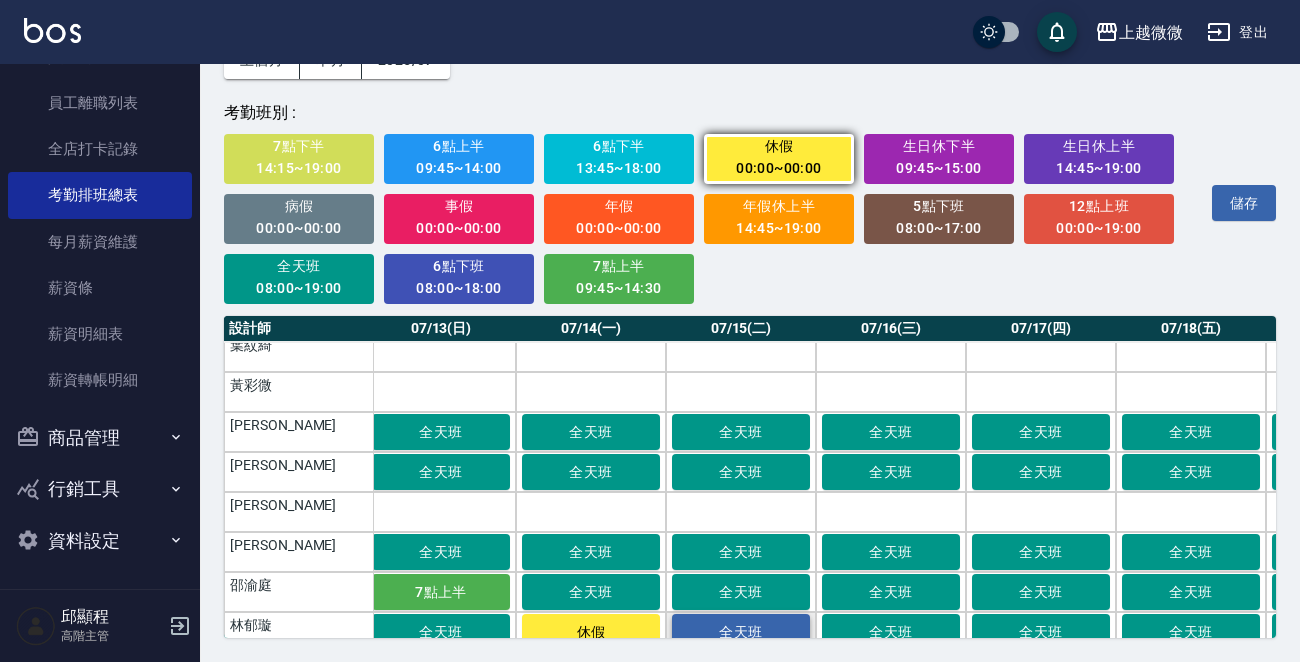 scroll, scrollTop: 100, scrollLeft: 1808, axis: both 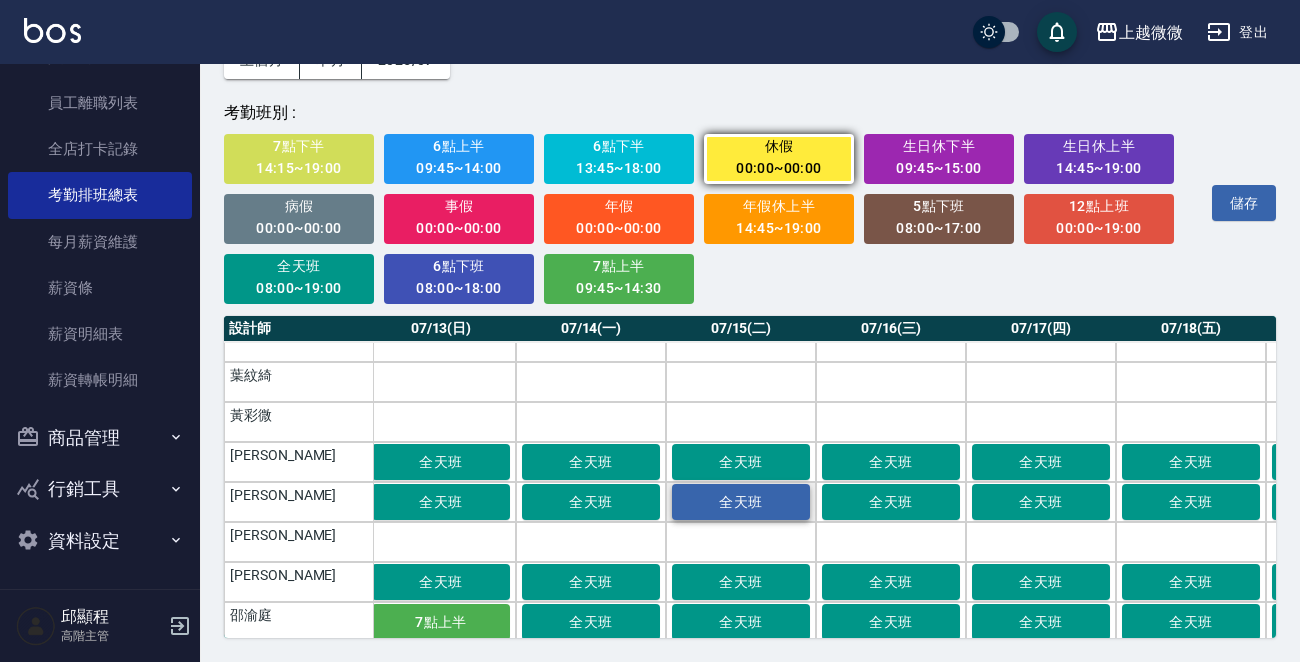 click on "全天班" at bounding box center [741, 502] 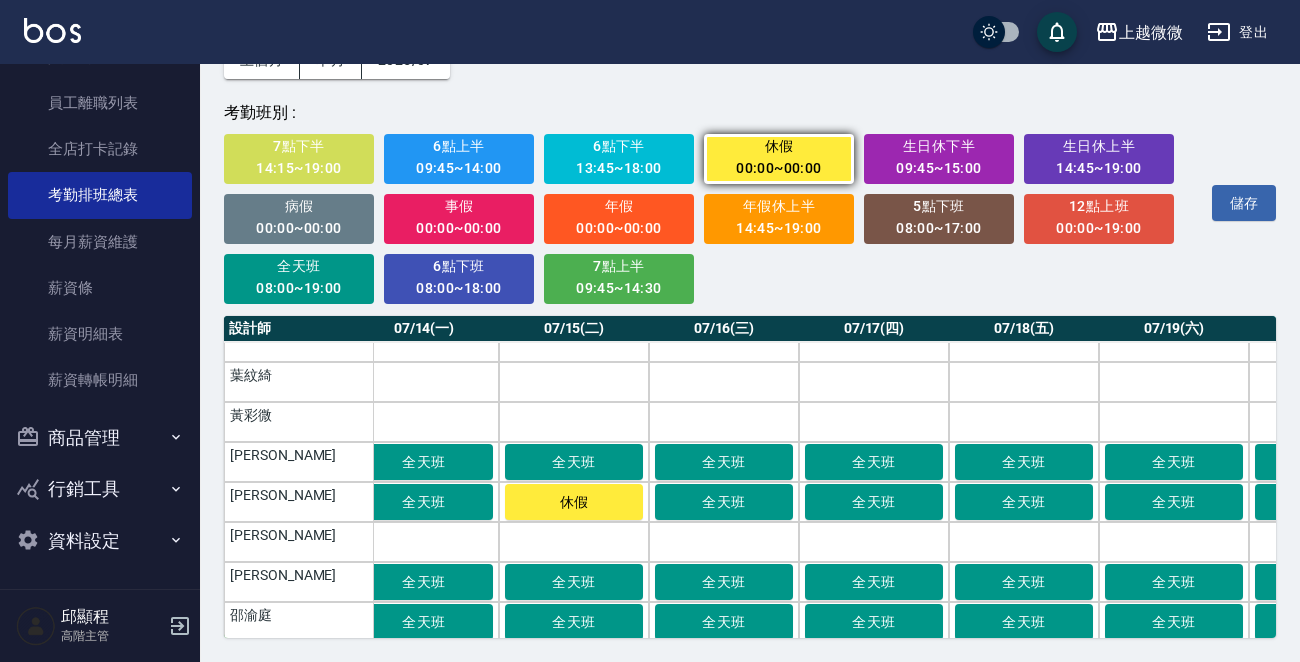 scroll, scrollTop: 100, scrollLeft: 1983, axis: both 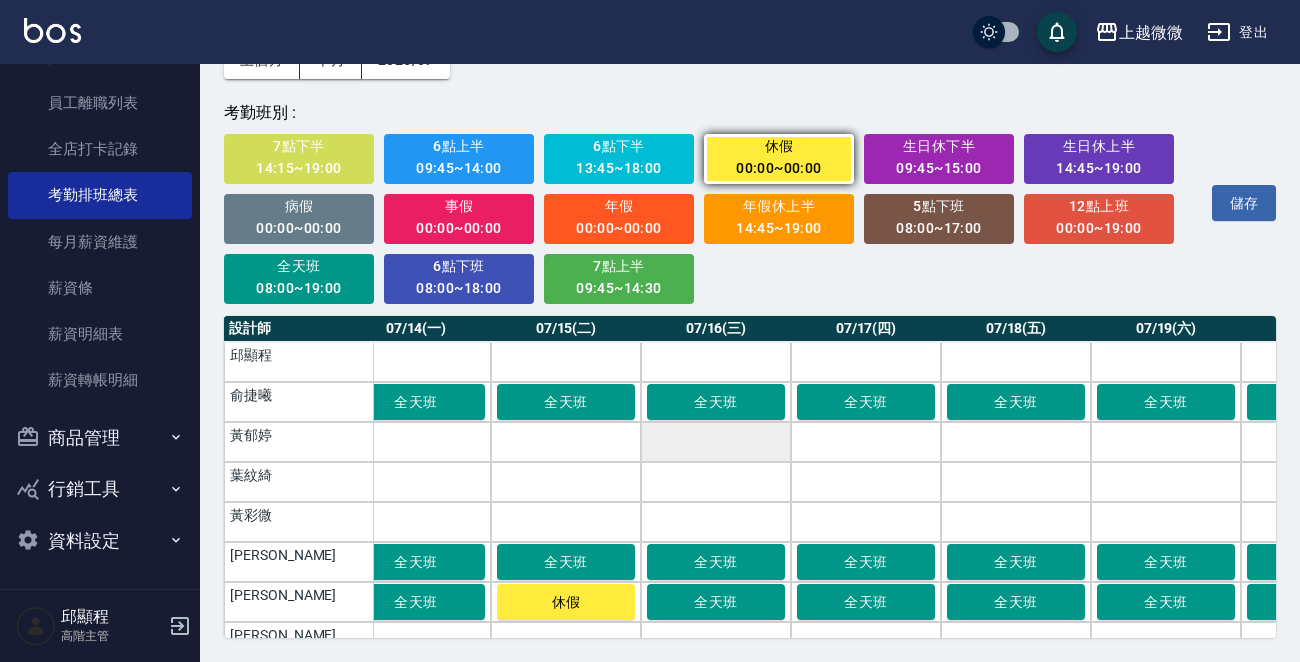 drag, startPoint x: 764, startPoint y: 399, endPoint x: 768, endPoint y: 426, distance: 27.294687 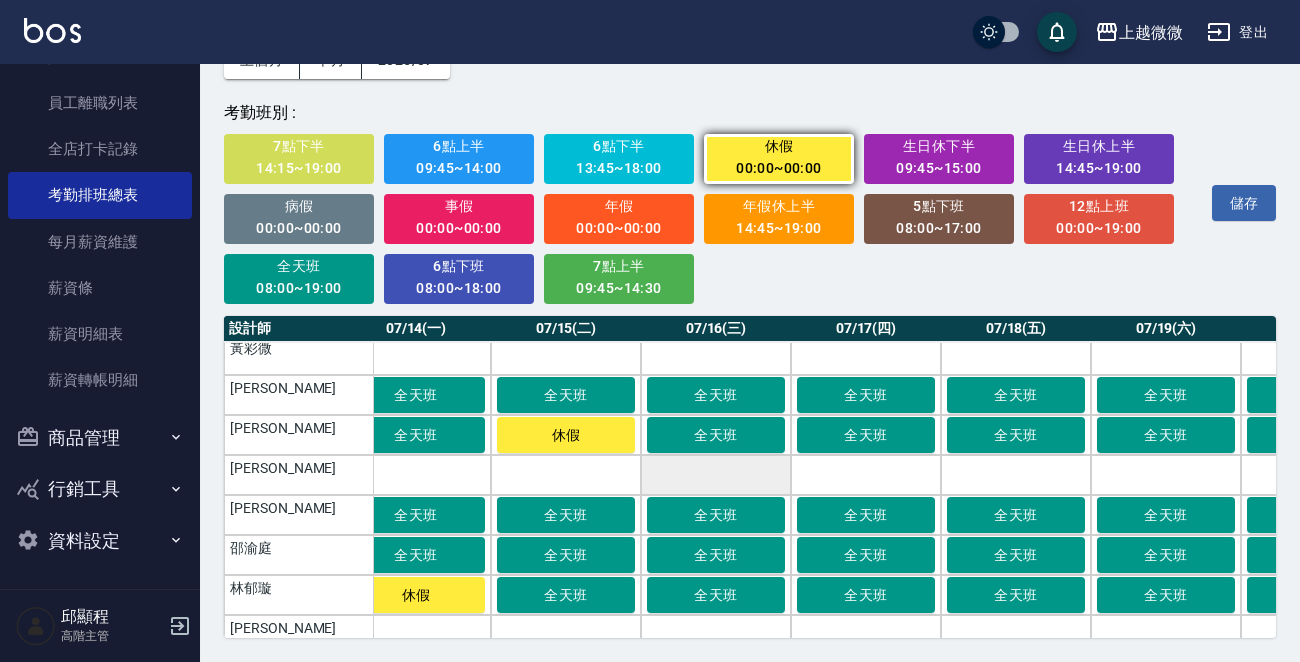 scroll, scrollTop: 200, scrollLeft: 1983, axis: both 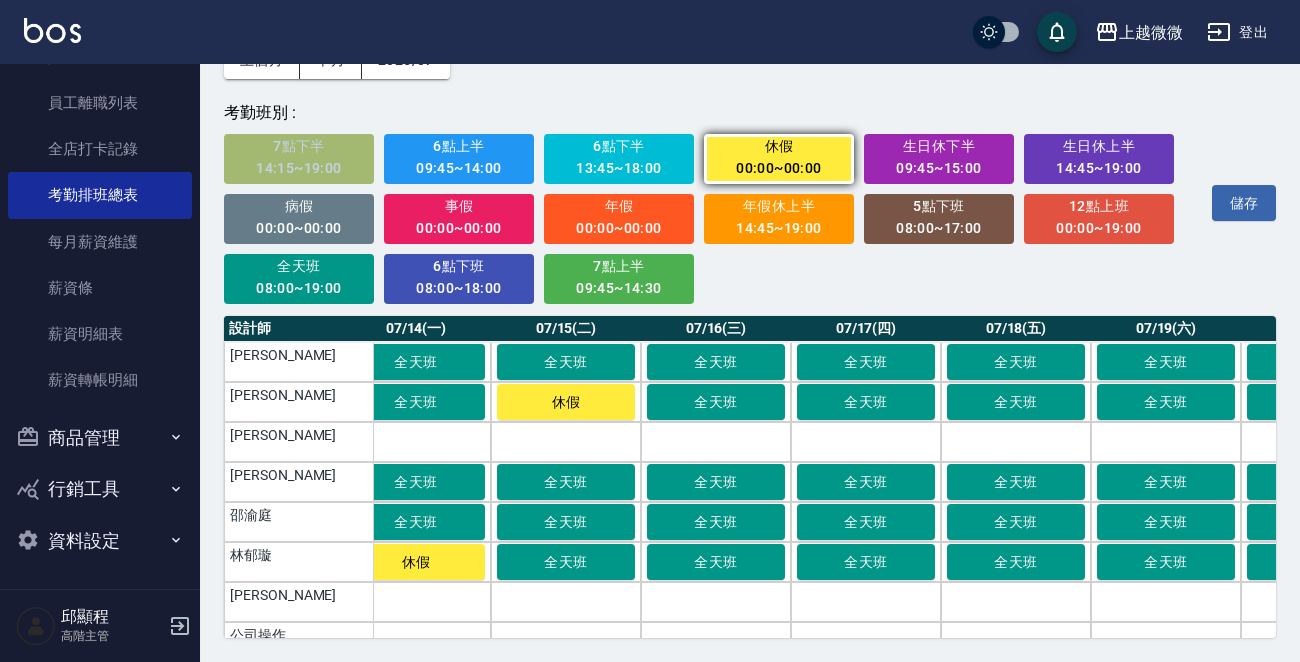 click on "7點下半" at bounding box center (299, 146) 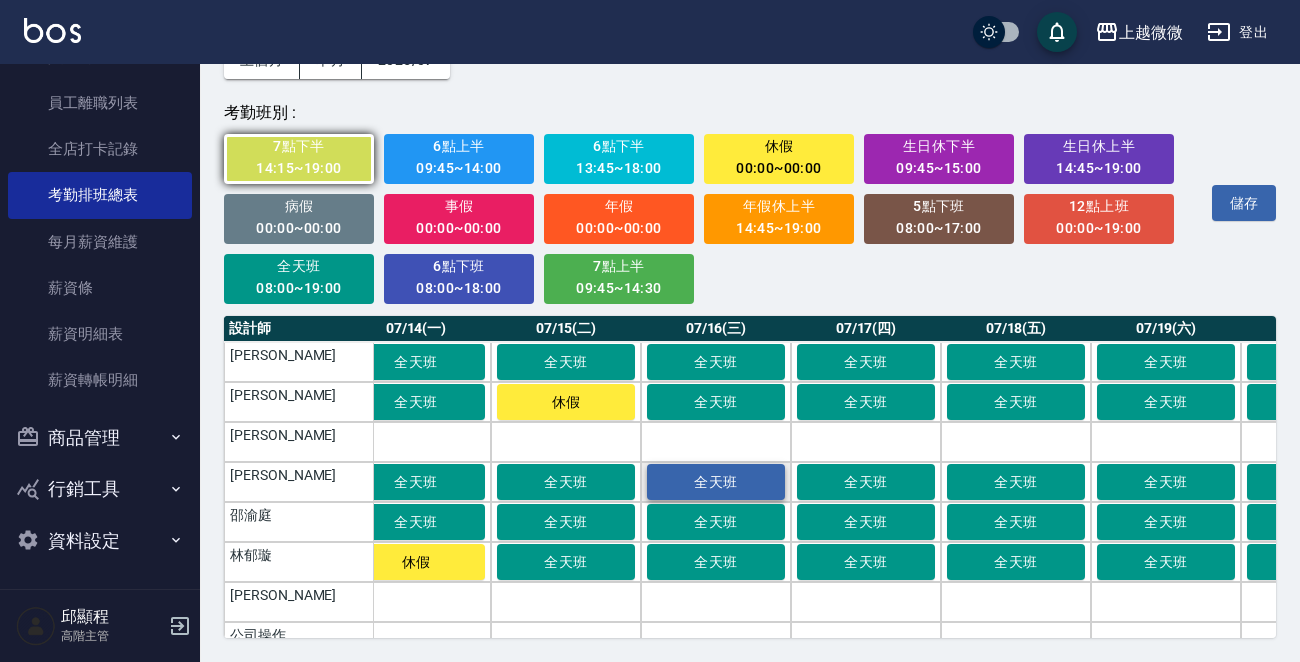 click on "全天班" at bounding box center (716, 482) 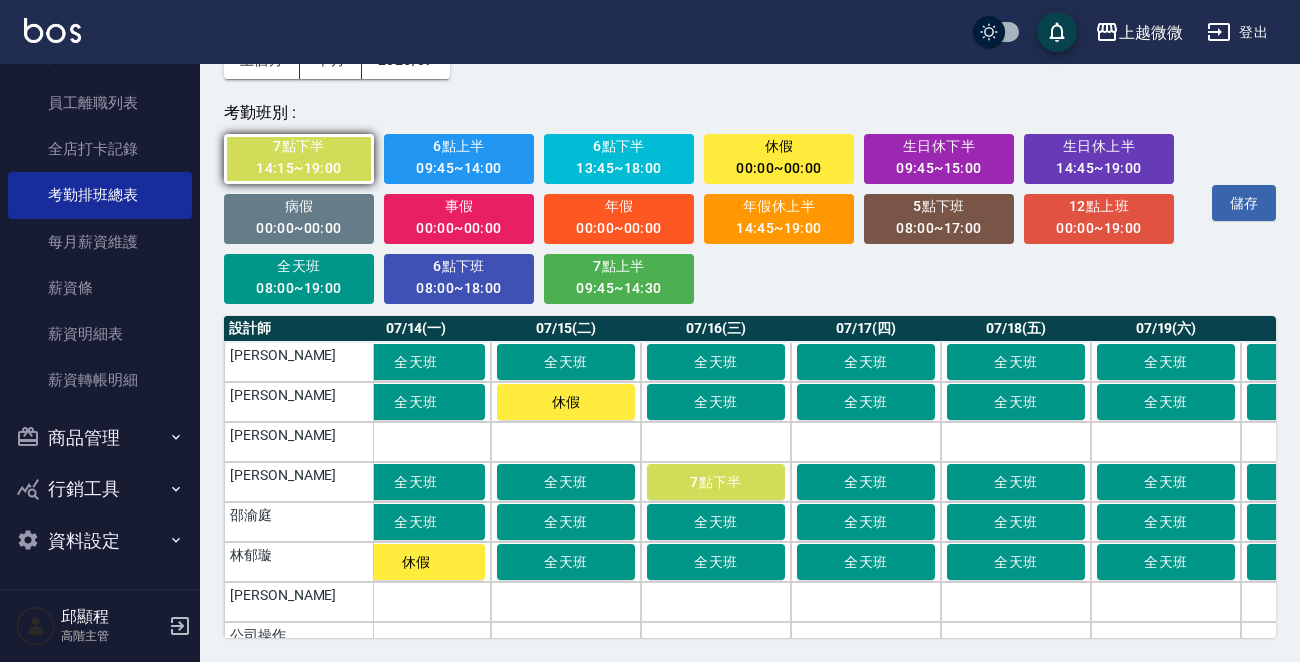 click on "休假" at bounding box center (779, 146) 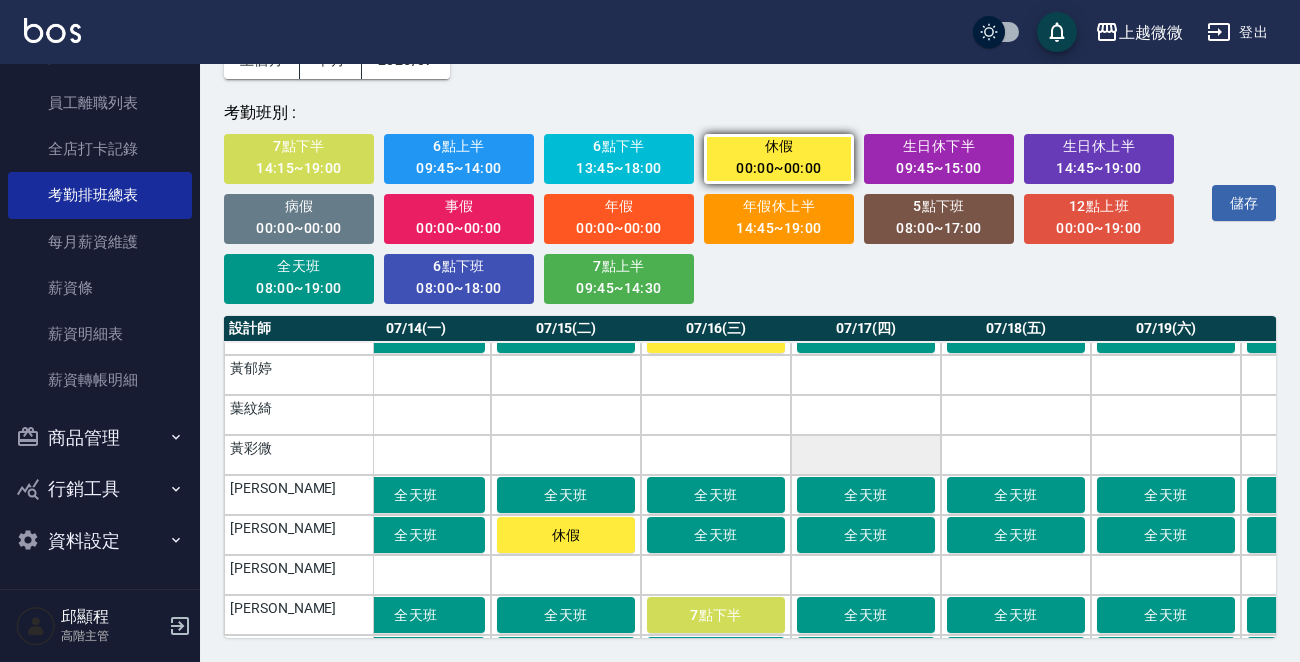 scroll, scrollTop: 100, scrollLeft: 1983, axis: both 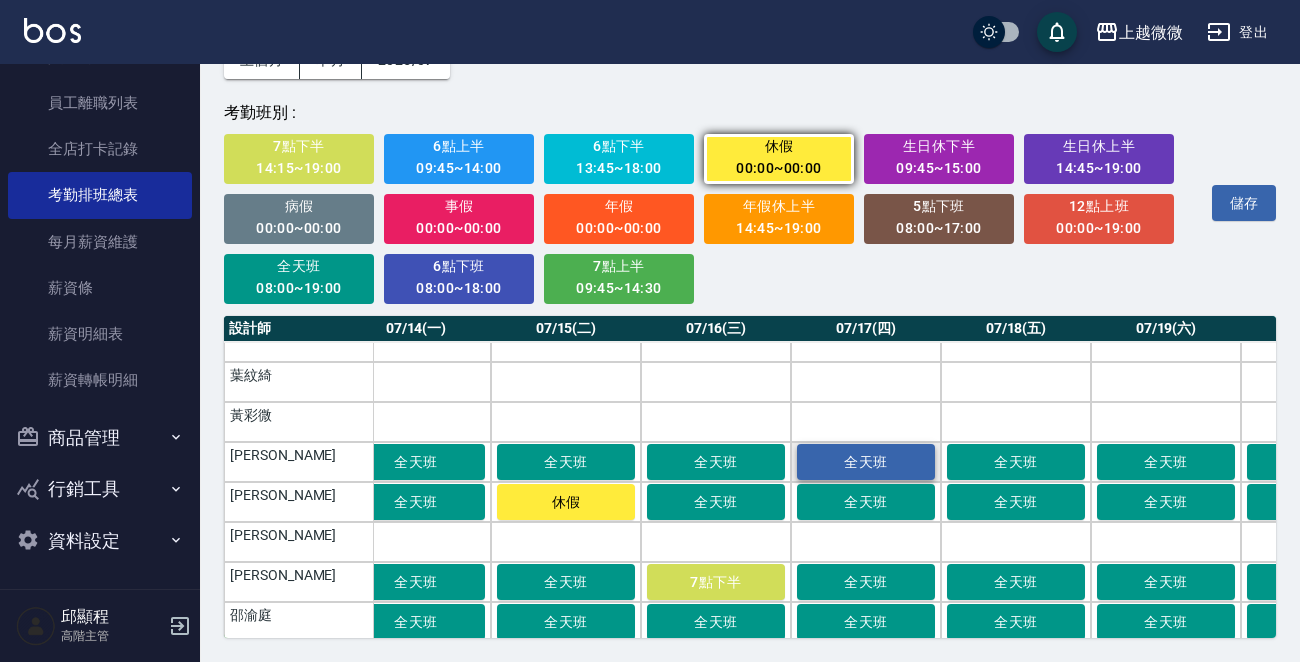 click on "全天班" at bounding box center [866, 462] 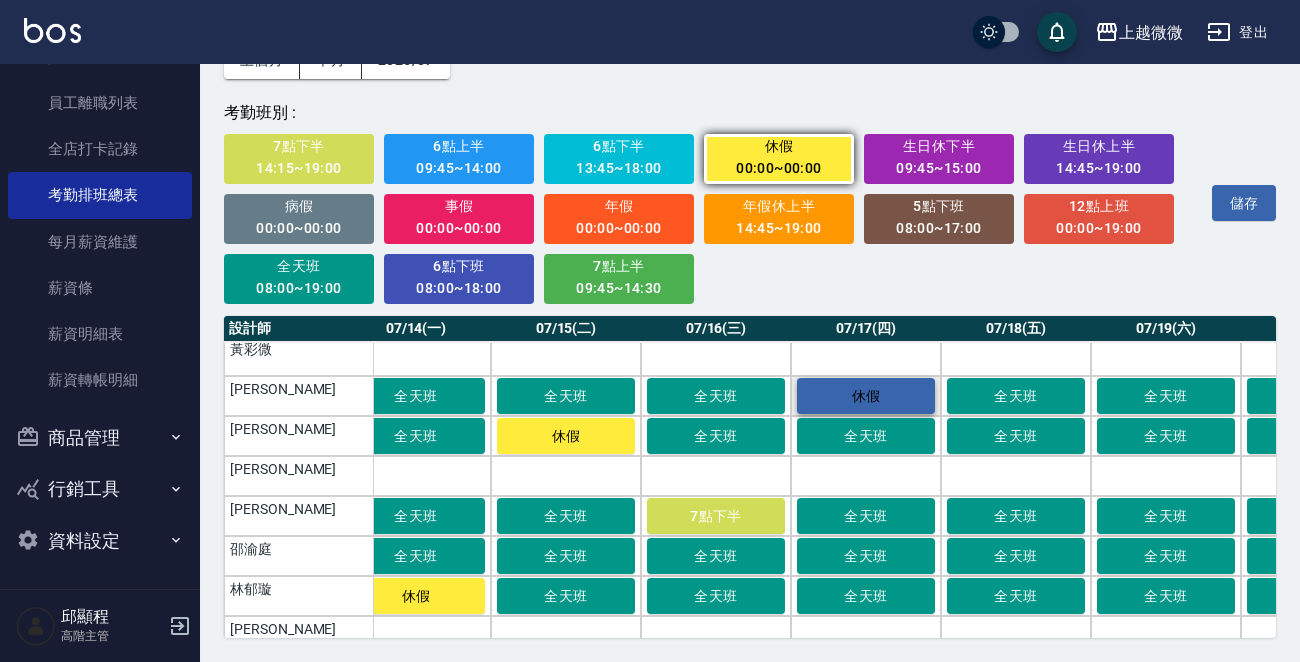 scroll, scrollTop: 200, scrollLeft: 1983, axis: both 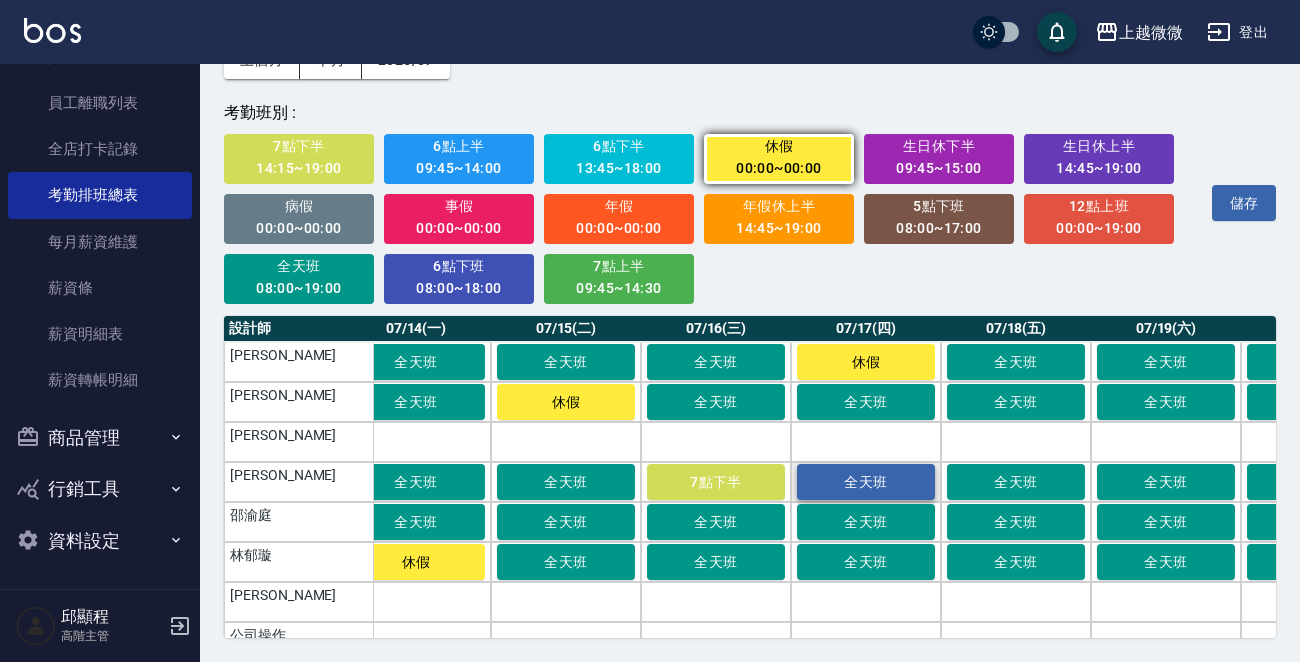 click on "全天班" at bounding box center [866, 482] 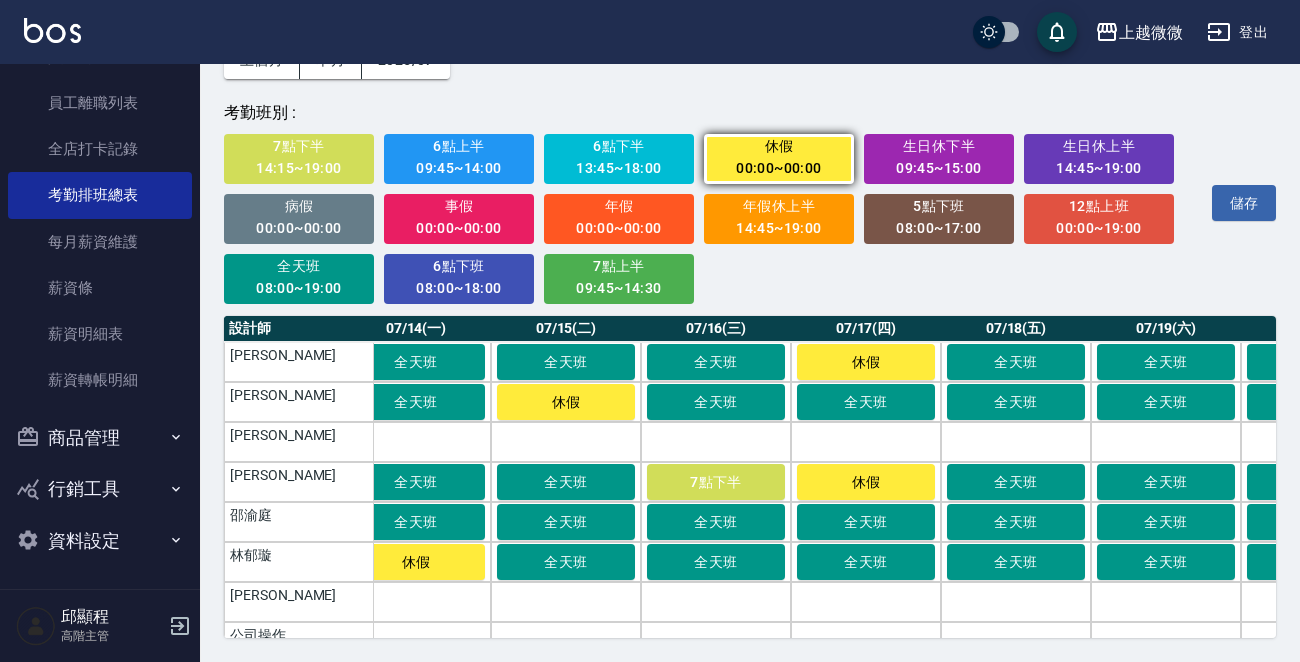 click on "全天班" at bounding box center (299, 266) 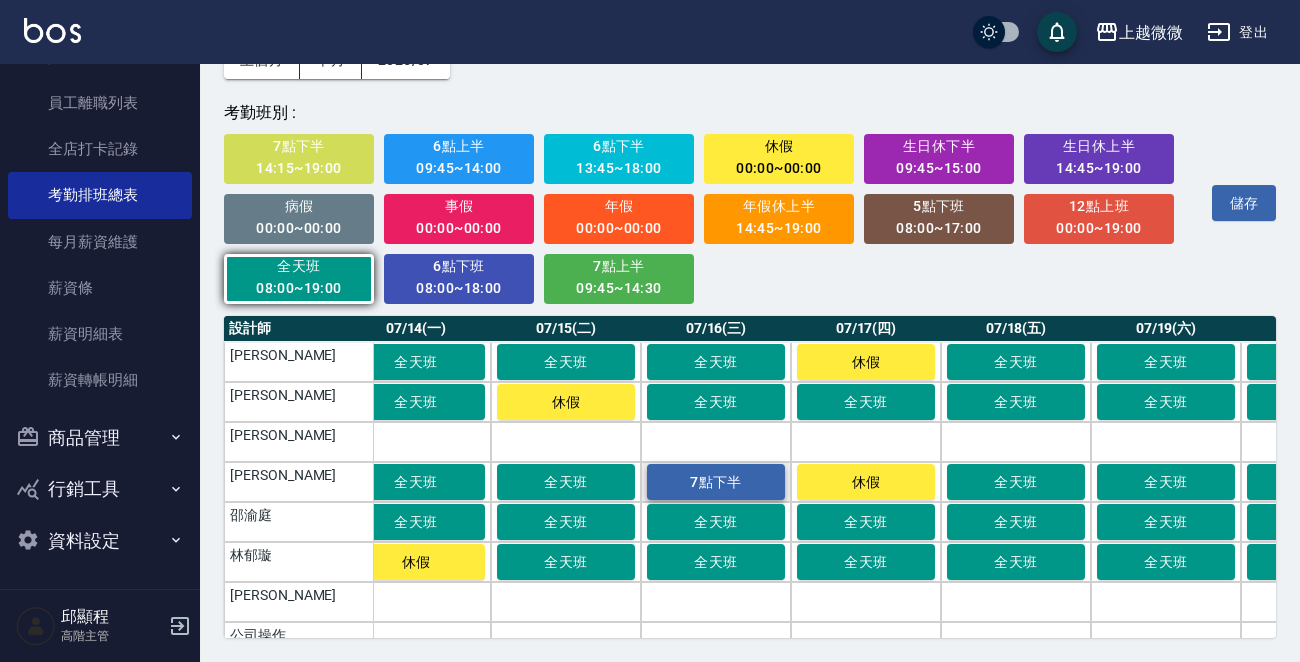 click on "7點下半" at bounding box center (716, 482) 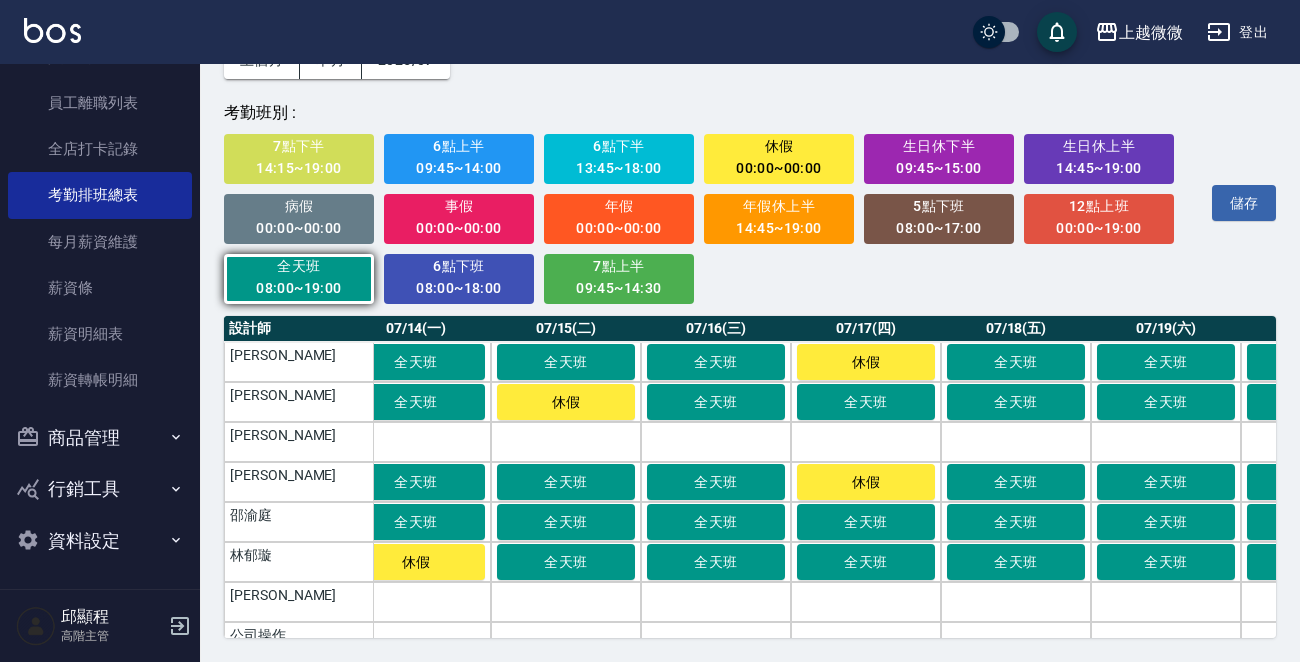 click on "7點下半" at bounding box center [299, 146] 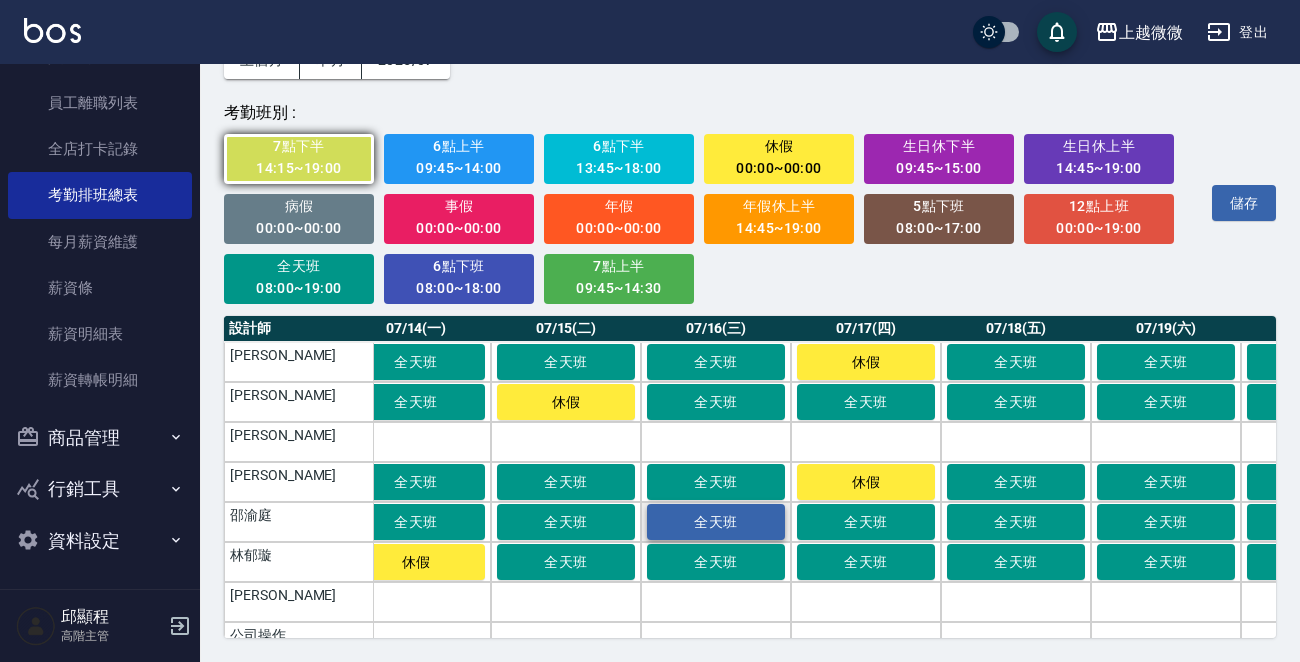 click on "全天班" at bounding box center (716, 522) 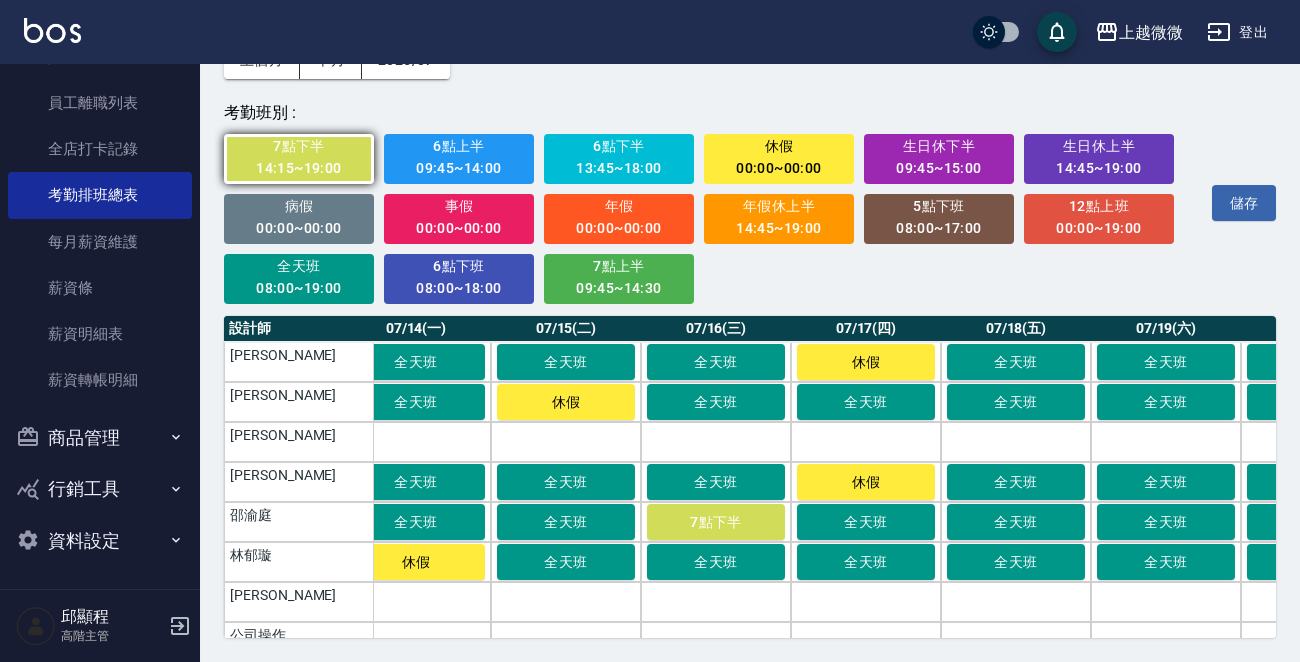click on "00:00~00:00" at bounding box center [779, 168] 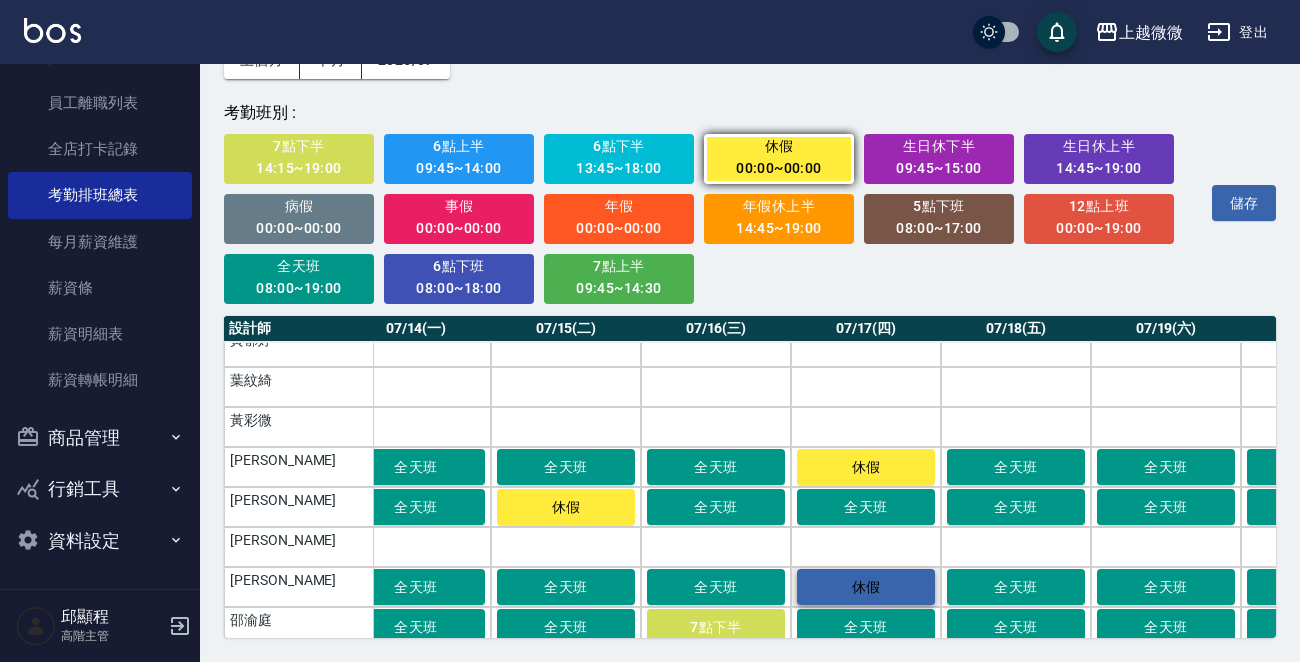 scroll, scrollTop: 0, scrollLeft: 1983, axis: horizontal 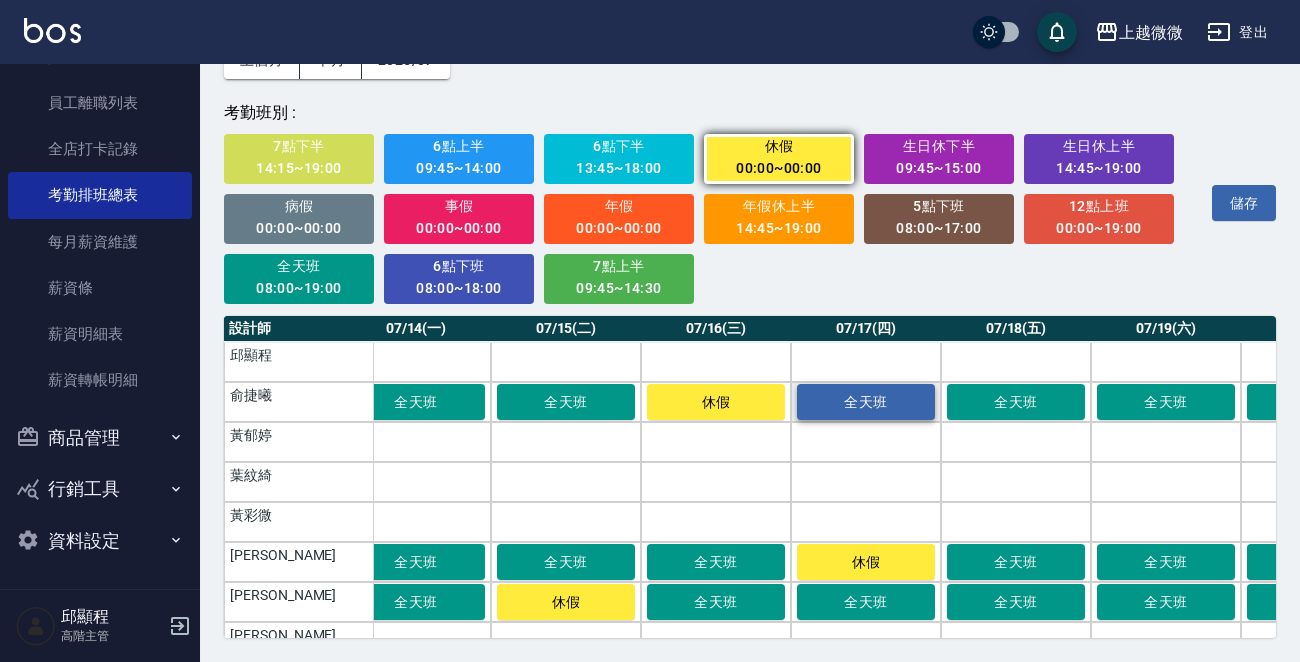 click on "全天班" at bounding box center (866, 402) 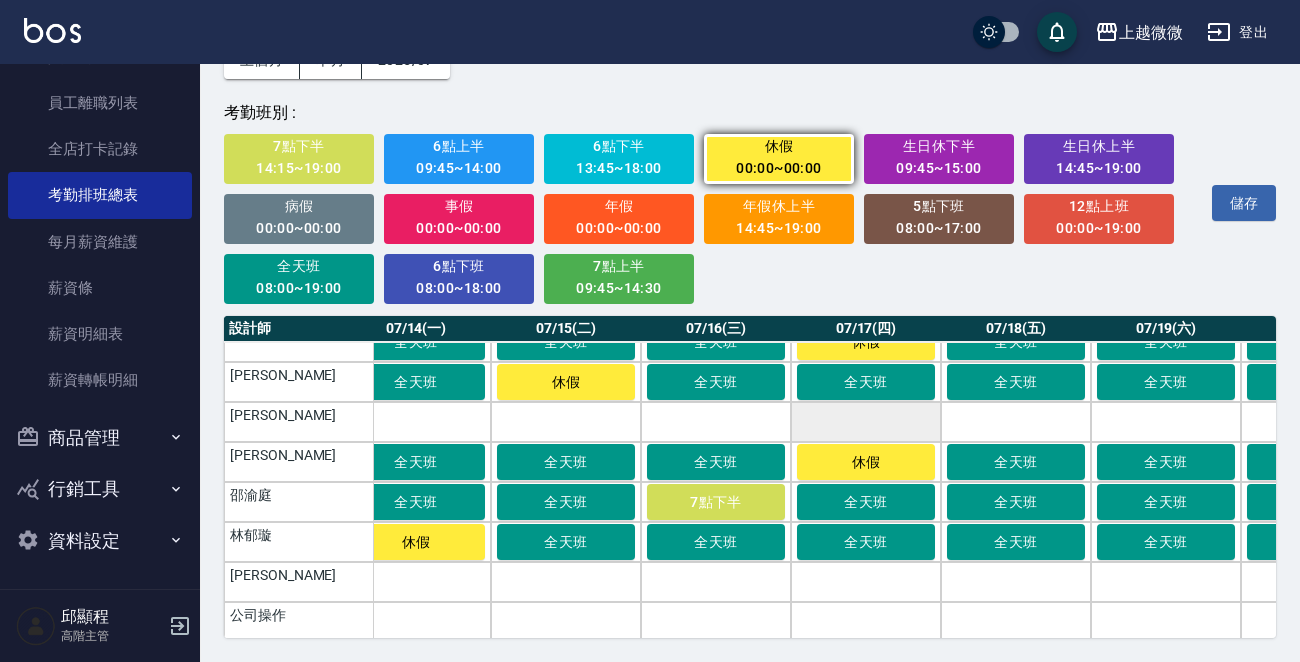 scroll, scrollTop: 239, scrollLeft: 1983, axis: both 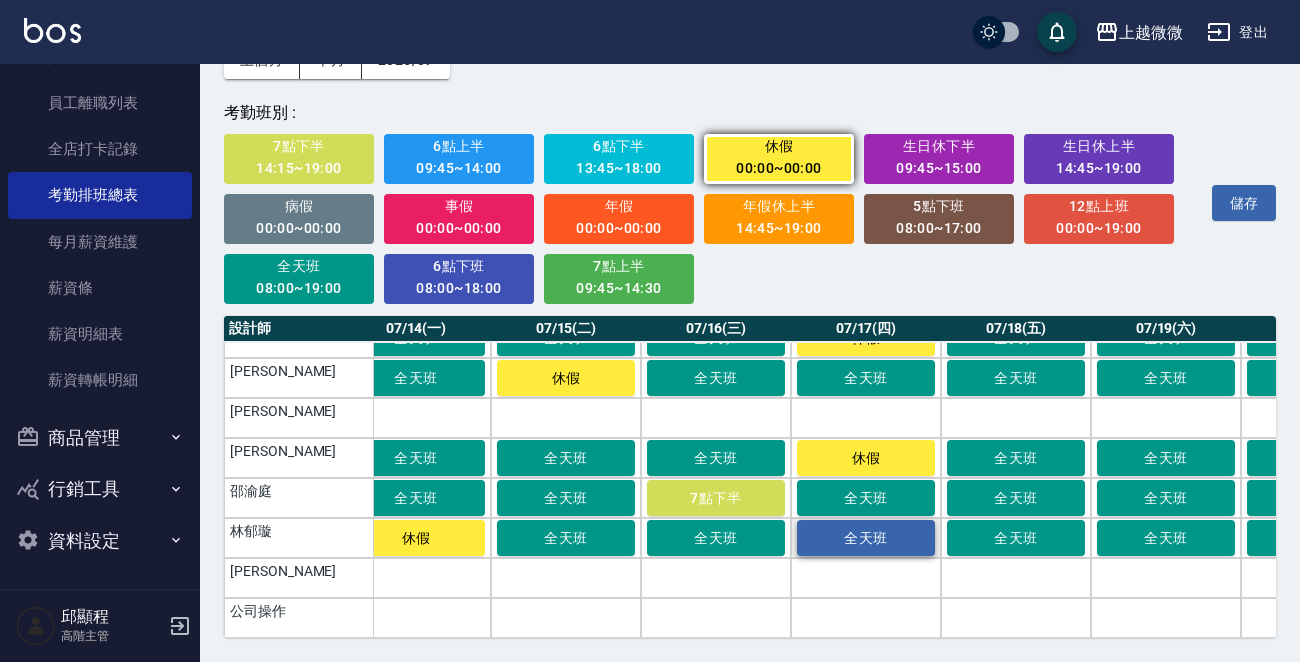 click on "全天班" at bounding box center (866, 538) 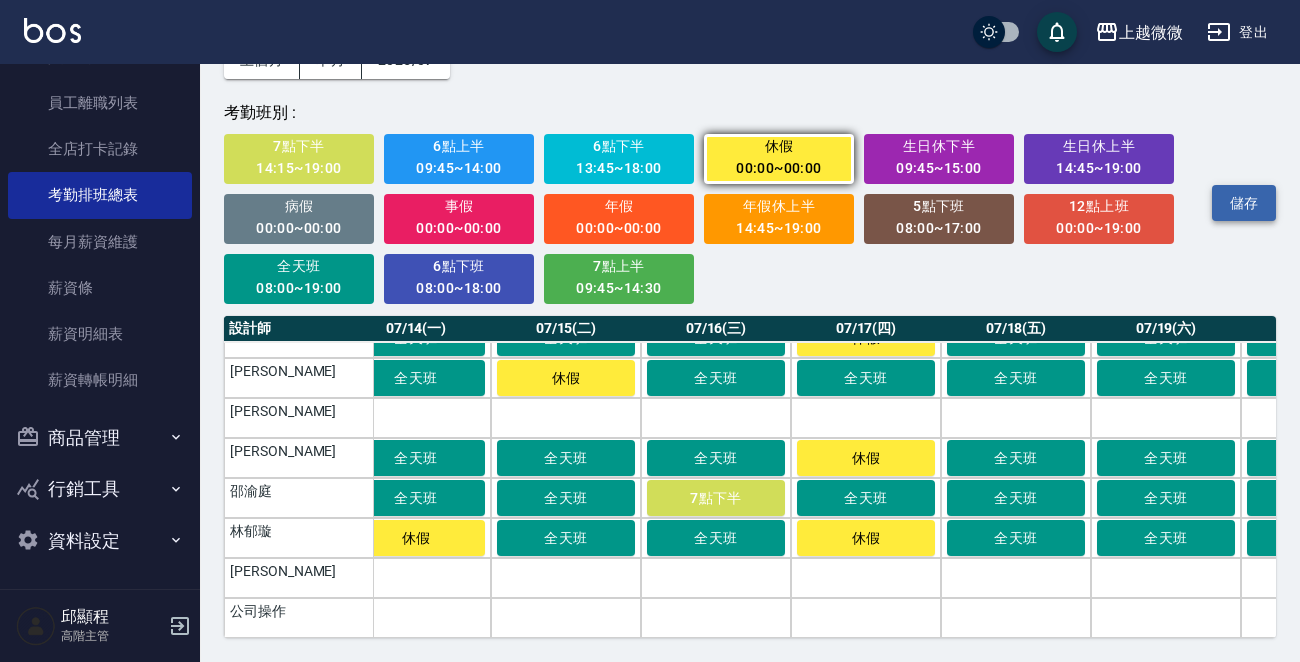 click on "儲存" at bounding box center (1244, 203) 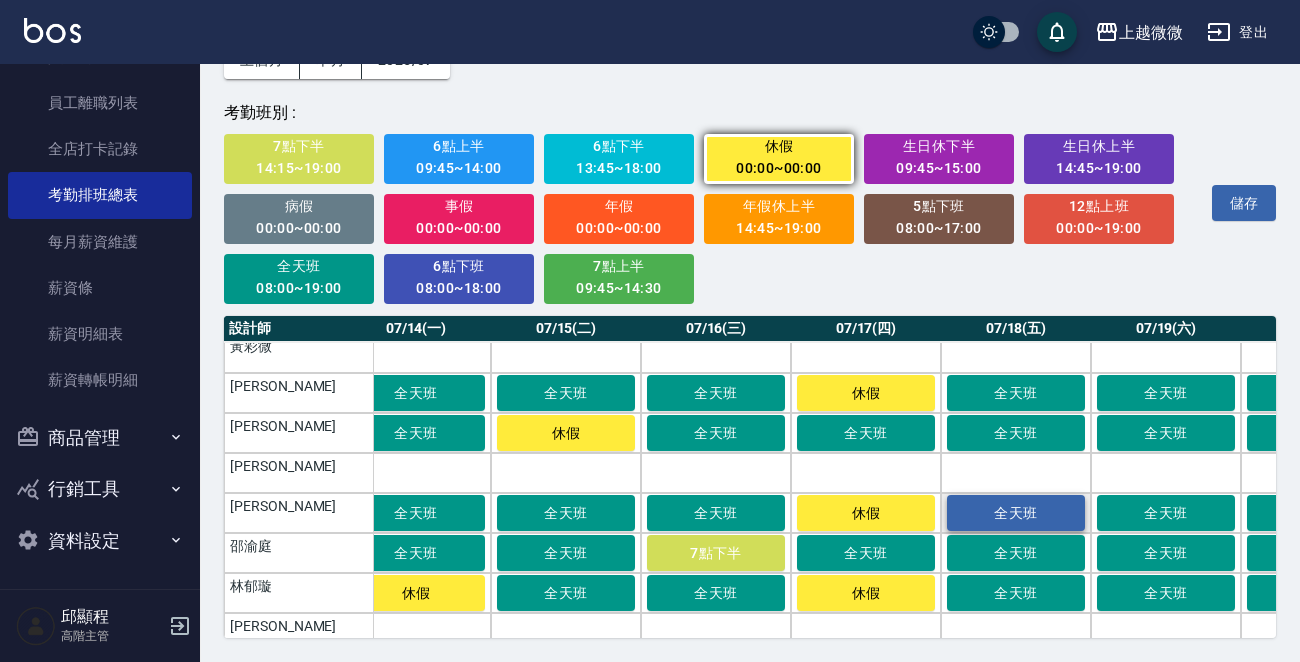 scroll, scrollTop: 139, scrollLeft: 1983, axis: both 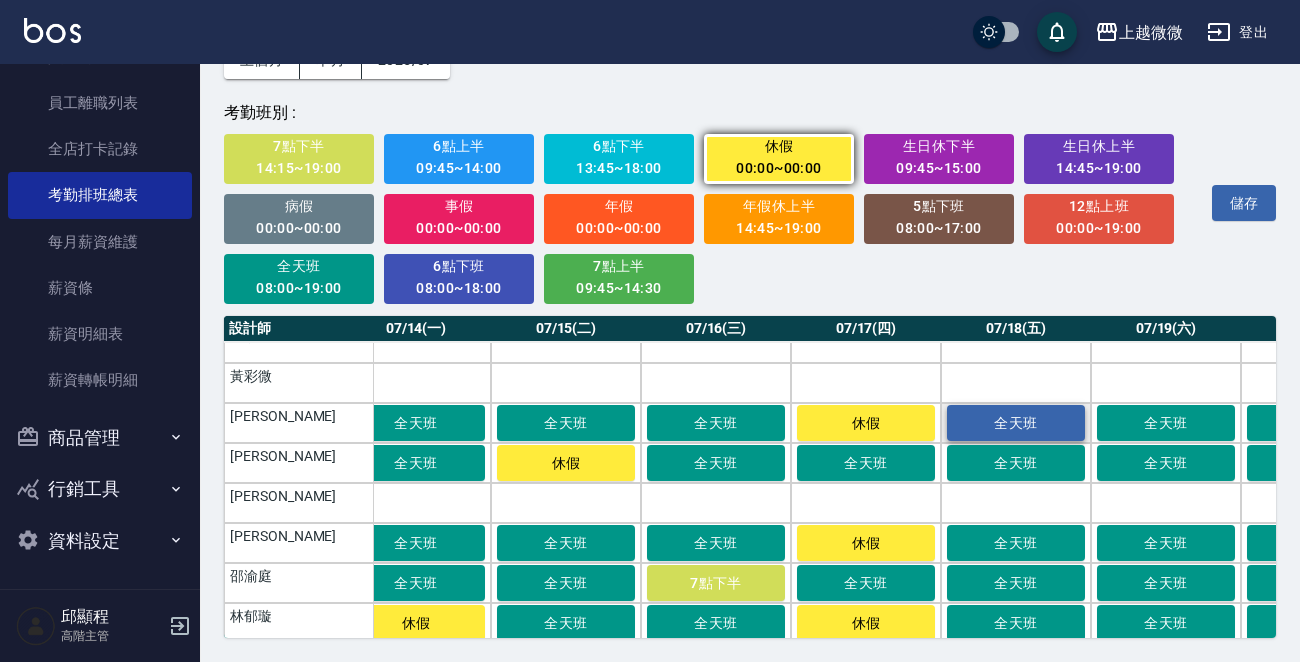 click on "全天班" at bounding box center (1016, 423) 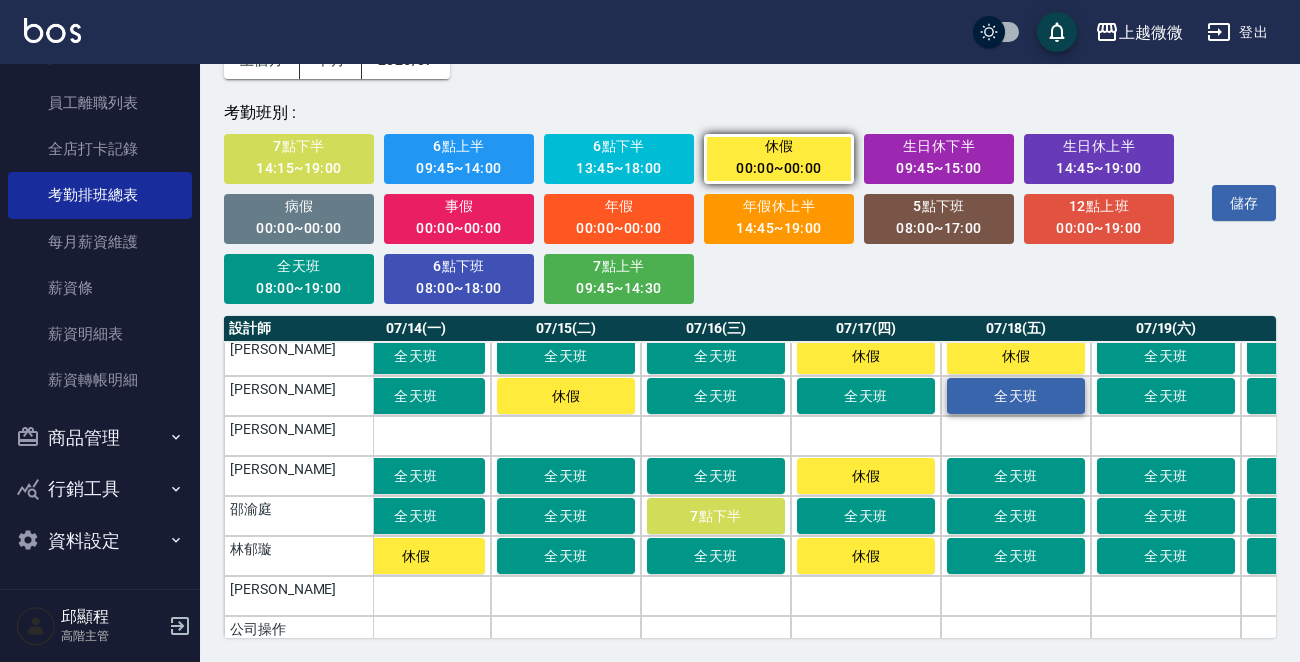 scroll, scrollTop: 239, scrollLeft: 1983, axis: both 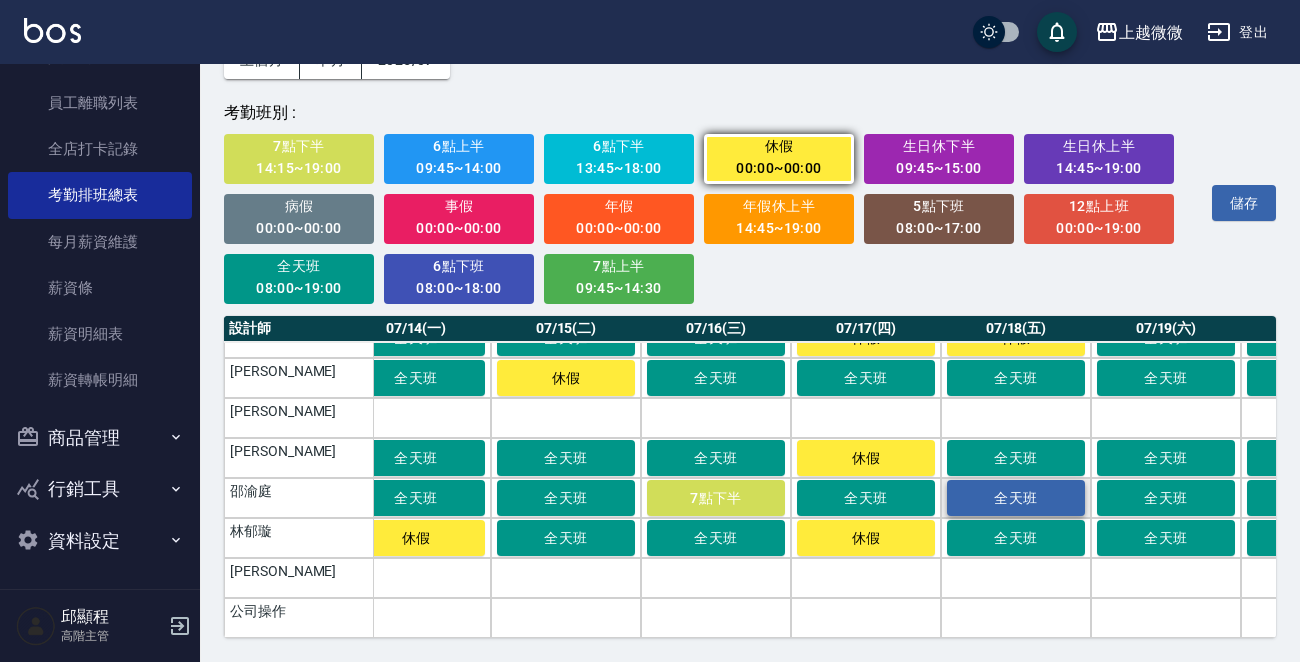 click on "全天班" at bounding box center (1016, 498) 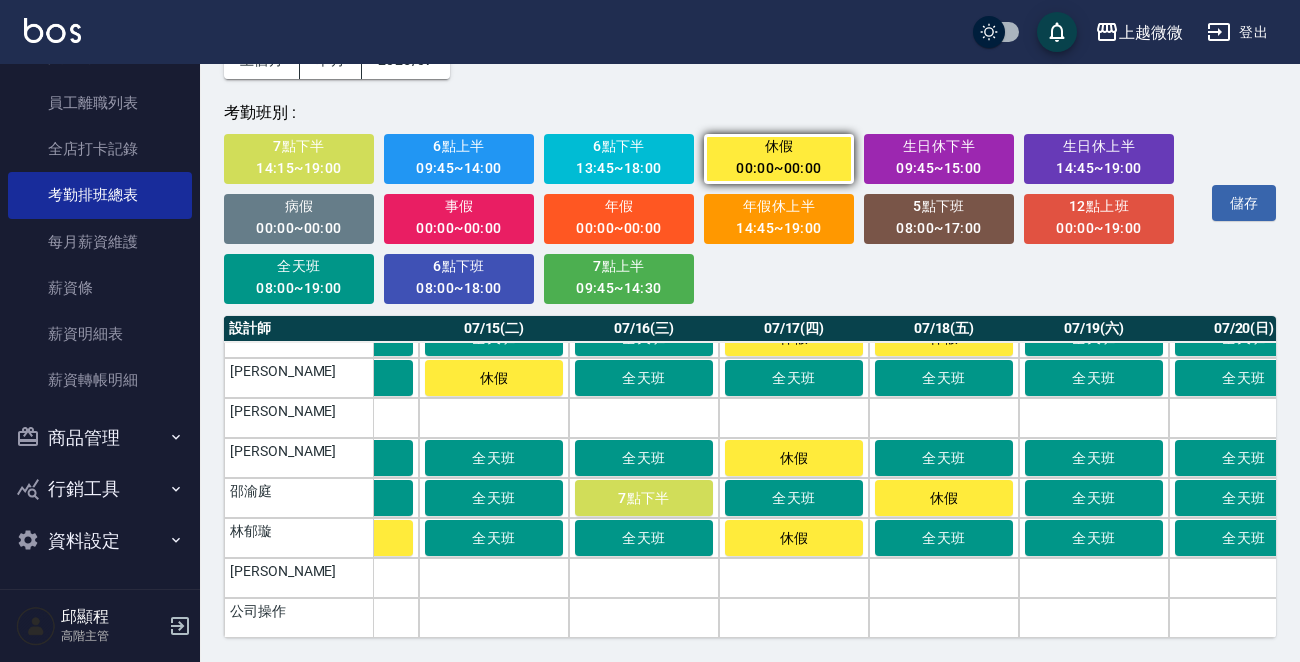 scroll, scrollTop: 239, scrollLeft: 2059, axis: both 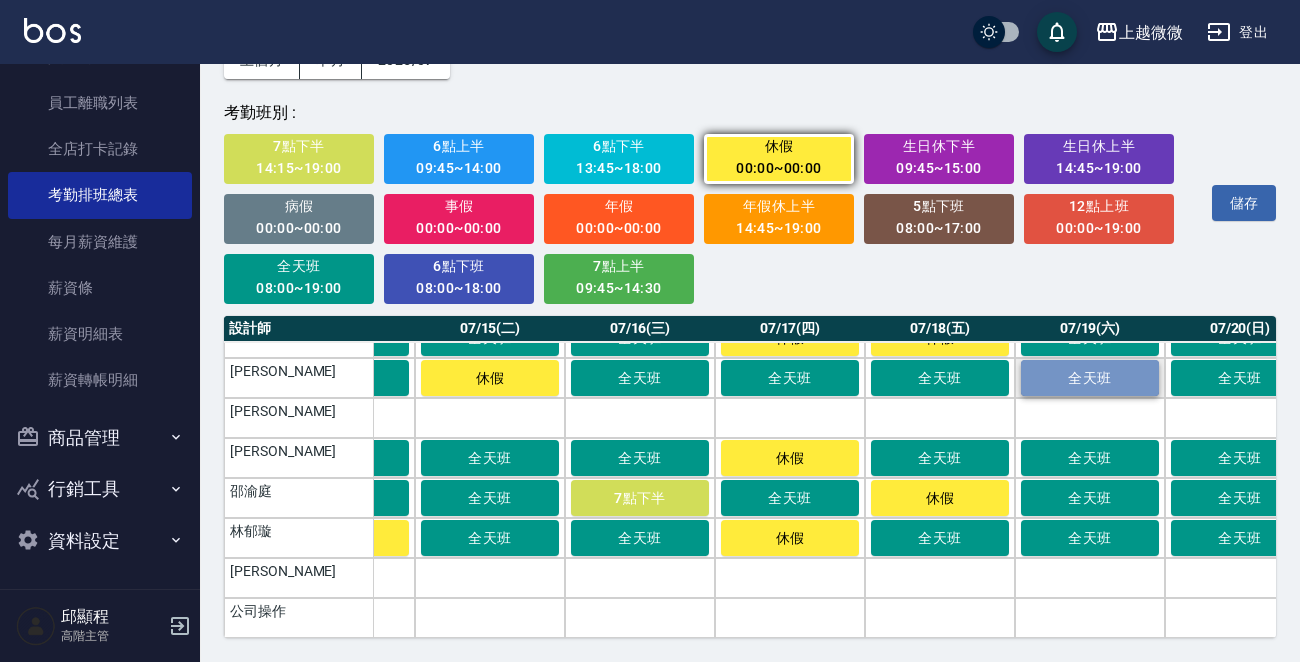click on "全天班" at bounding box center [1090, 378] 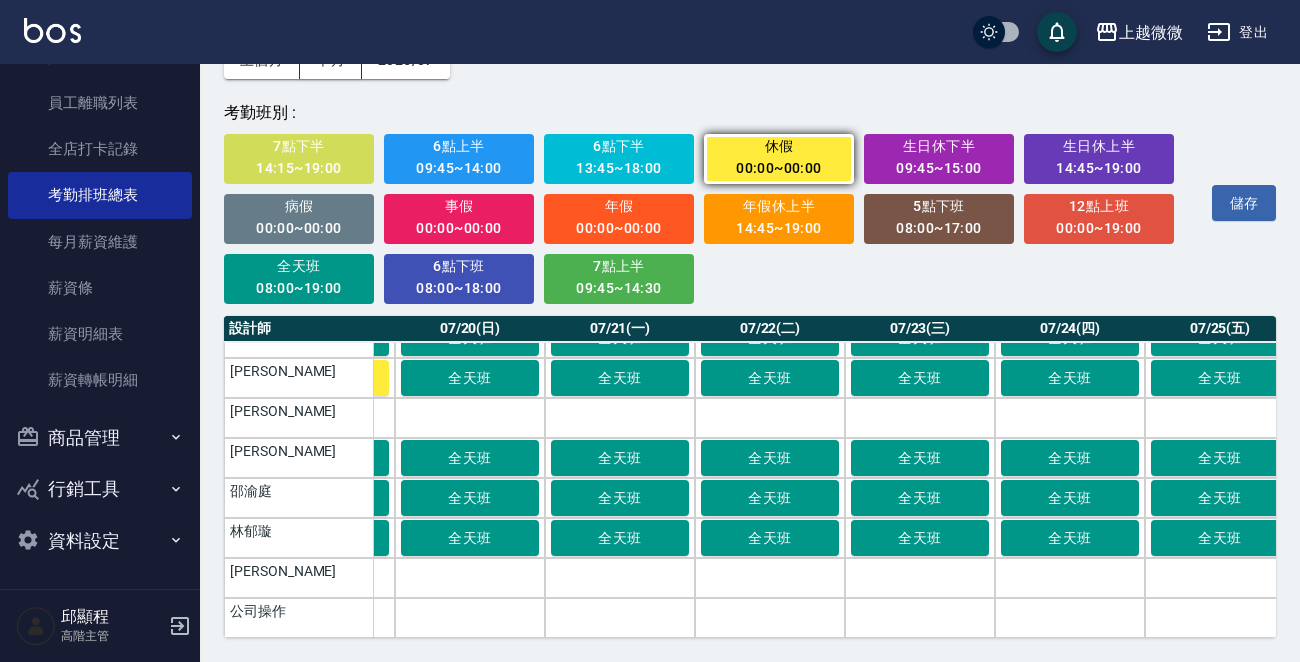 scroll, scrollTop: 239, scrollLeft: 2837, axis: both 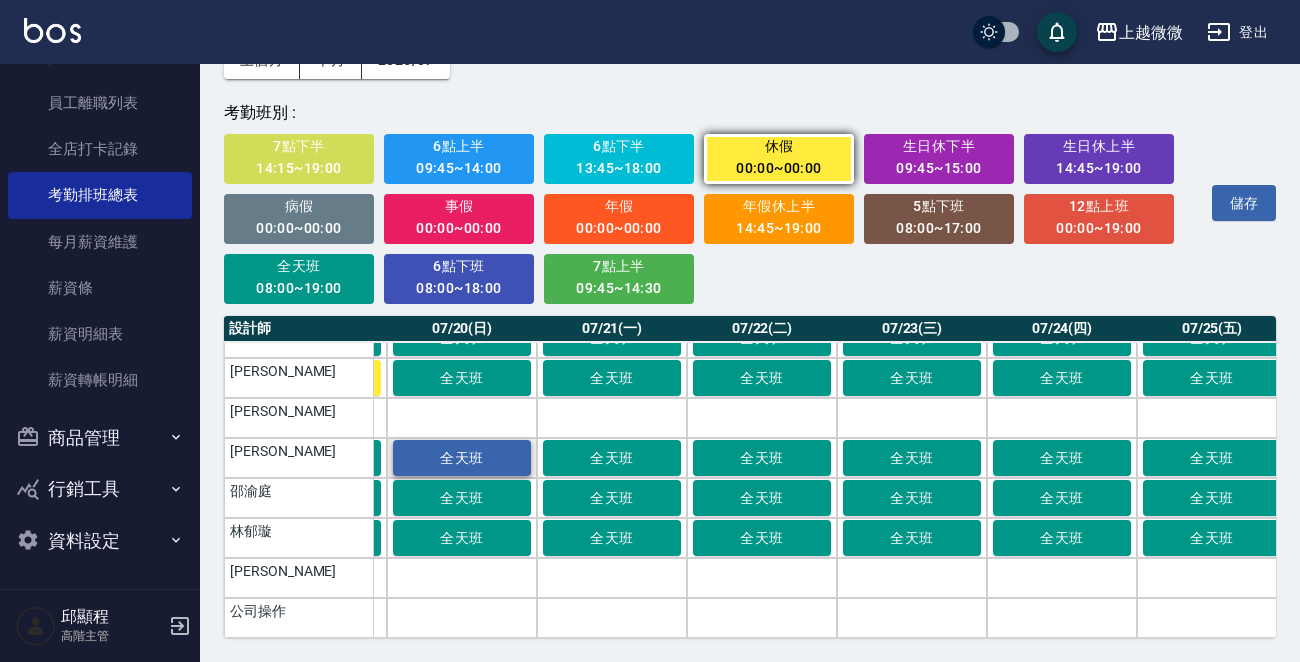 click on "全天班" at bounding box center [462, 458] 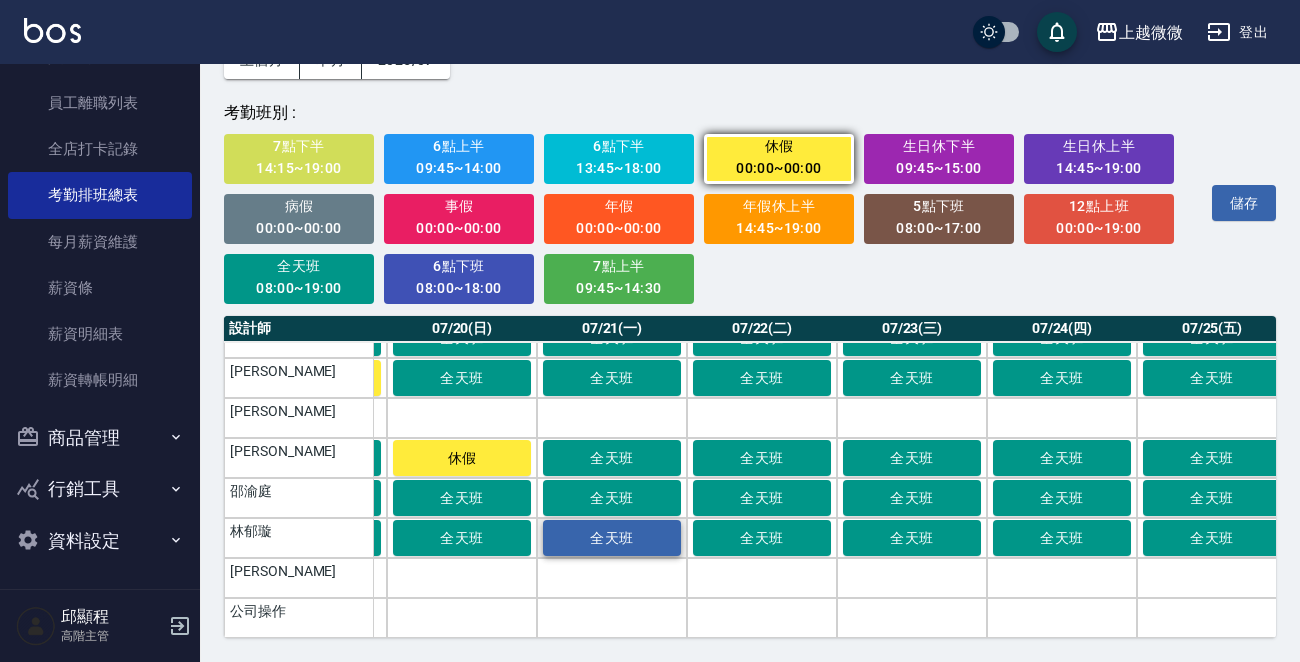 click on "全天班" at bounding box center [612, 538] 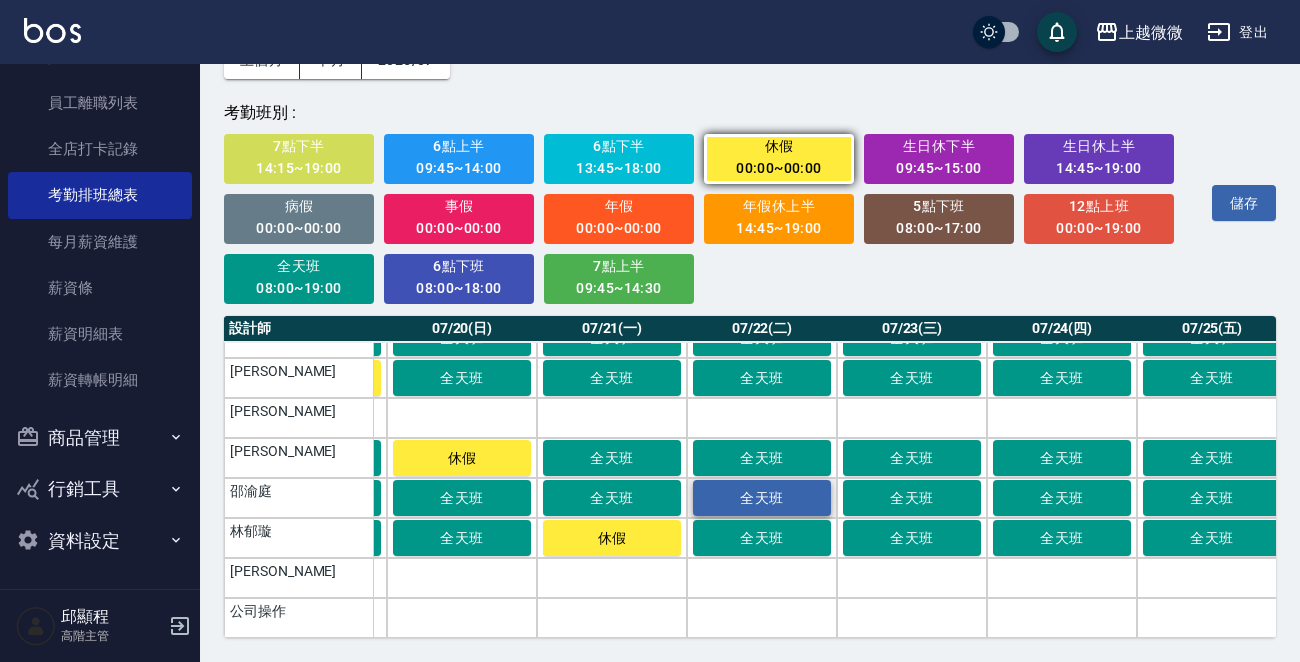 click on "全天班" at bounding box center [762, 498] 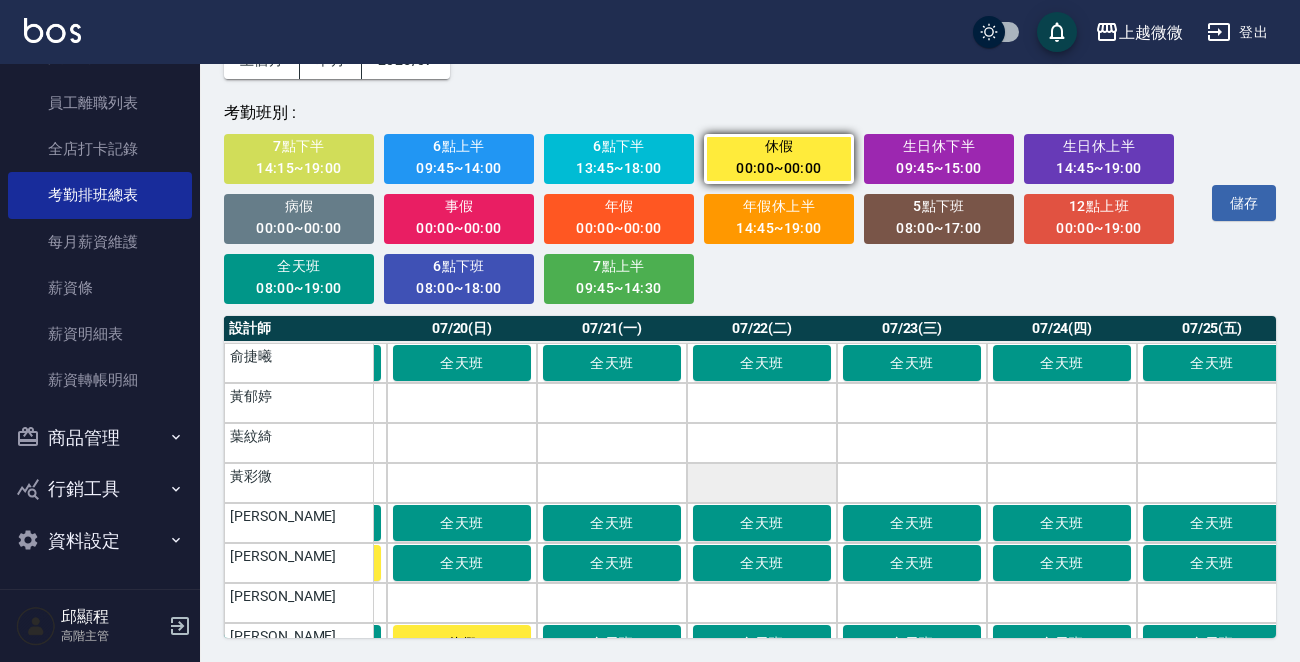 scroll, scrollTop: 239, scrollLeft: 2837, axis: both 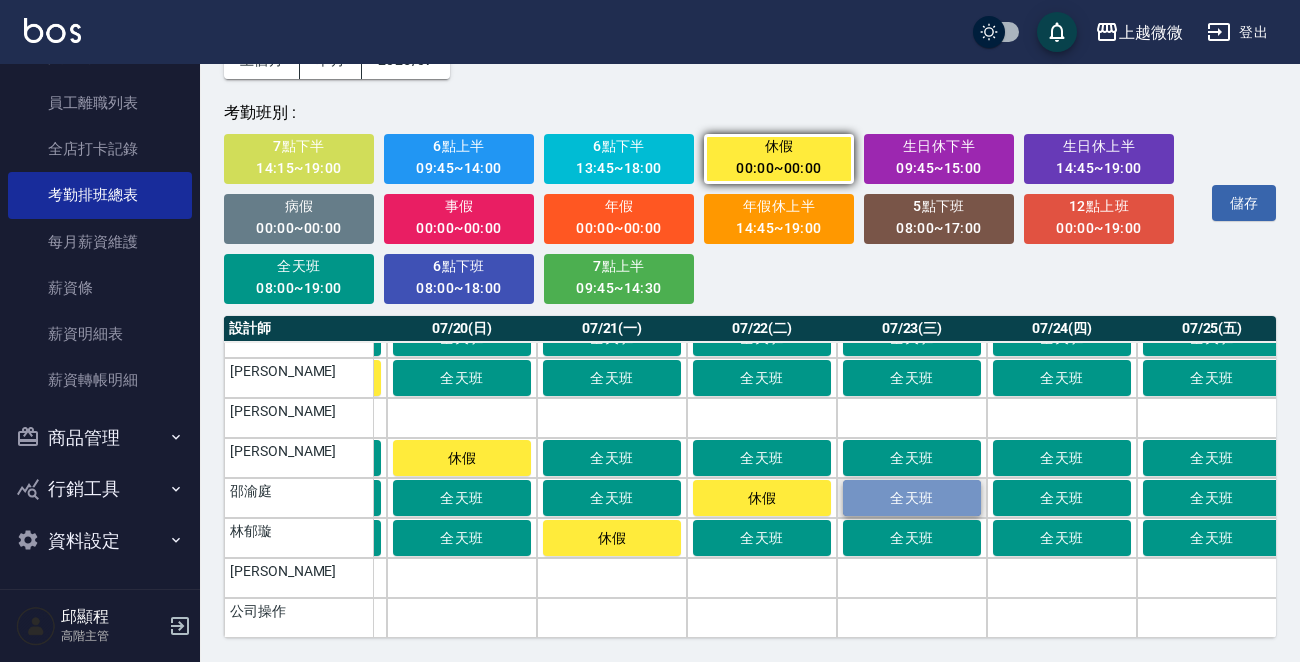 click on "全天班" at bounding box center [912, 498] 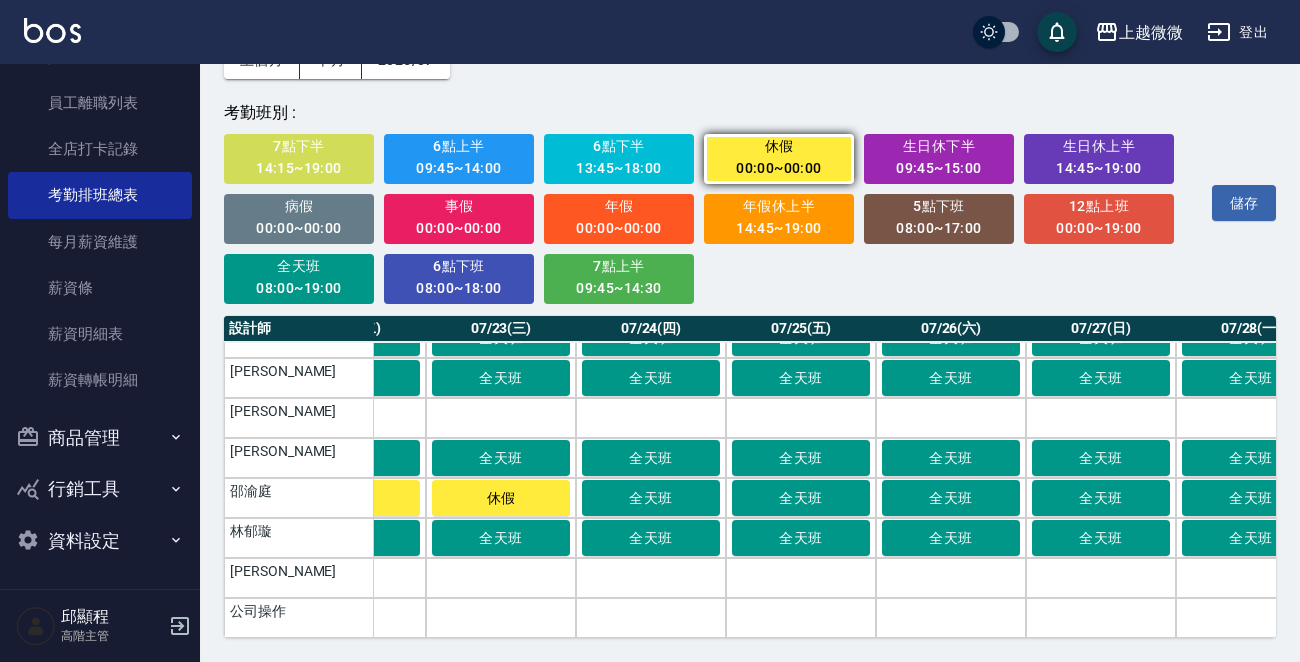 scroll, scrollTop: 239, scrollLeft: 3260, axis: both 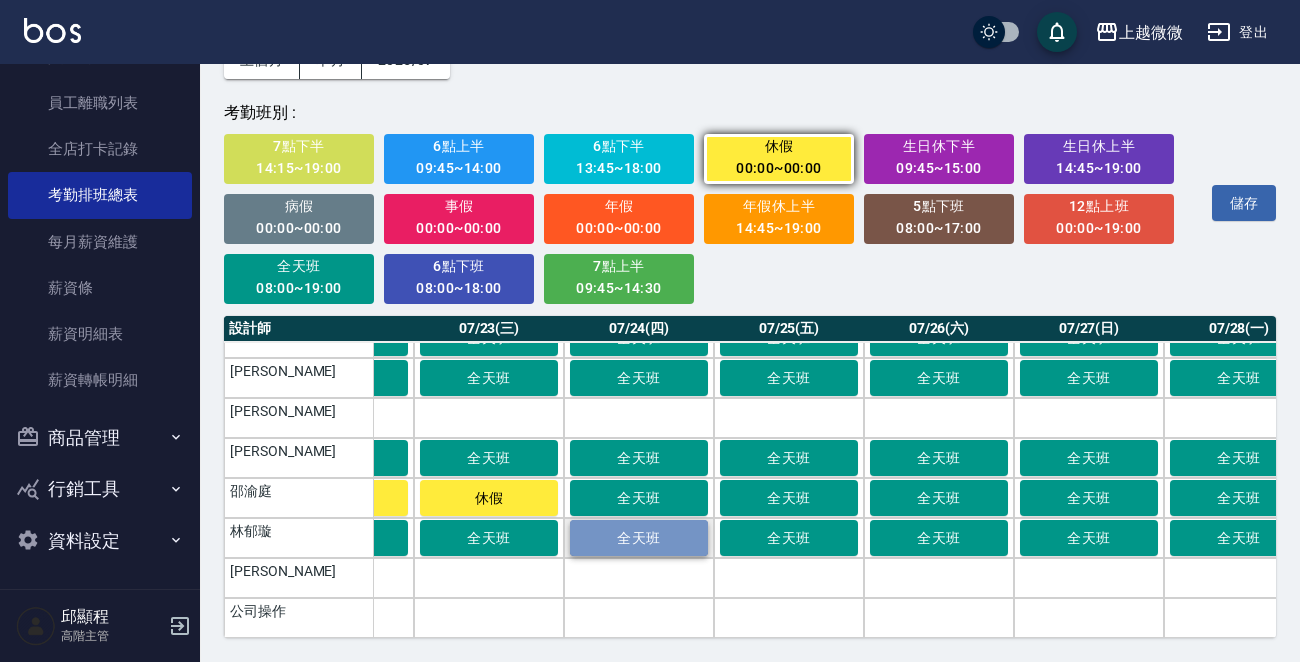 click on "全天班" at bounding box center [639, 538] 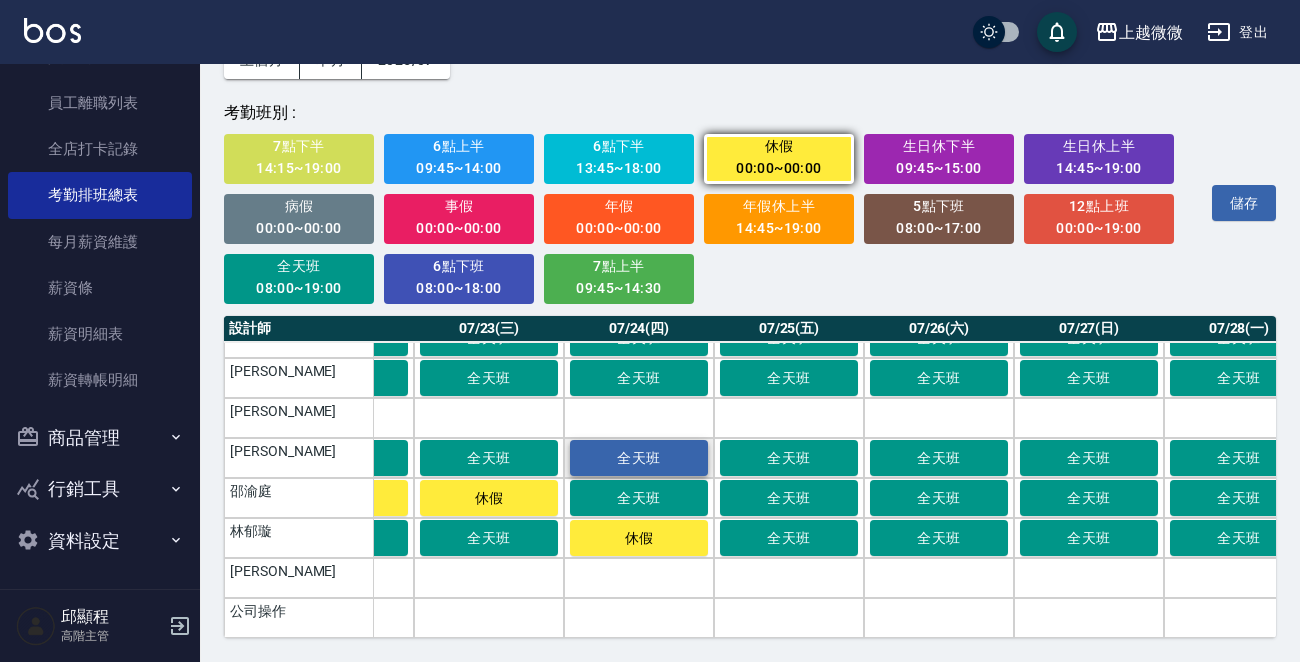 click on "全天班" at bounding box center (639, 458) 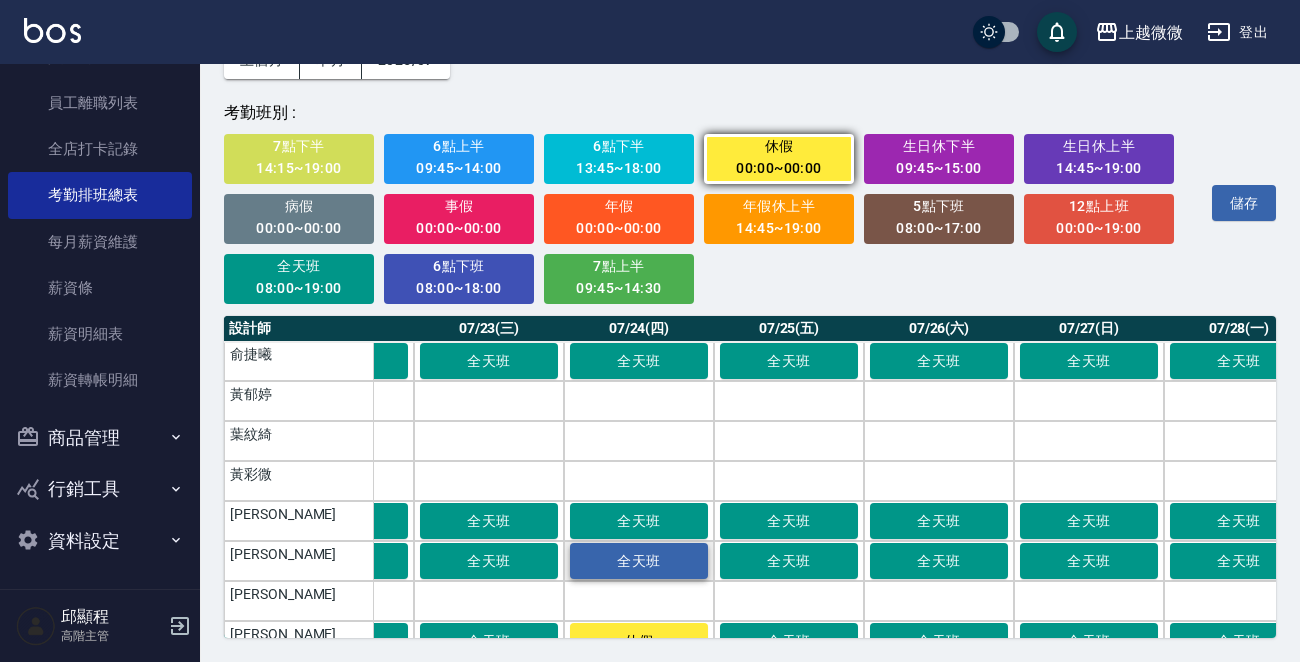 scroll, scrollTop: 39, scrollLeft: 3260, axis: both 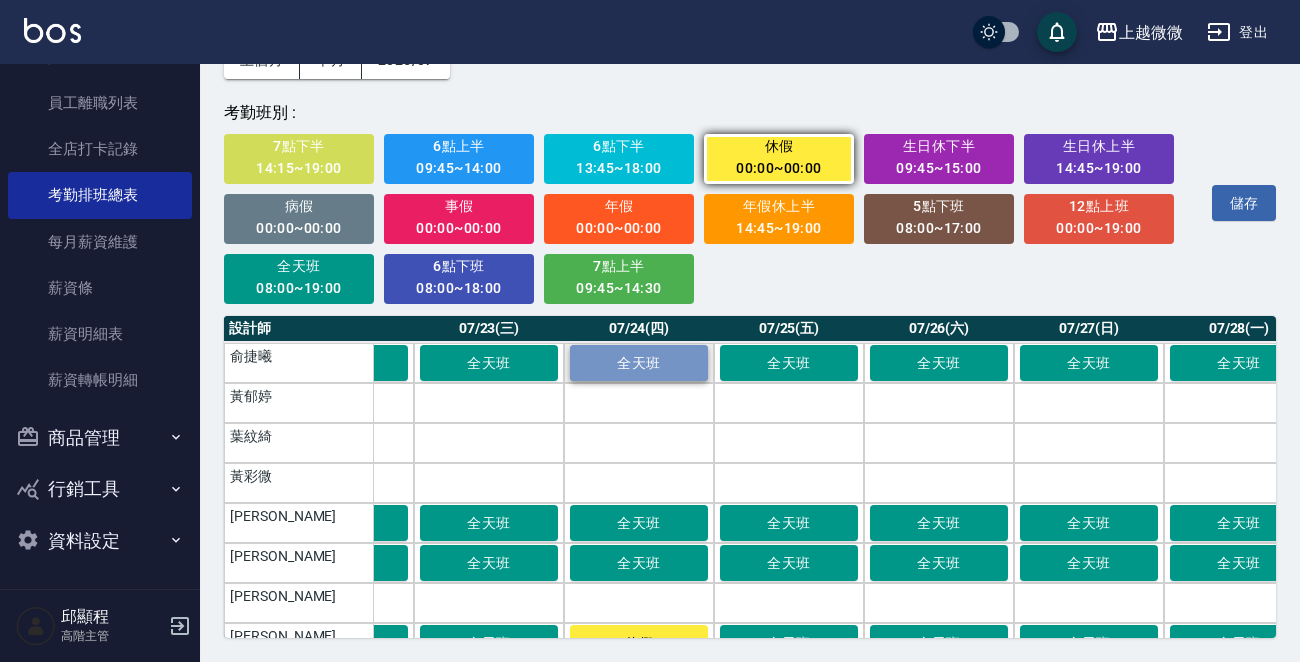 click on "全天班" at bounding box center [639, 363] 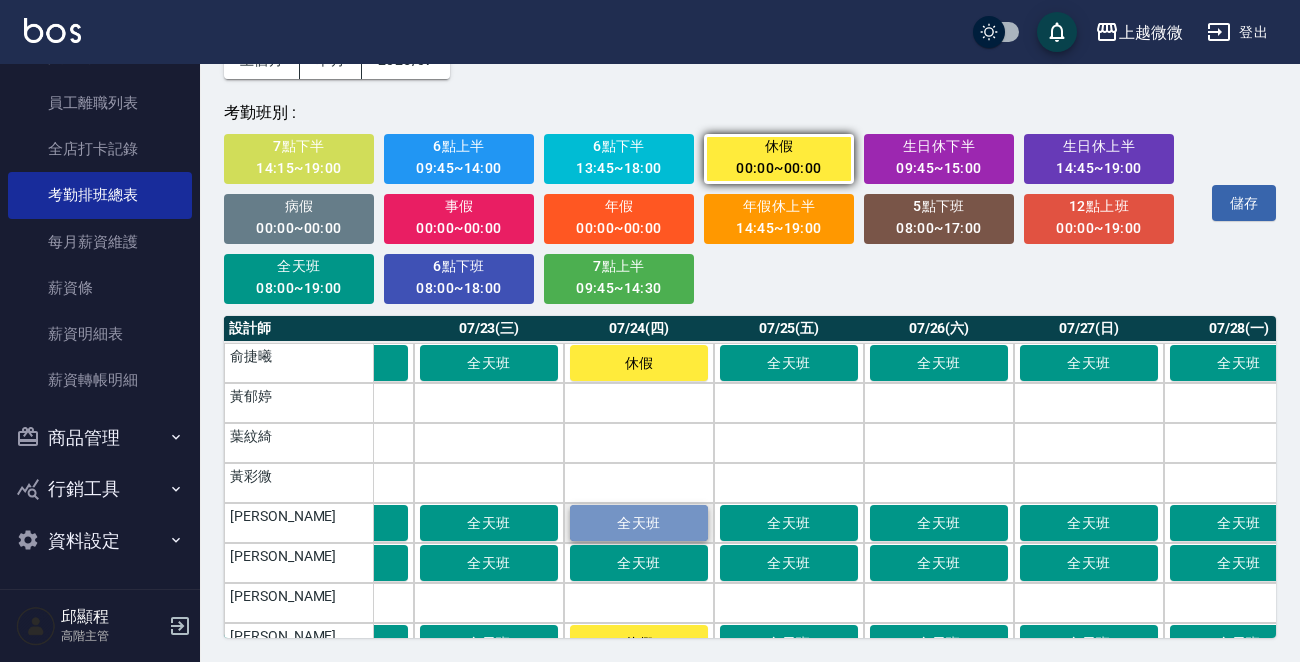 click on "全天班" at bounding box center [639, 523] 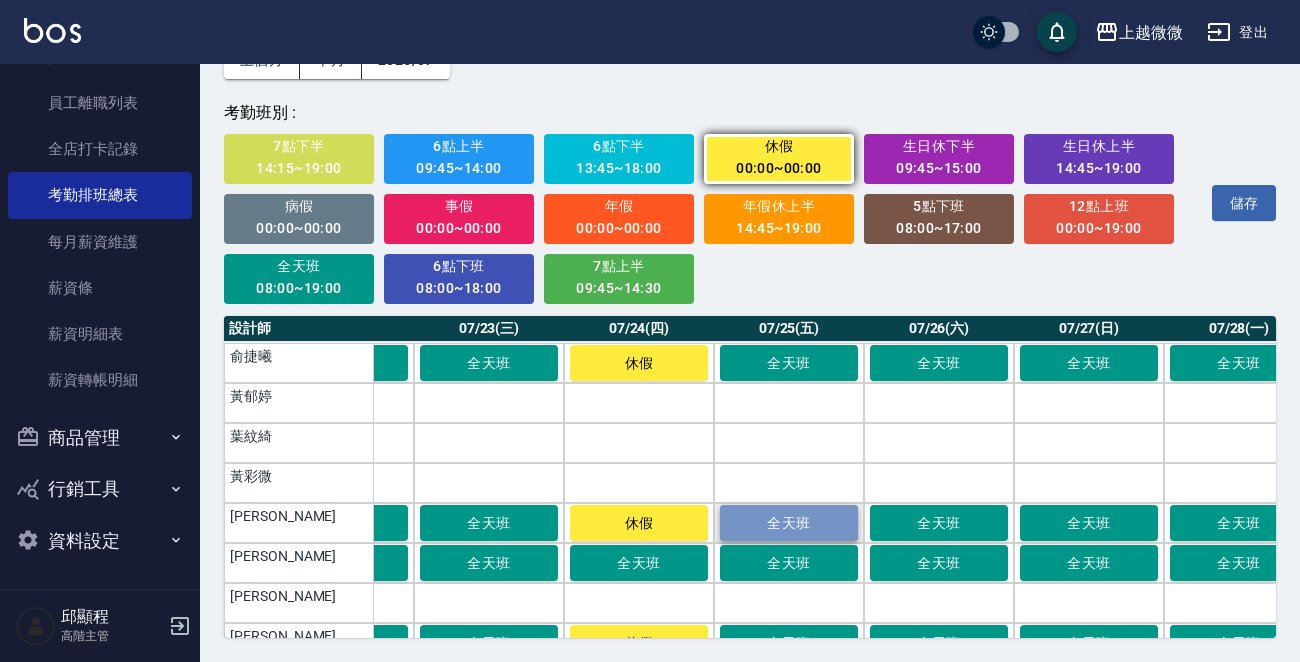 click on "全天班" at bounding box center [789, 523] 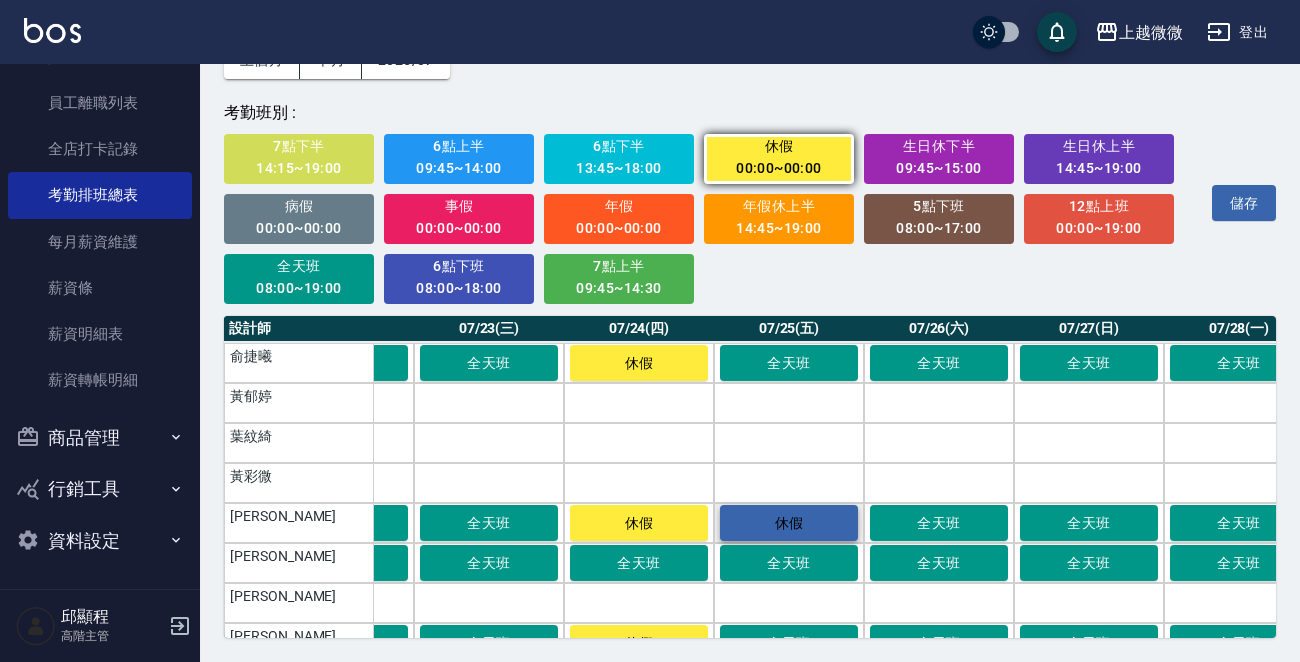 scroll, scrollTop: 139, scrollLeft: 3260, axis: both 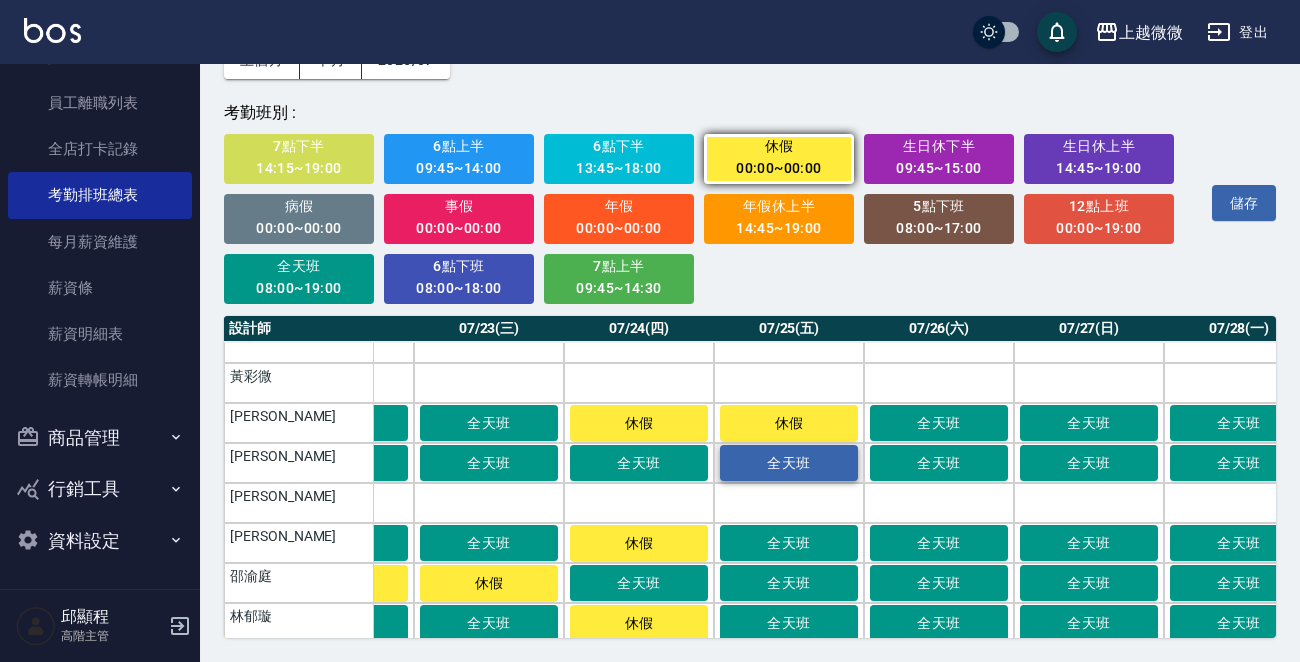 click on "全天班" at bounding box center [789, 463] 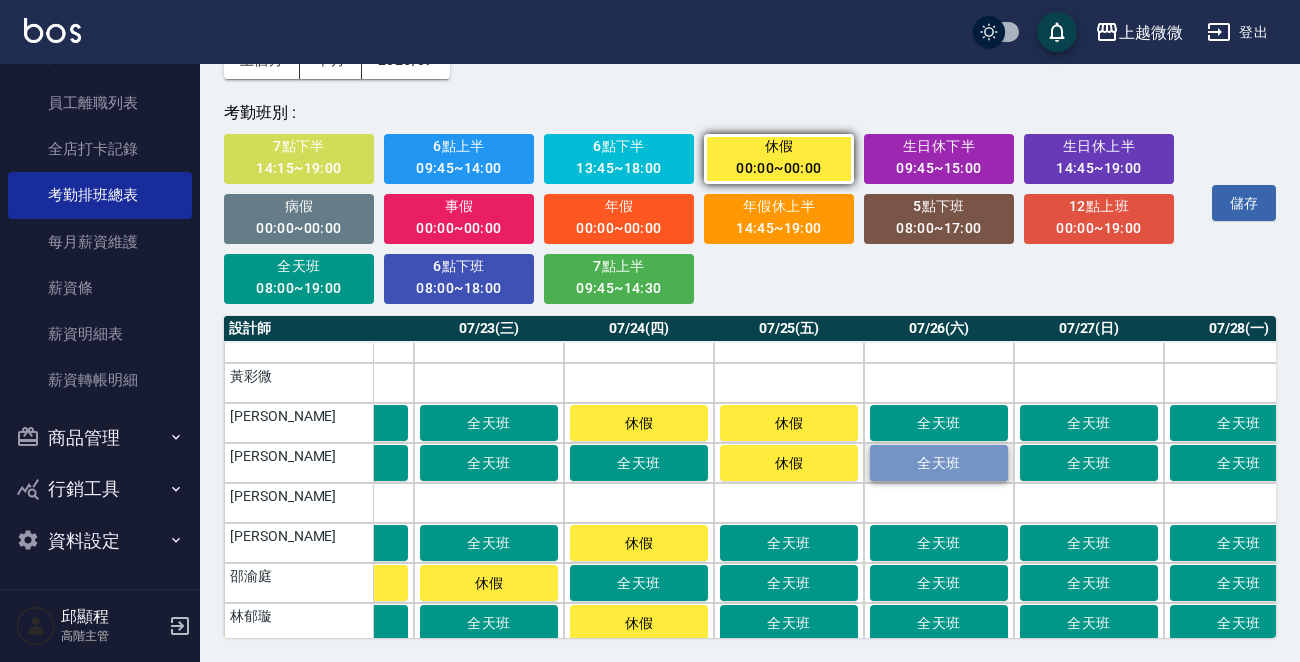 click on "全天班" at bounding box center [939, 463] 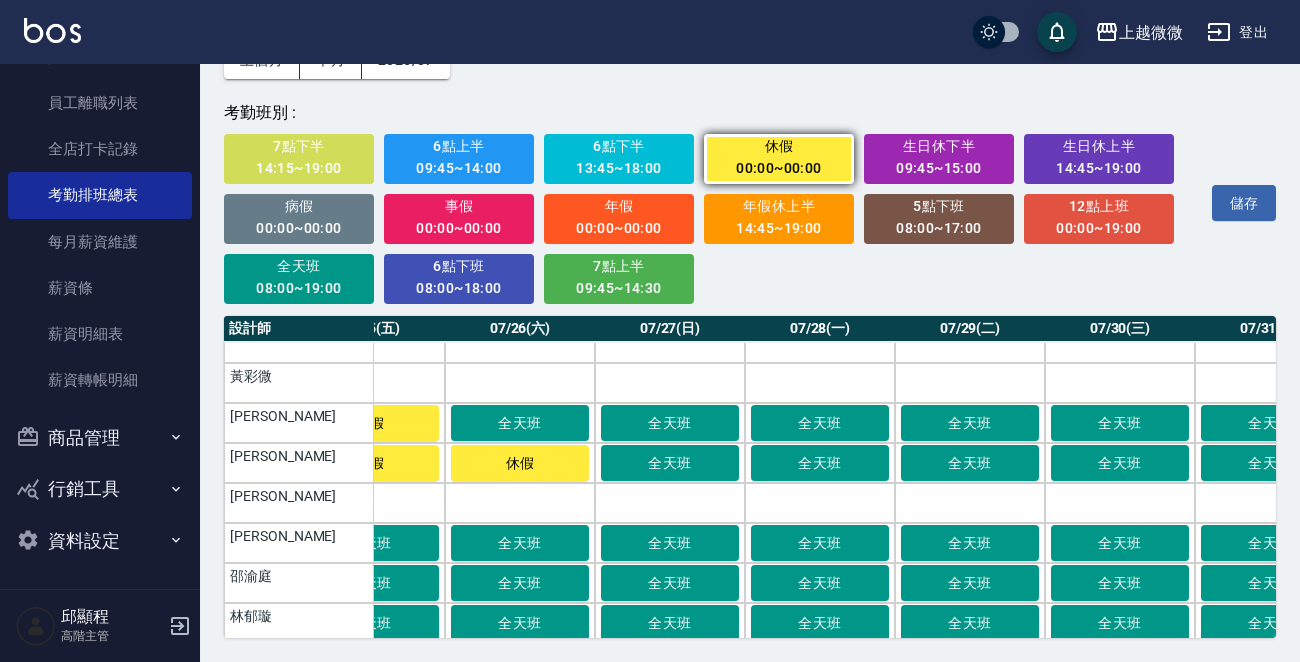 scroll, scrollTop: 139, scrollLeft: 3757, axis: both 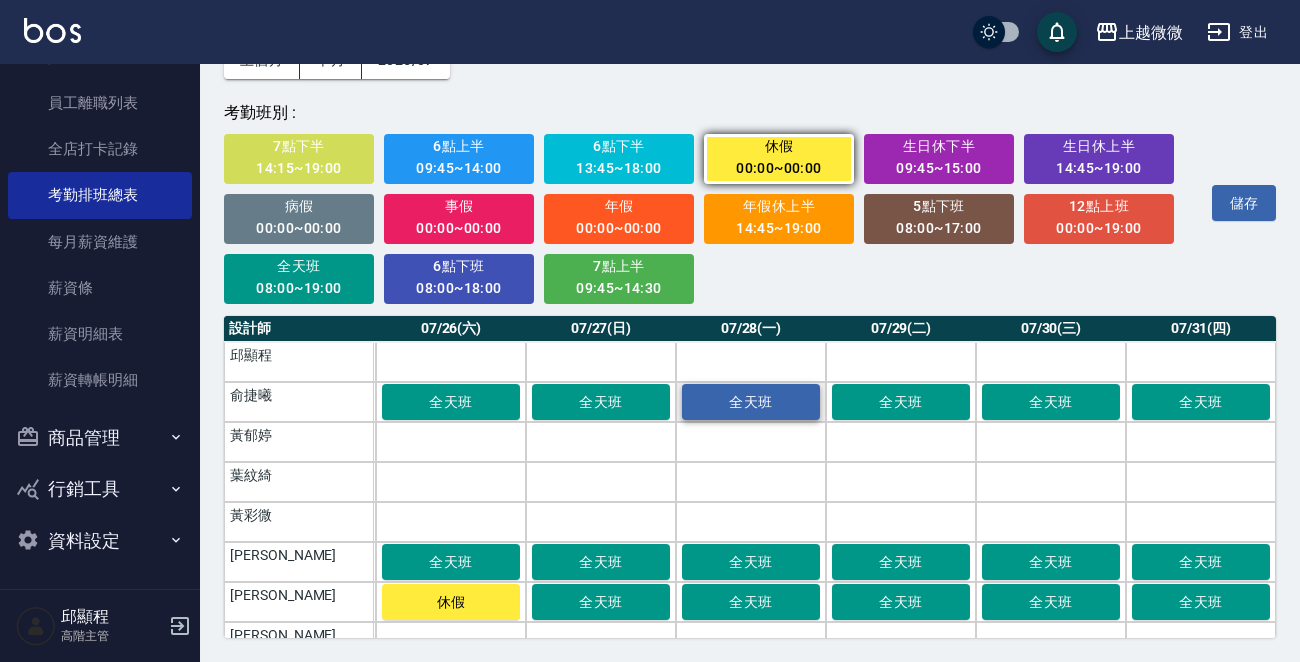 click on "全天班" at bounding box center (751, 402) 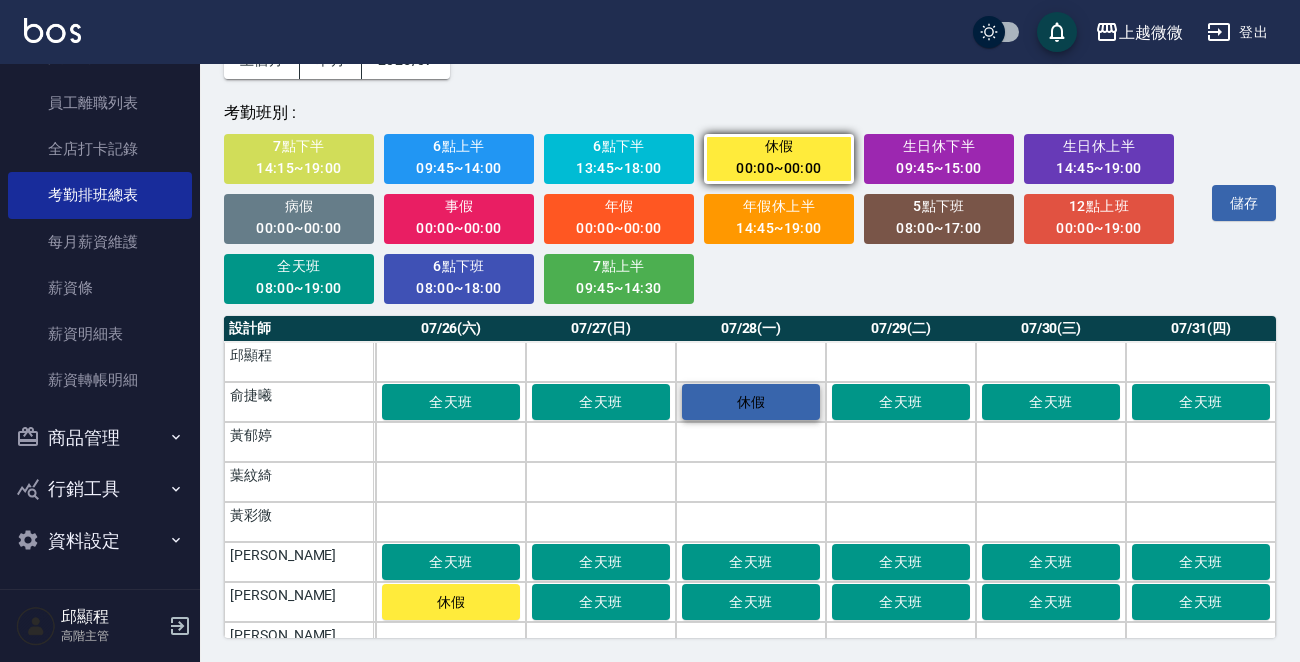scroll, scrollTop: 239, scrollLeft: 3757, axis: both 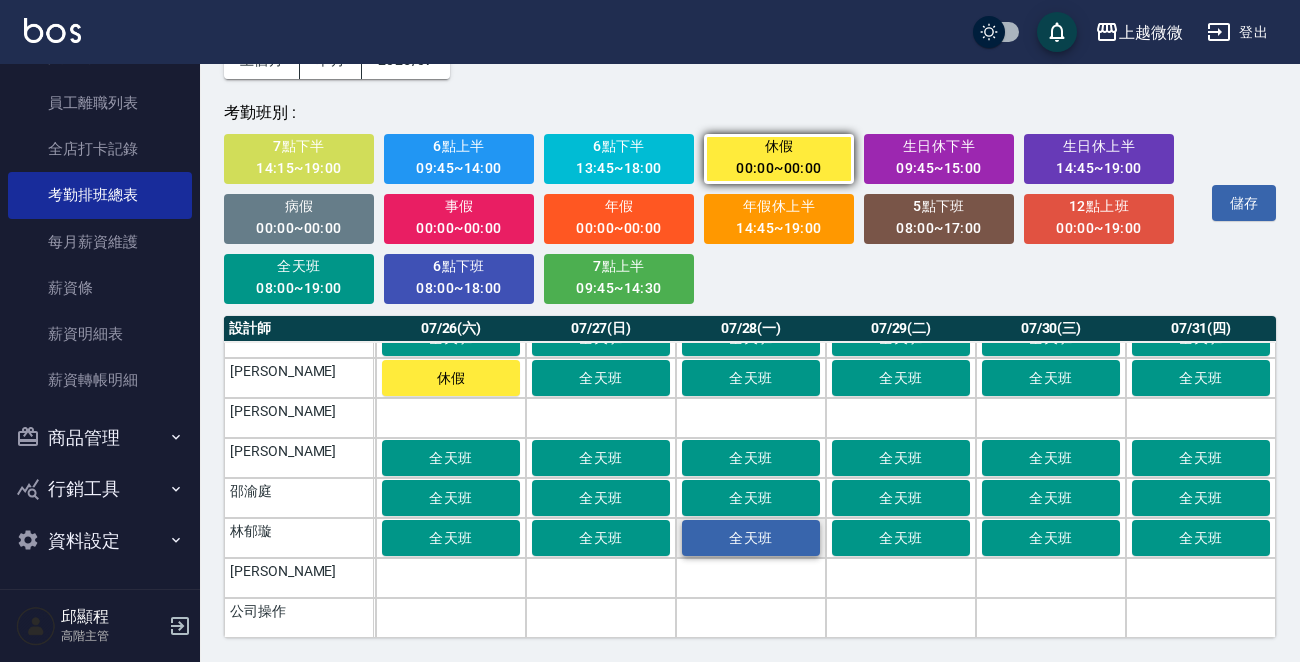 click on "全天班" at bounding box center (751, 538) 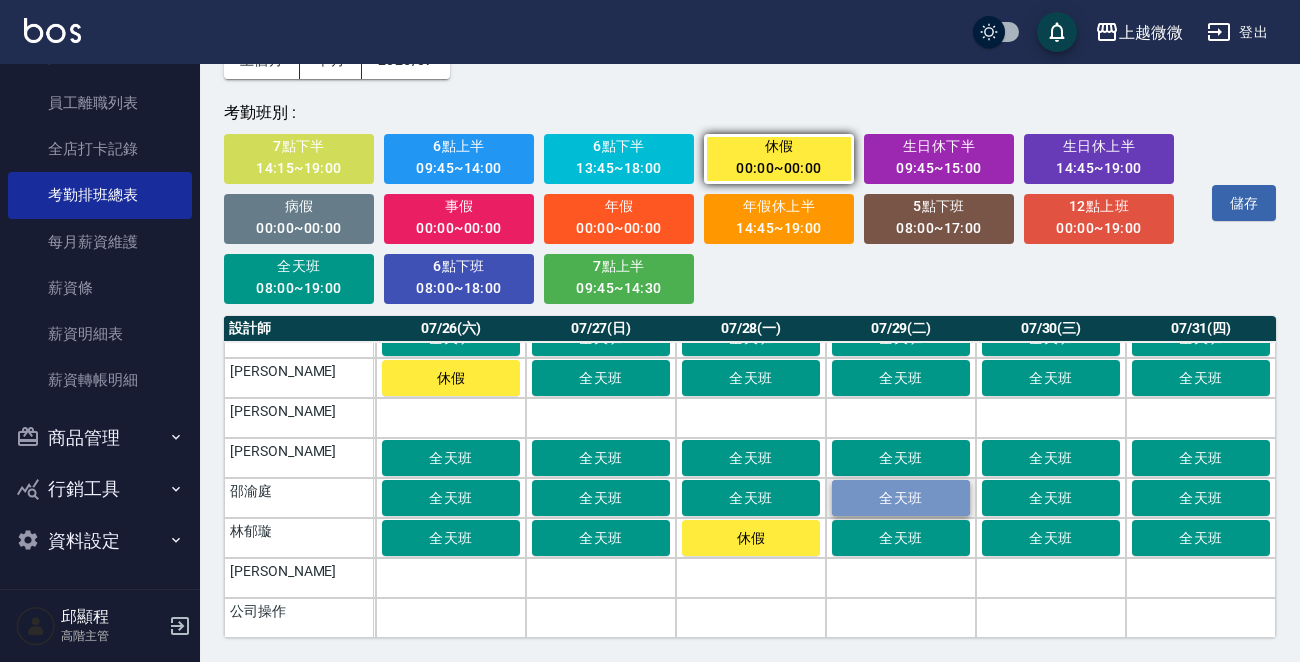 click on "全天班" at bounding box center (901, 498) 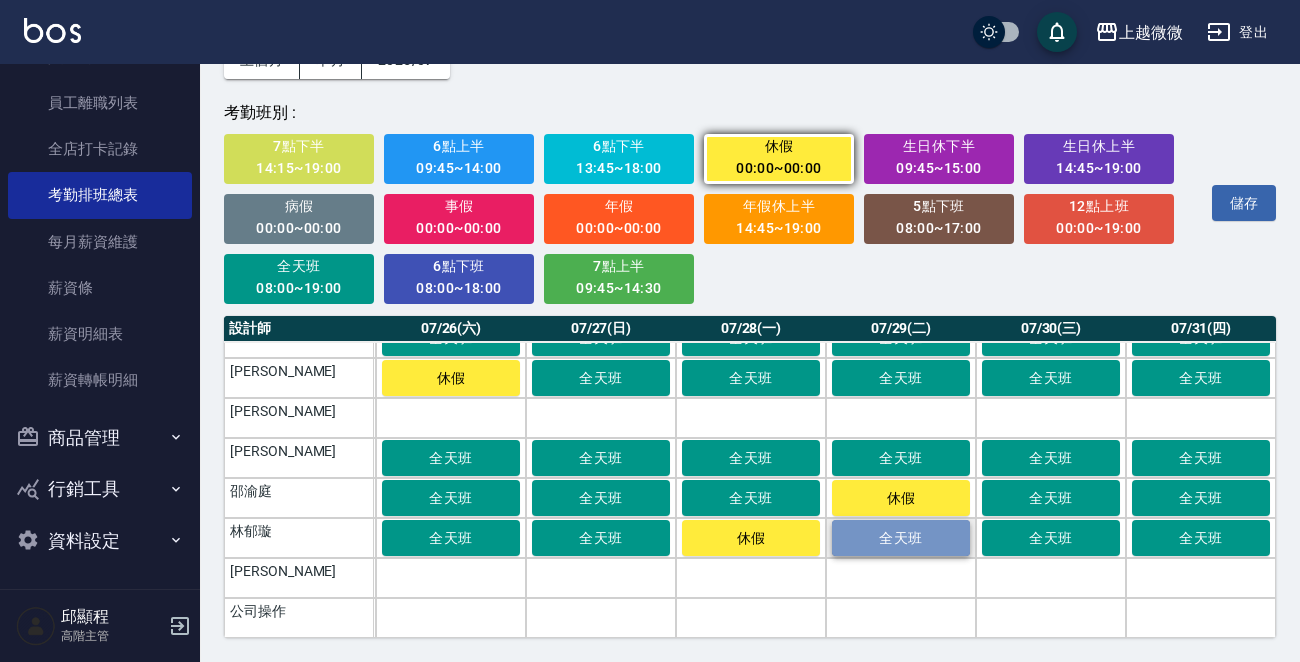 click on "全天班" at bounding box center [901, 538] 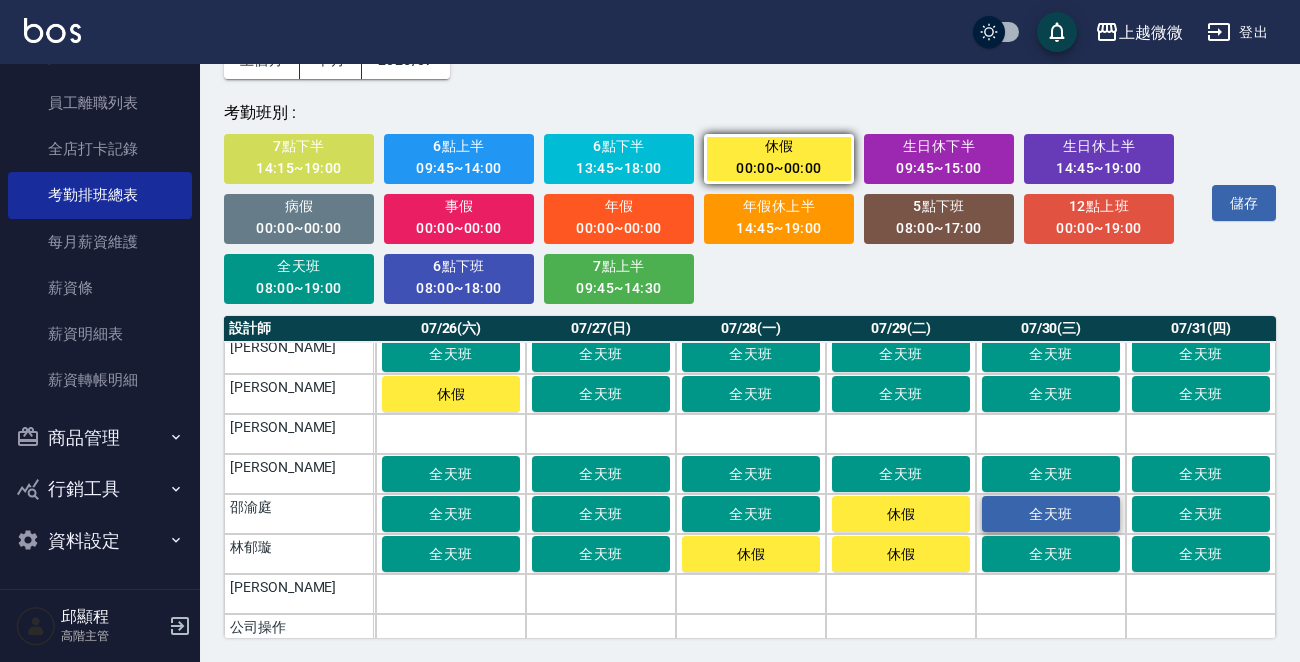 scroll, scrollTop: 239, scrollLeft: 3757, axis: both 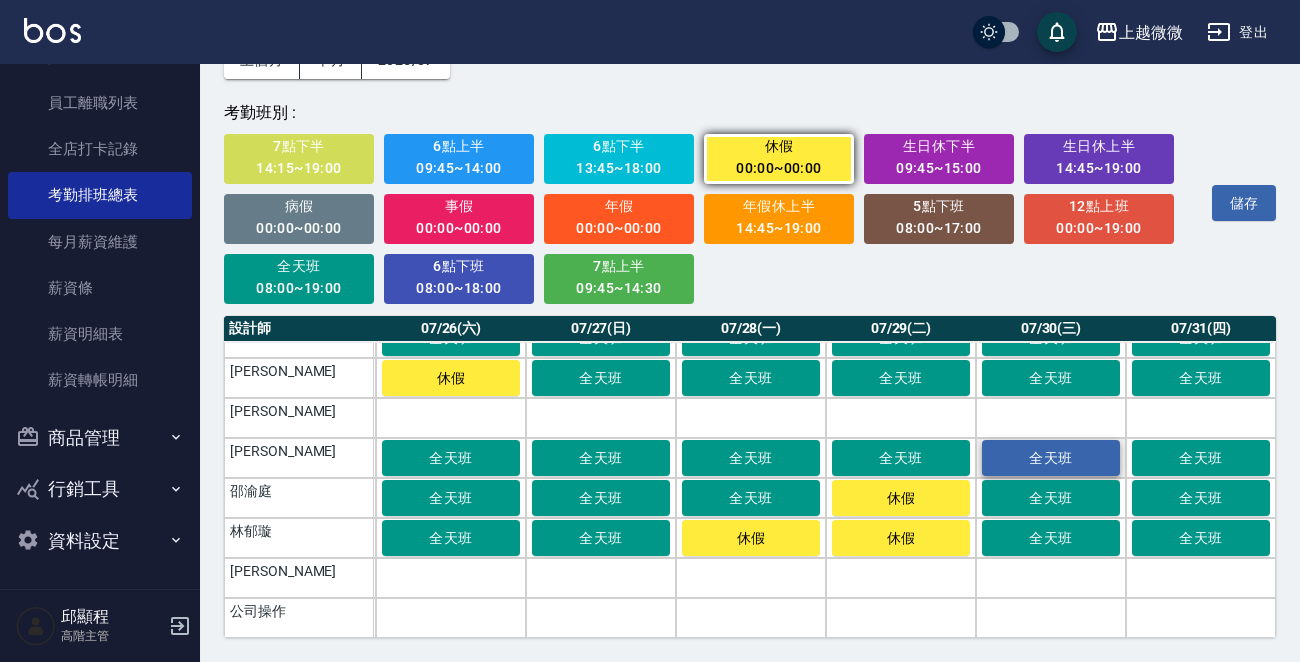 click on "全天班" at bounding box center [1051, 458] 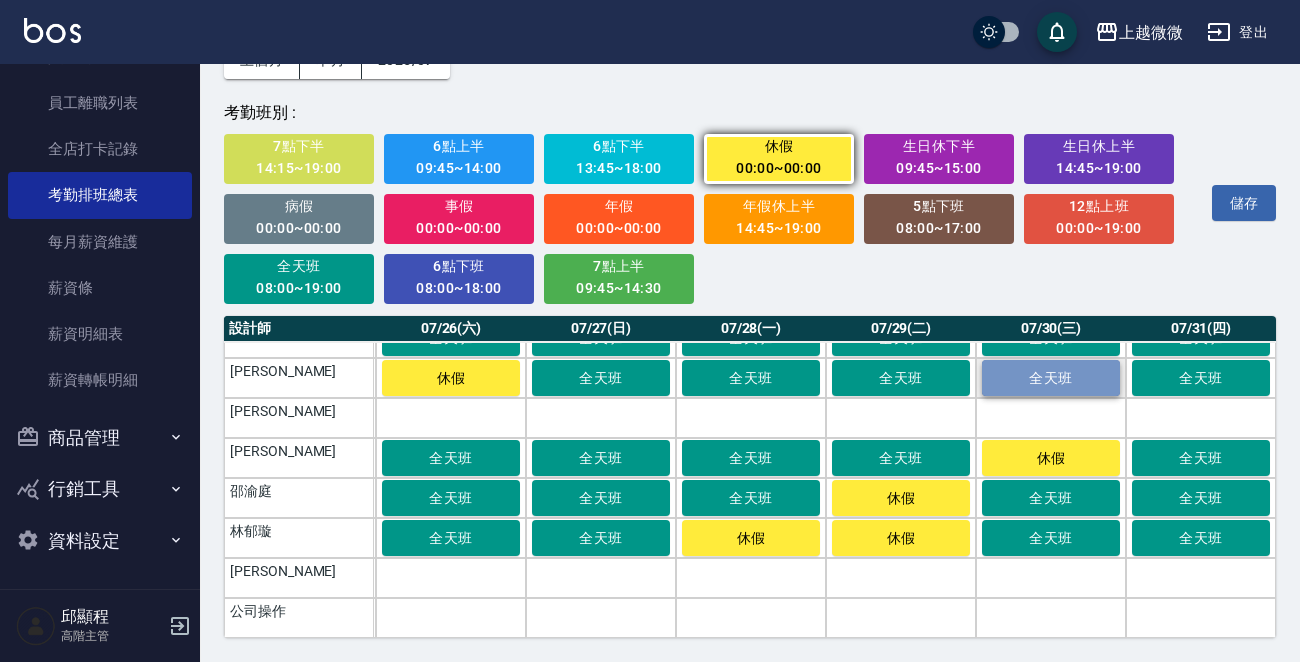 click on "全天班" at bounding box center [1051, 378] 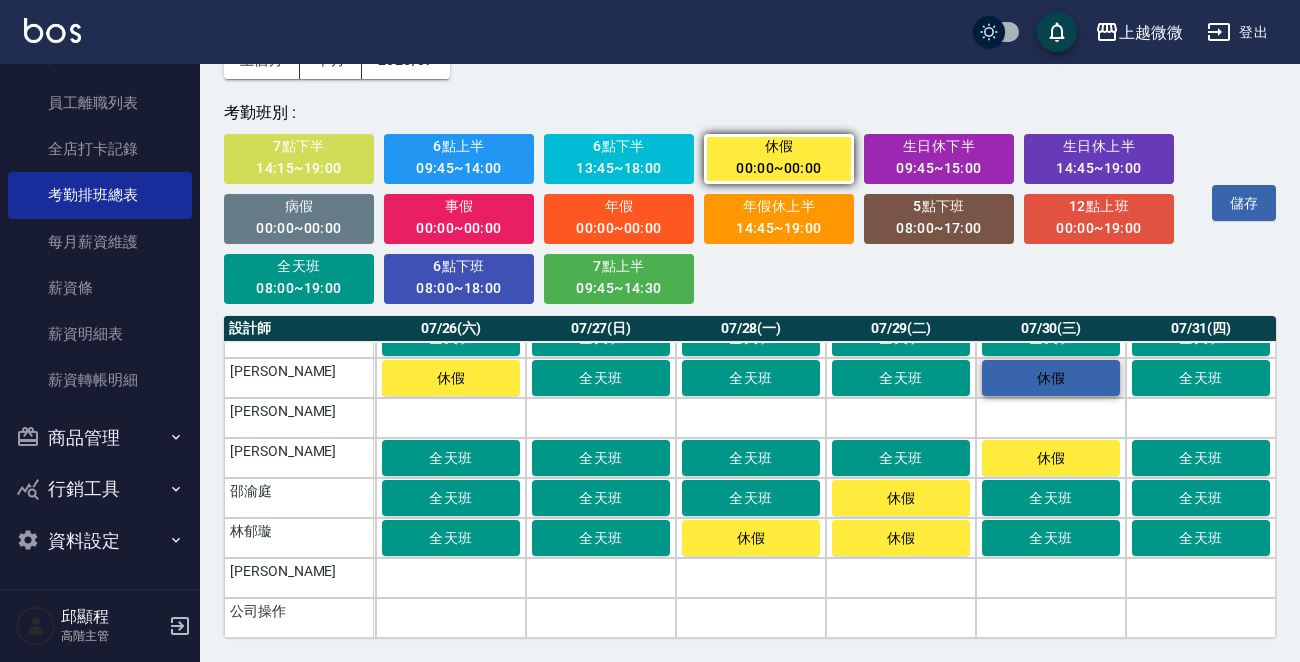 scroll, scrollTop: 139, scrollLeft: 3757, axis: both 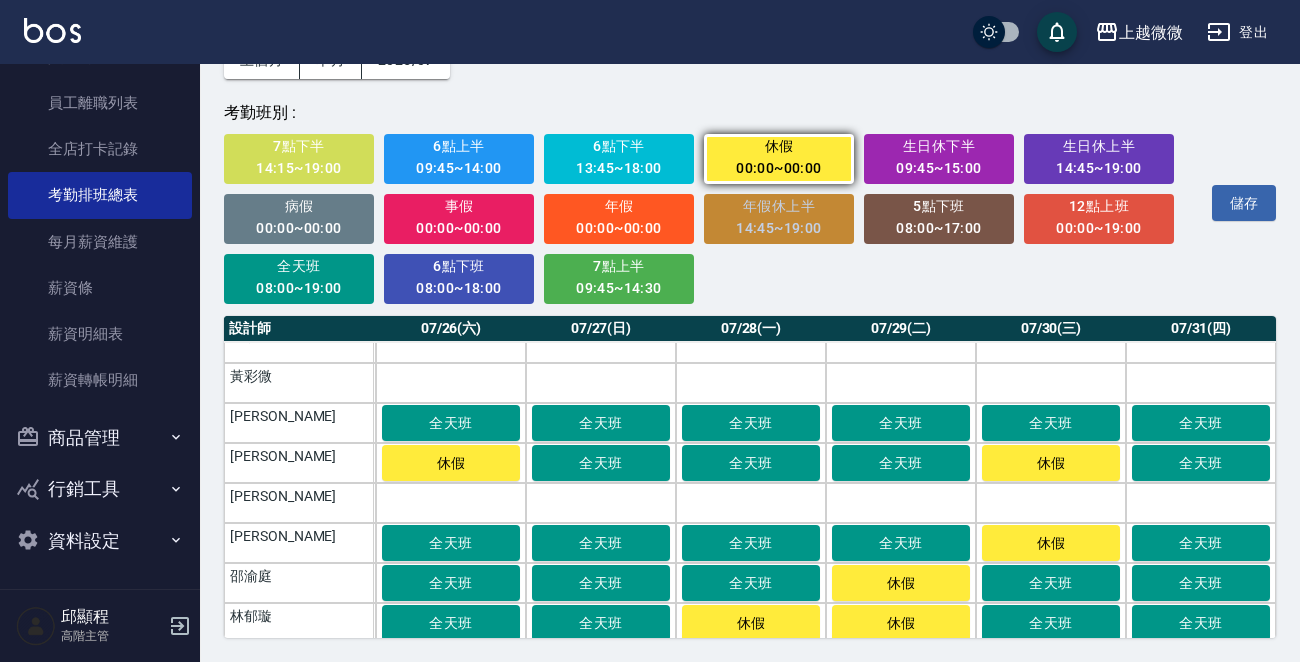 click on "14:45~19:00" at bounding box center [779, 228] 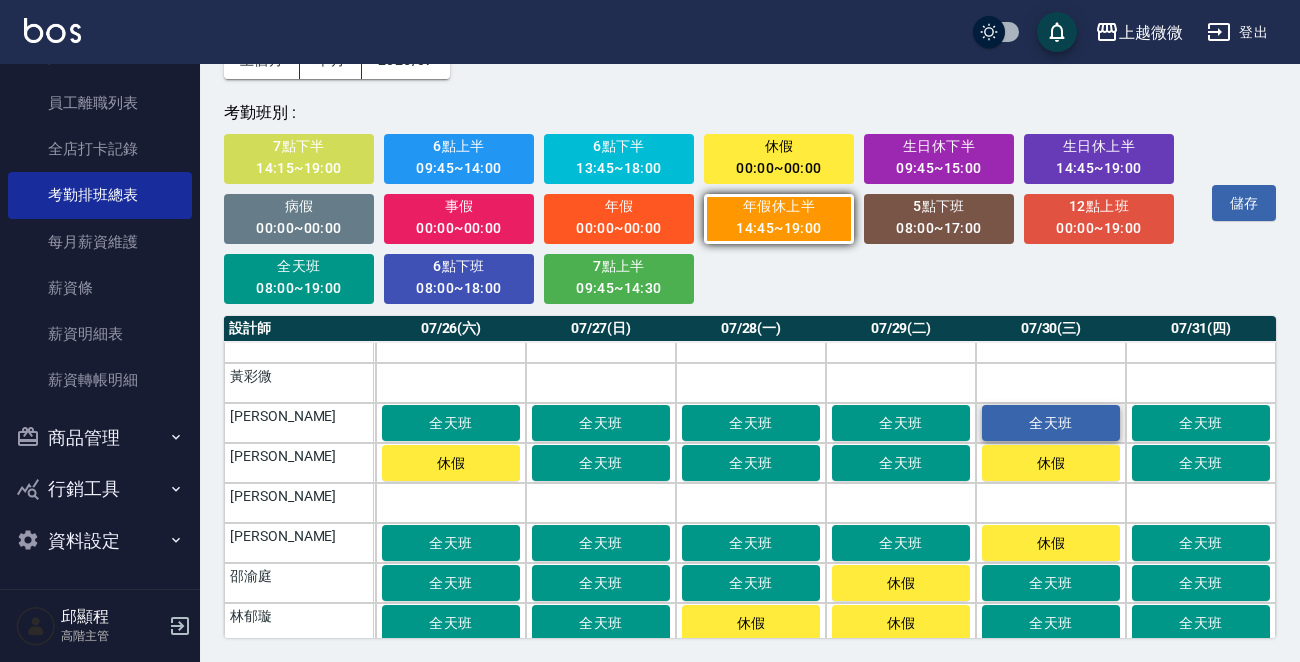 click on "全天班" at bounding box center (1051, 423) 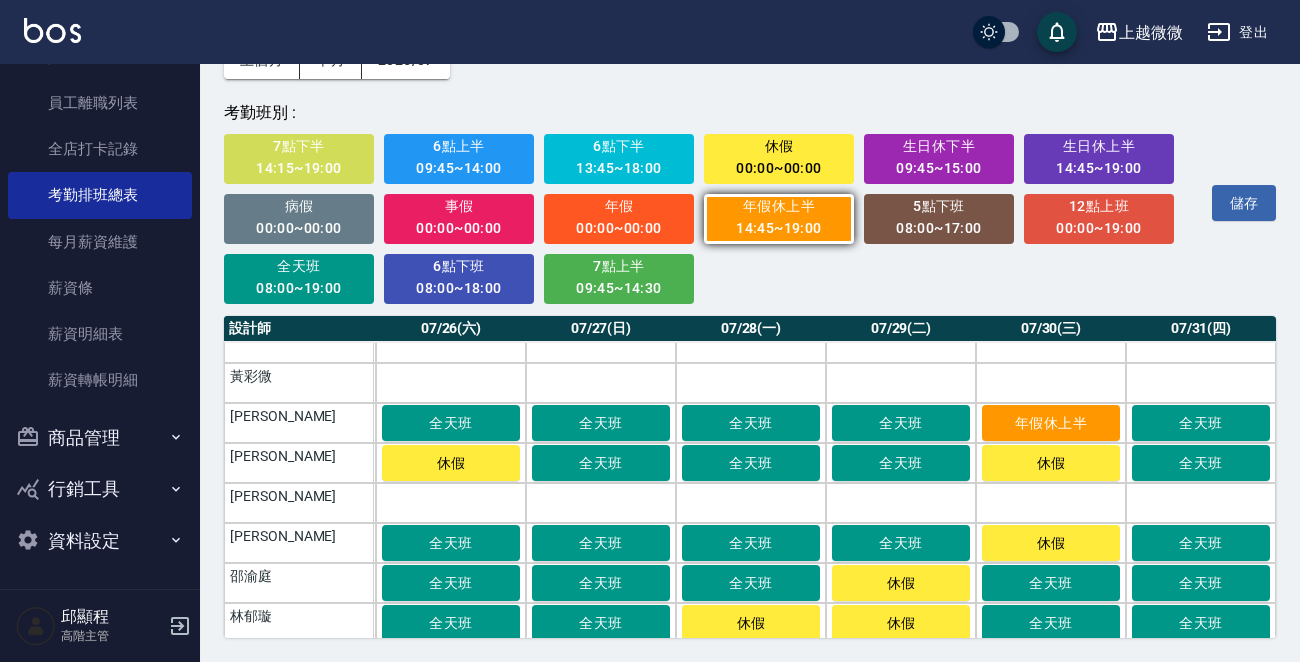 scroll, scrollTop: 139, scrollLeft: 3757, axis: both 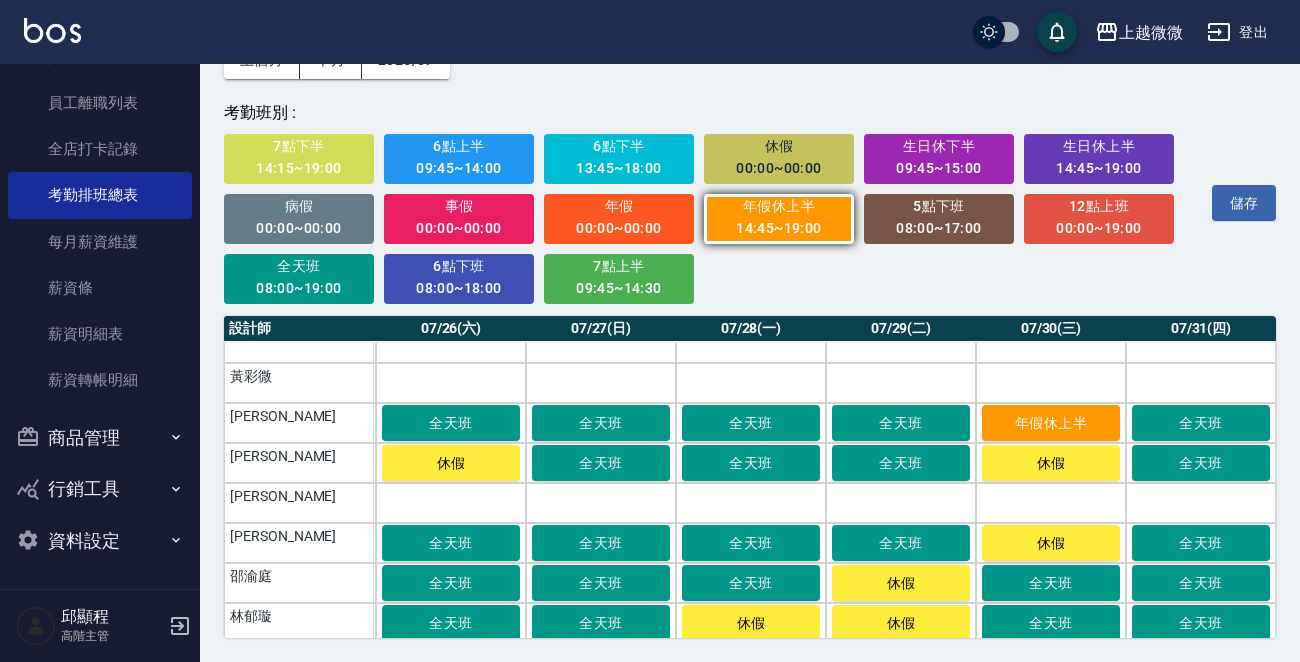 click on "休假" at bounding box center (779, 146) 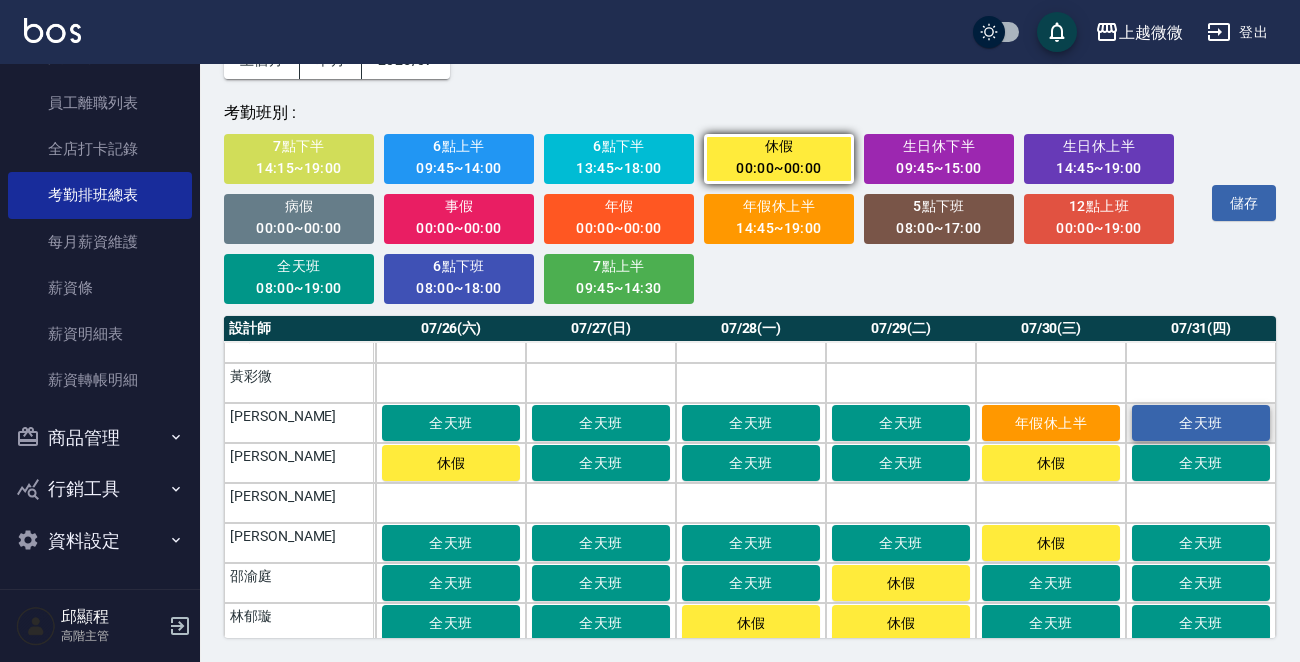 click on "全天班" at bounding box center [1201, 423] 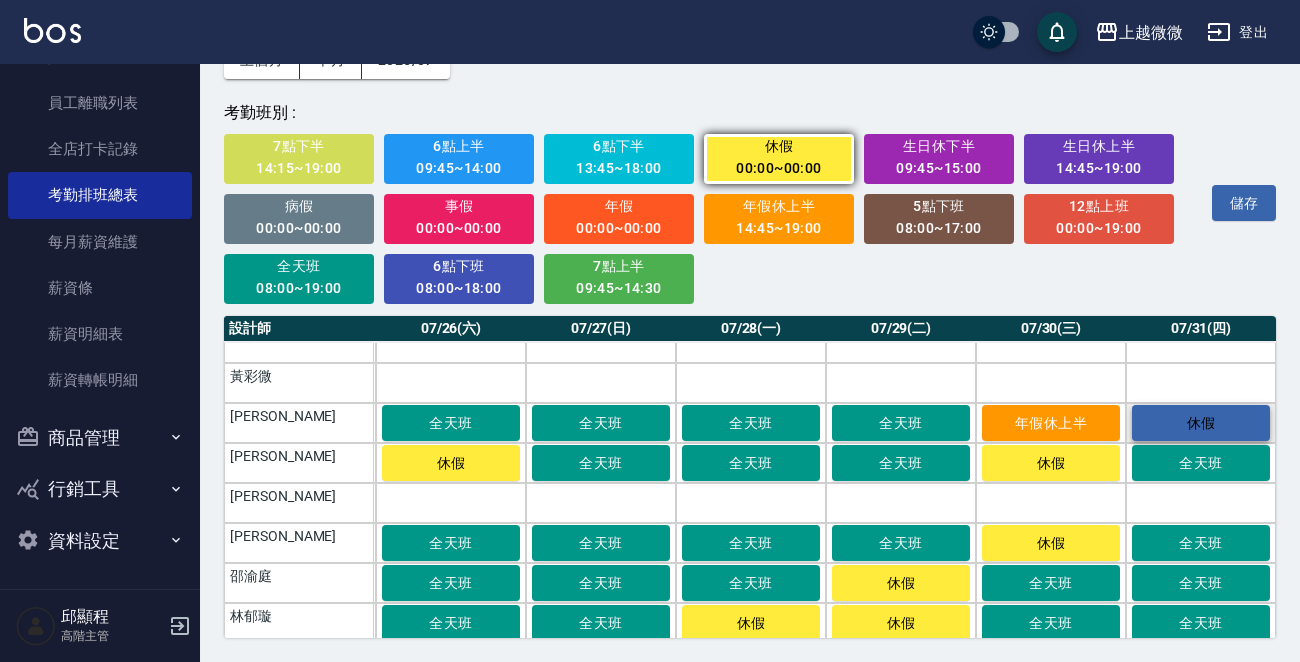 scroll, scrollTop: 239, scrollLeft: 3757, axis: both 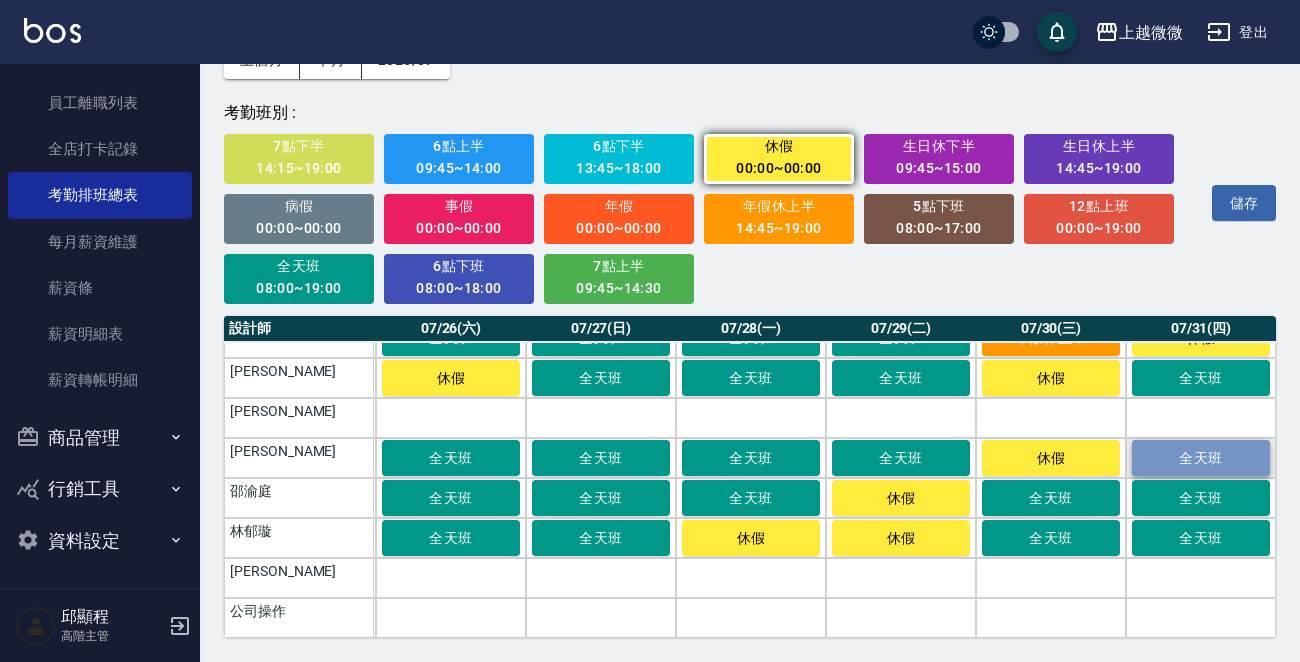 click on "全天班" at bounding box center (1201, 458) 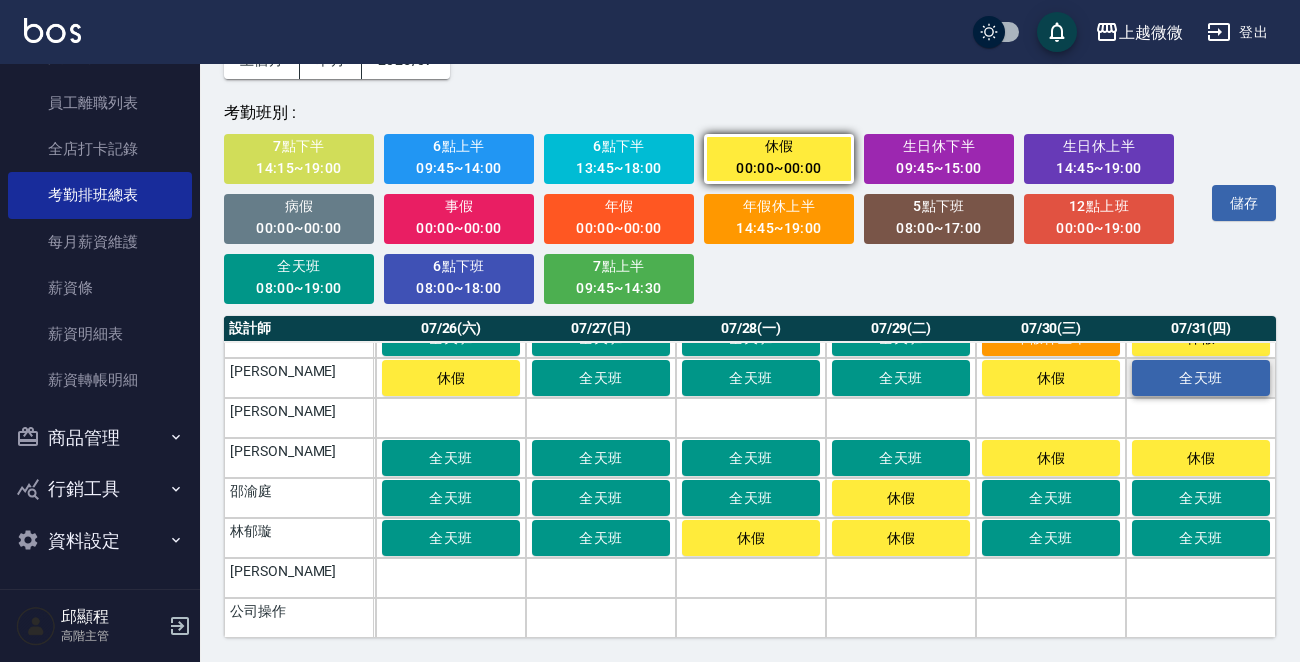click on "全天班" at bounding box center [1201, 378] 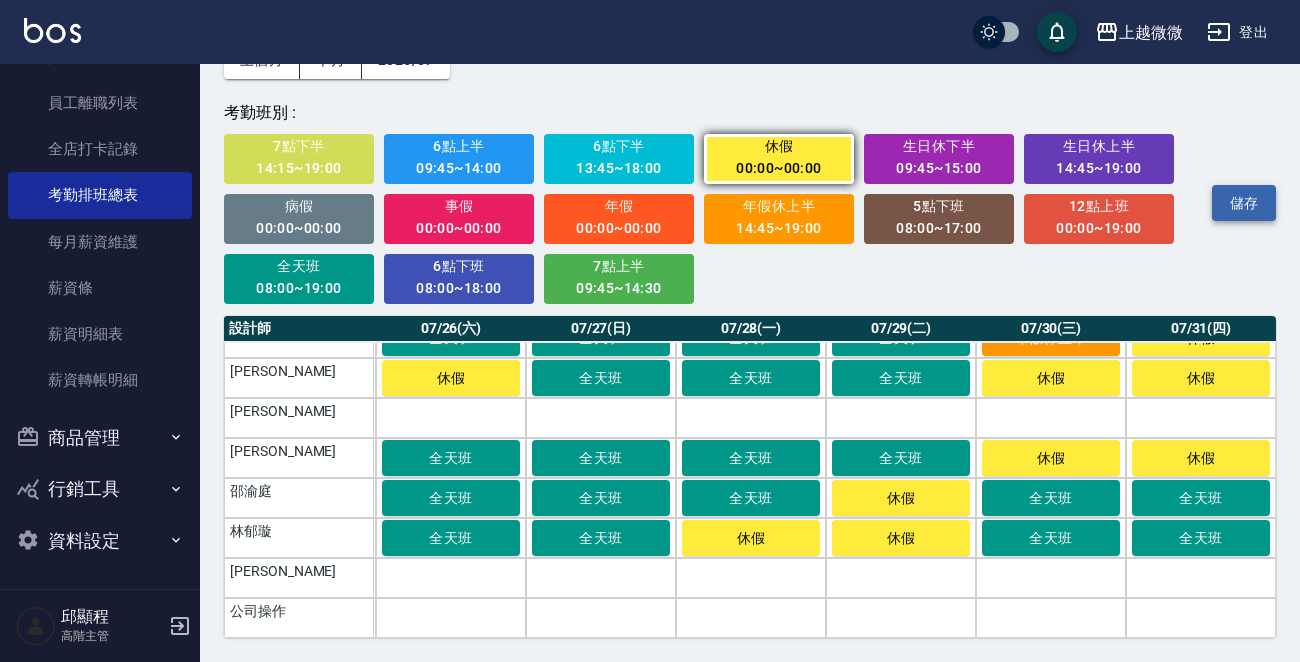 click on "儲存" at bounding box center (1244, 203) 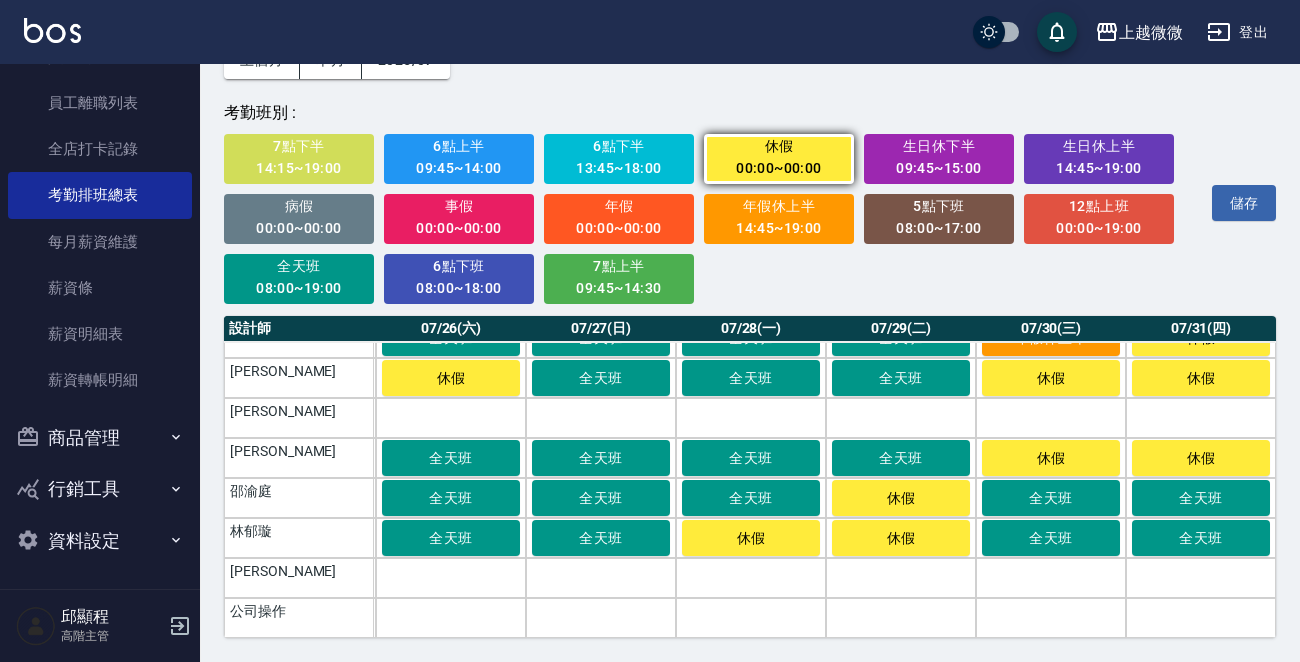 click at bounding box center (52, 30) 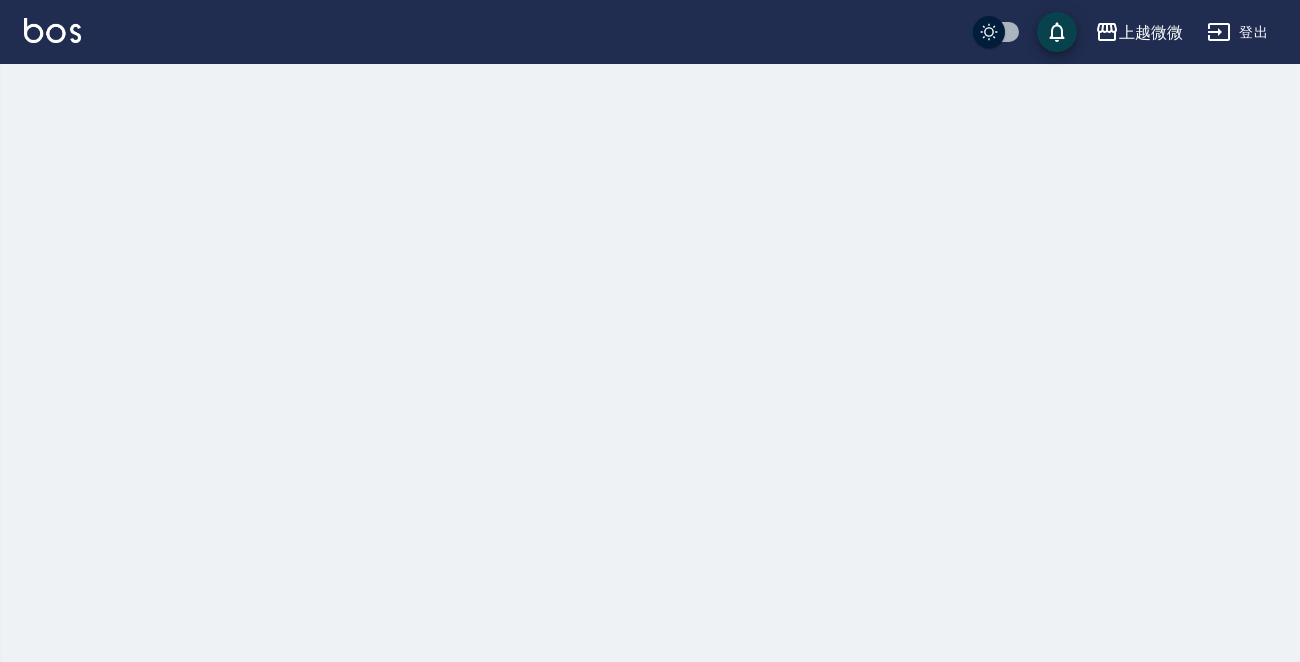 scroll, scrollTop: 0, scrollLeft: 0, axis: both 